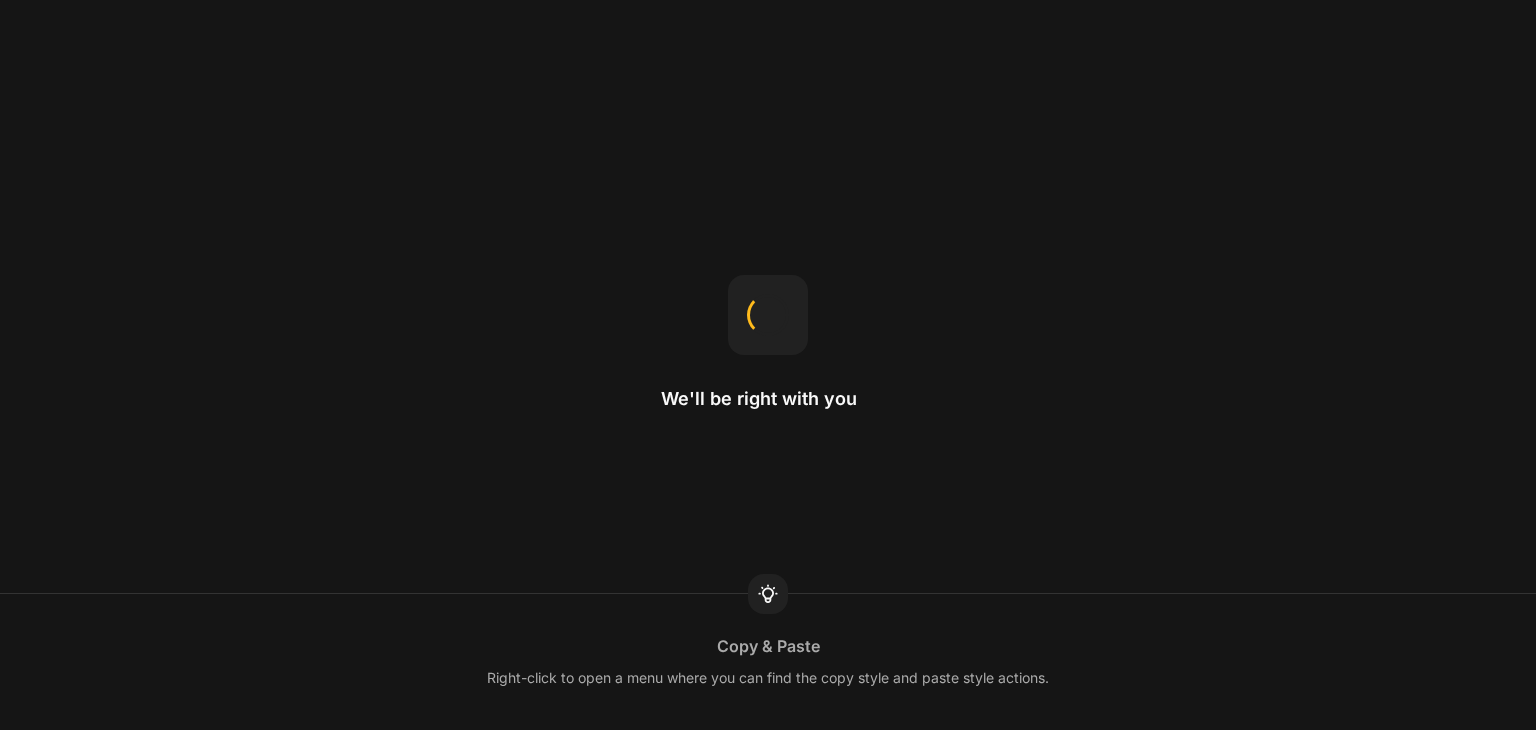 scroll, scrollTop: 0, scrollLeft: 0, axis: both 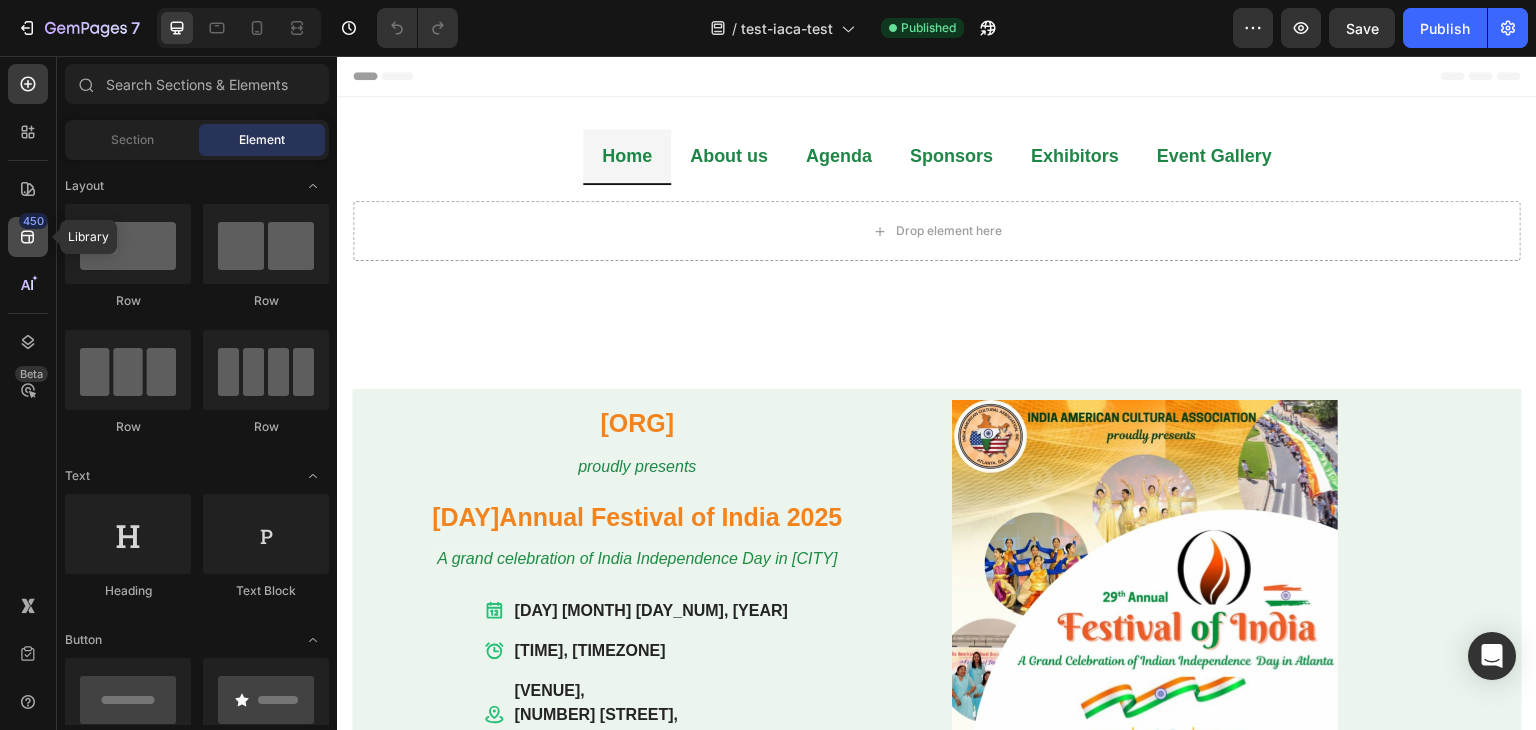 click 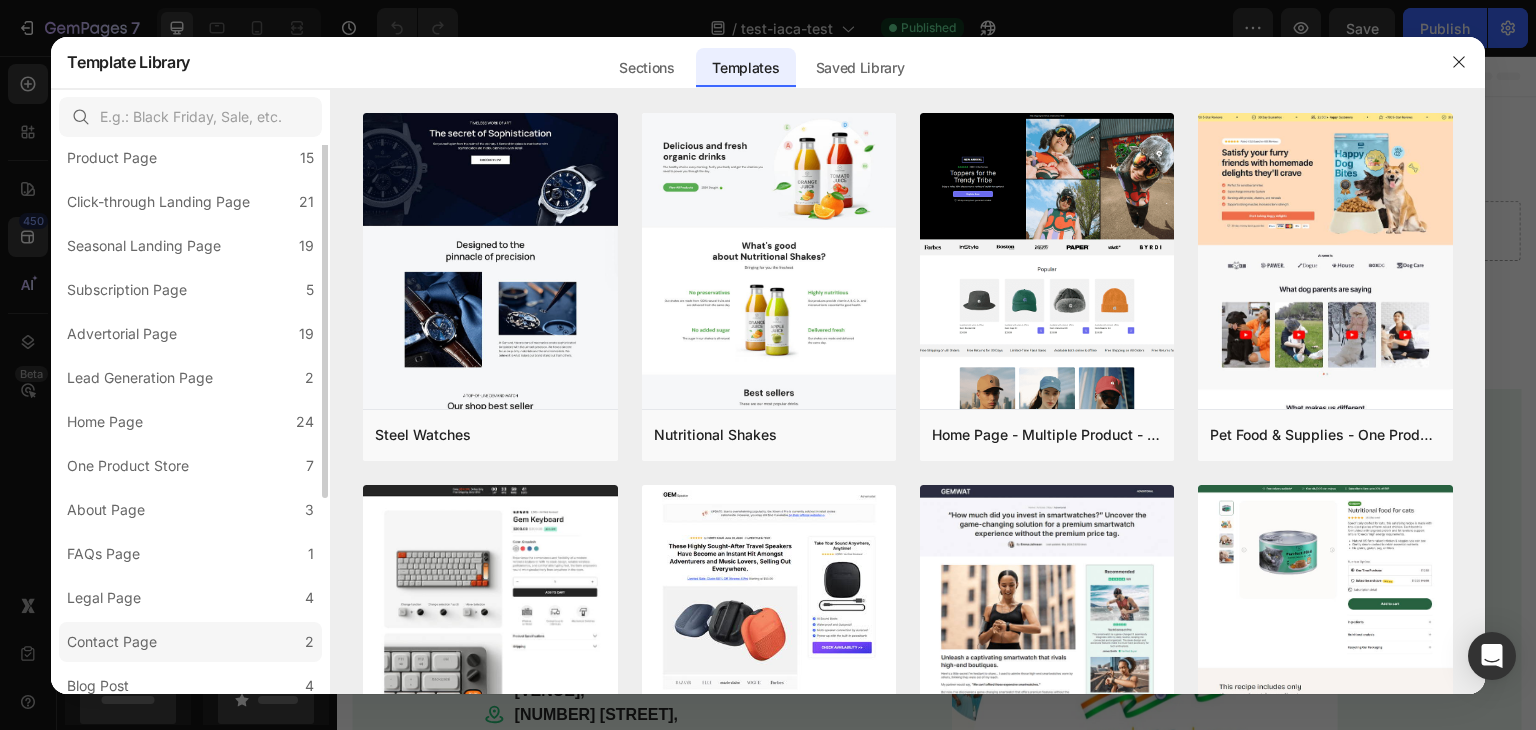 scroll, scrollTop: 0, scrollLeft: 0, axis: both 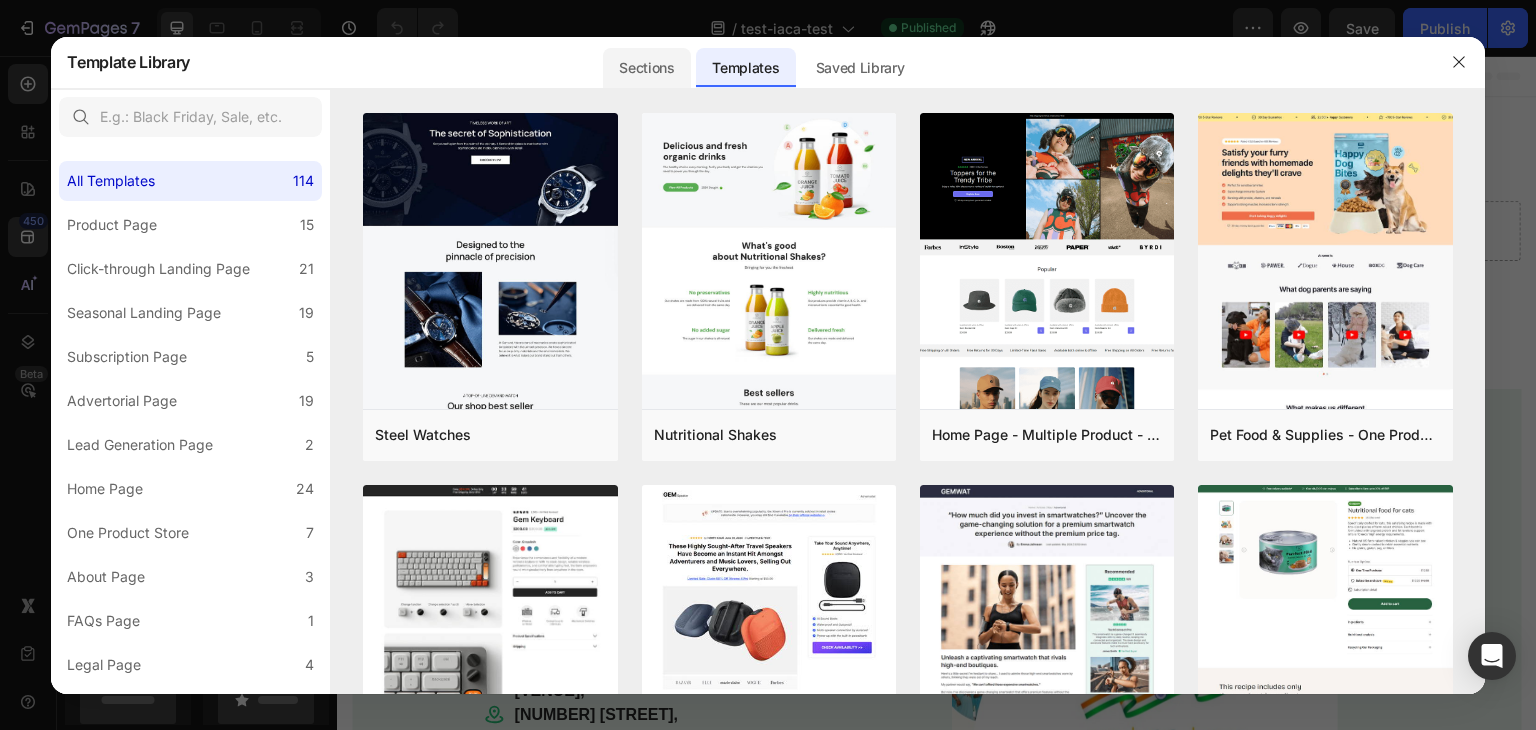 click on "Sections" 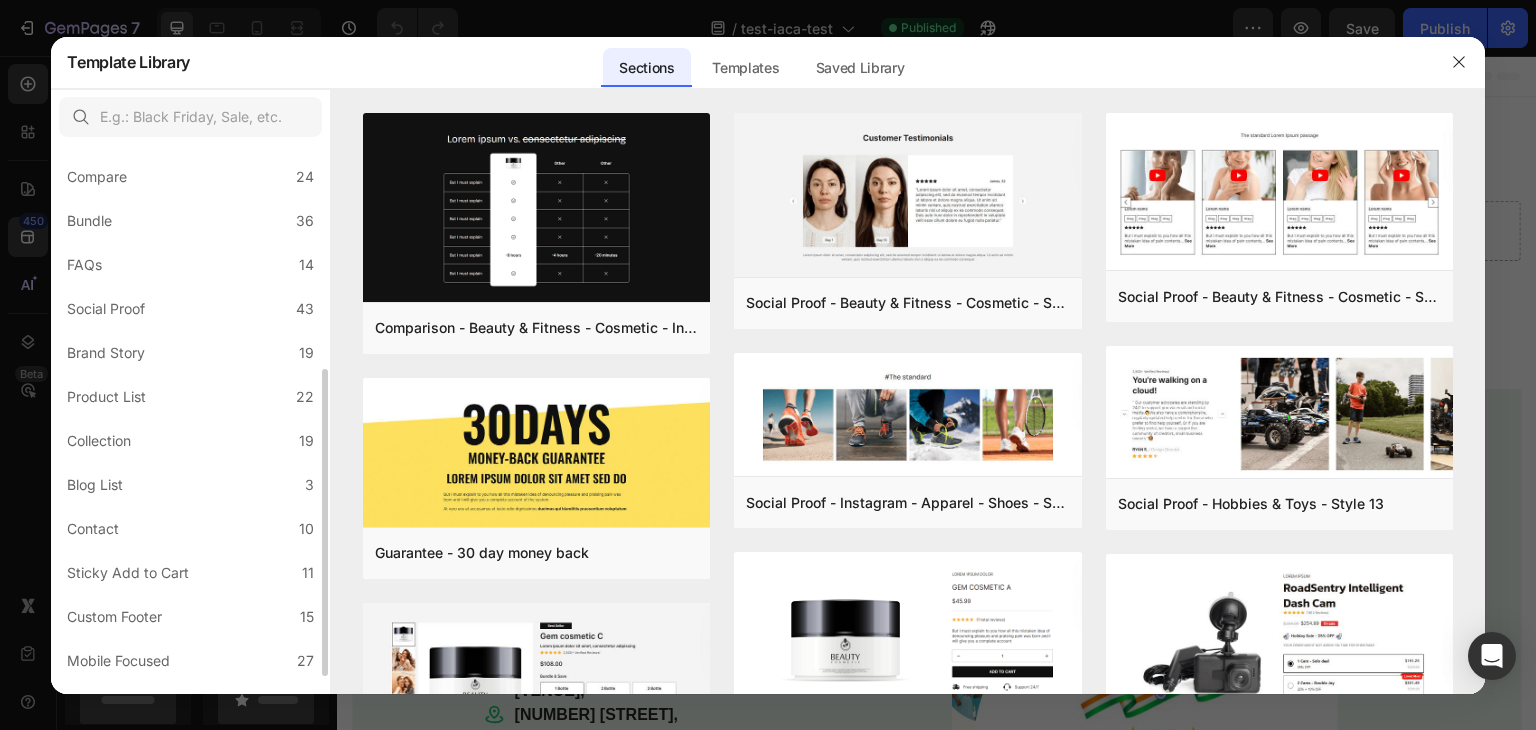 scroll, scrollTop: 431, scrollLeft: 0, axis: vertical 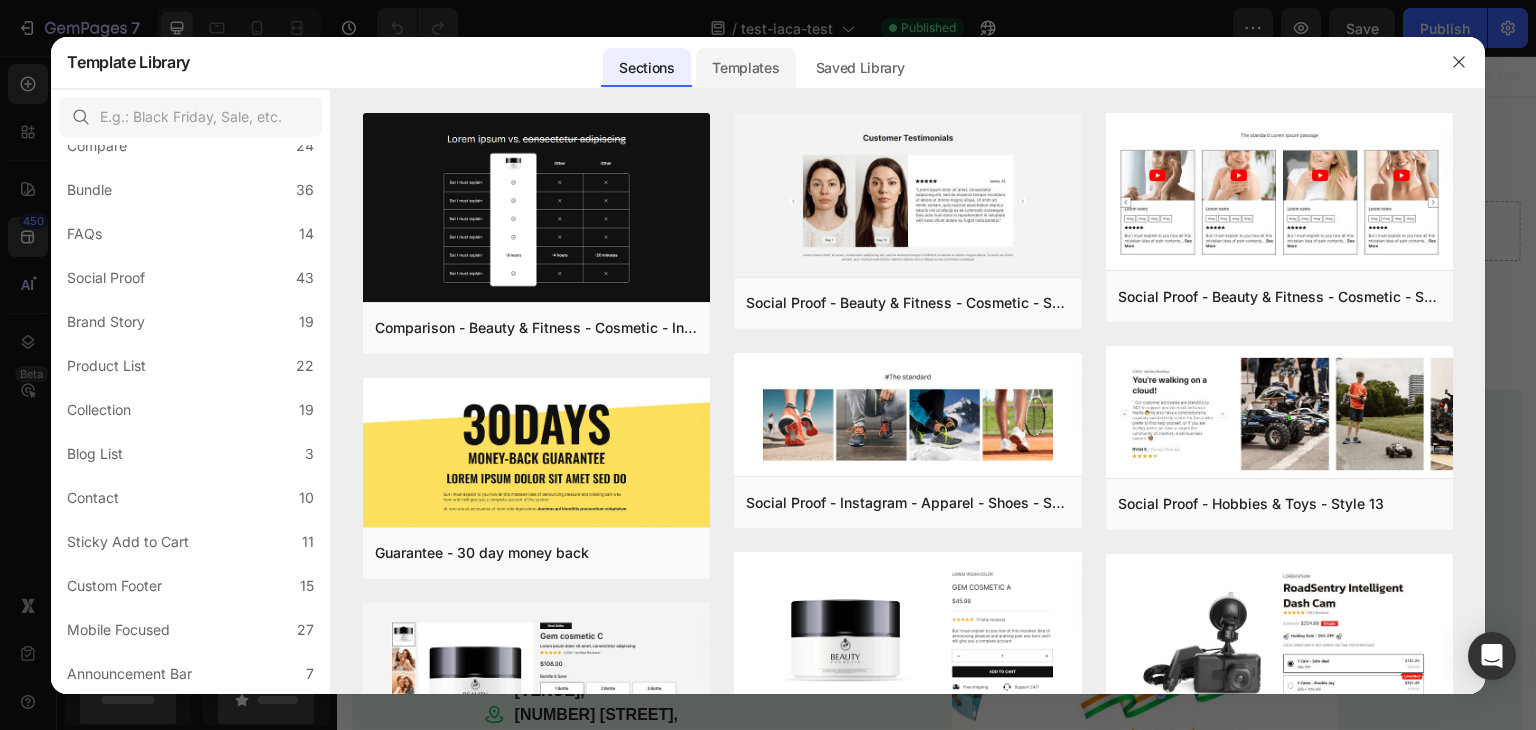click on "Templates" 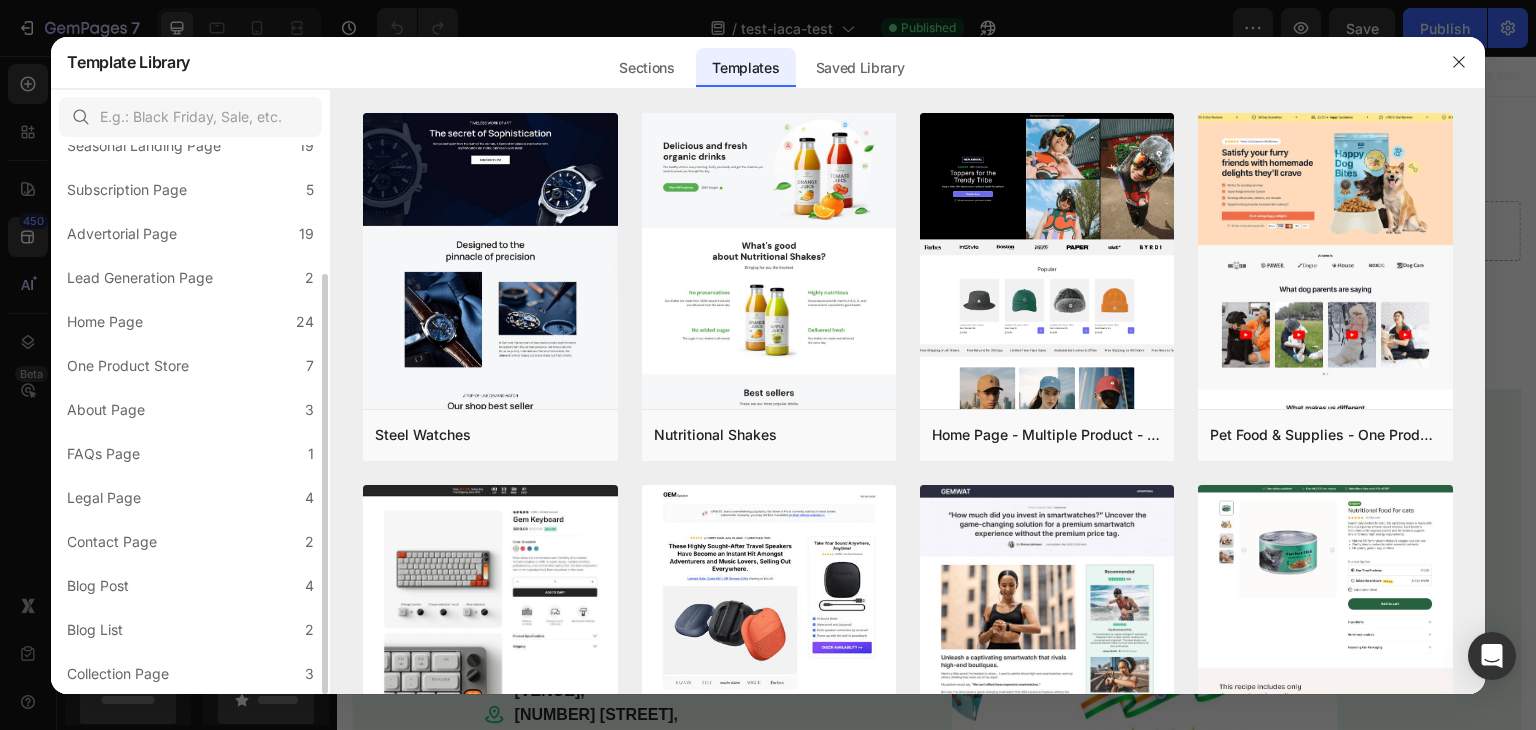 scroll, scrollTop: 167, scrollLeft: 0, axis: vertical 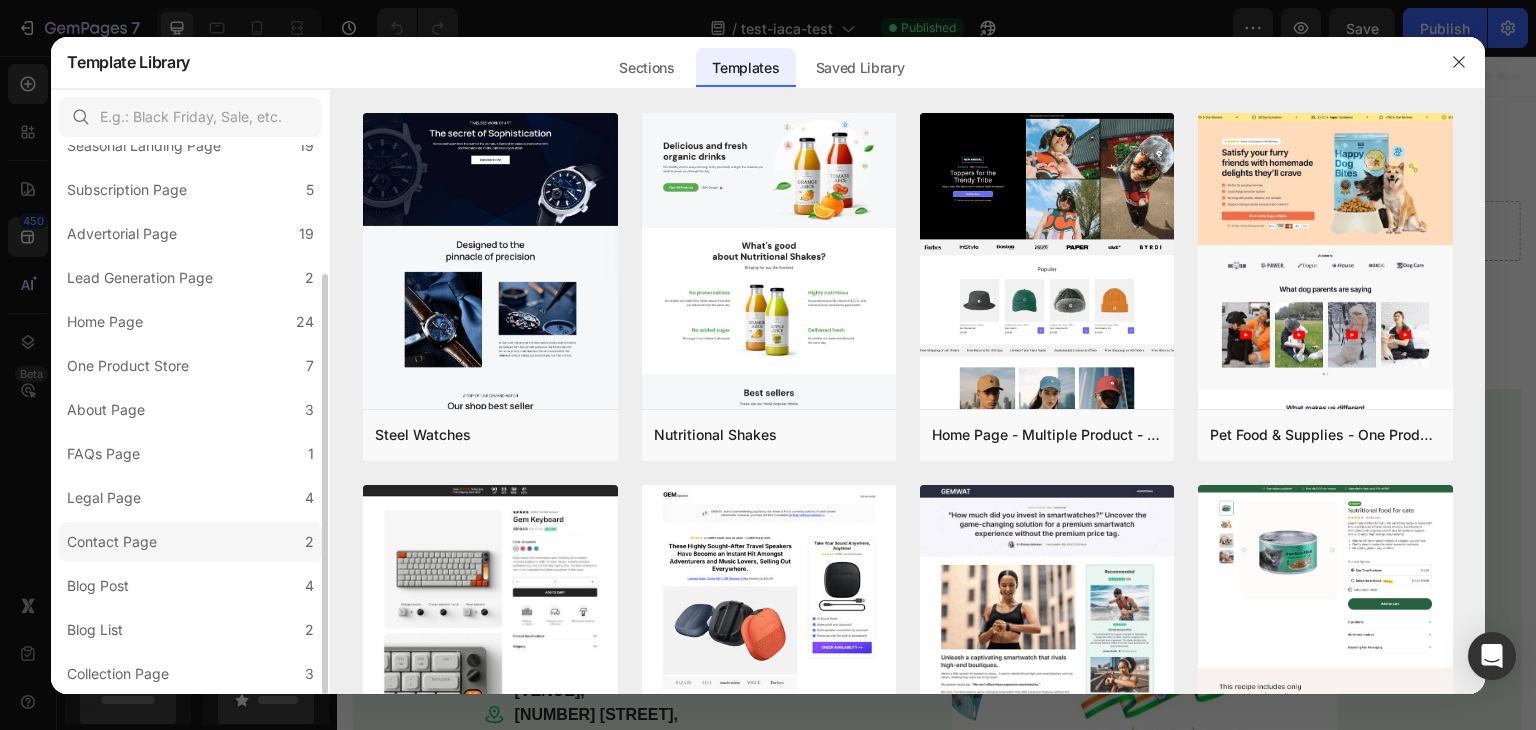 click on "Contact Page" at bounding box center [112, 542] 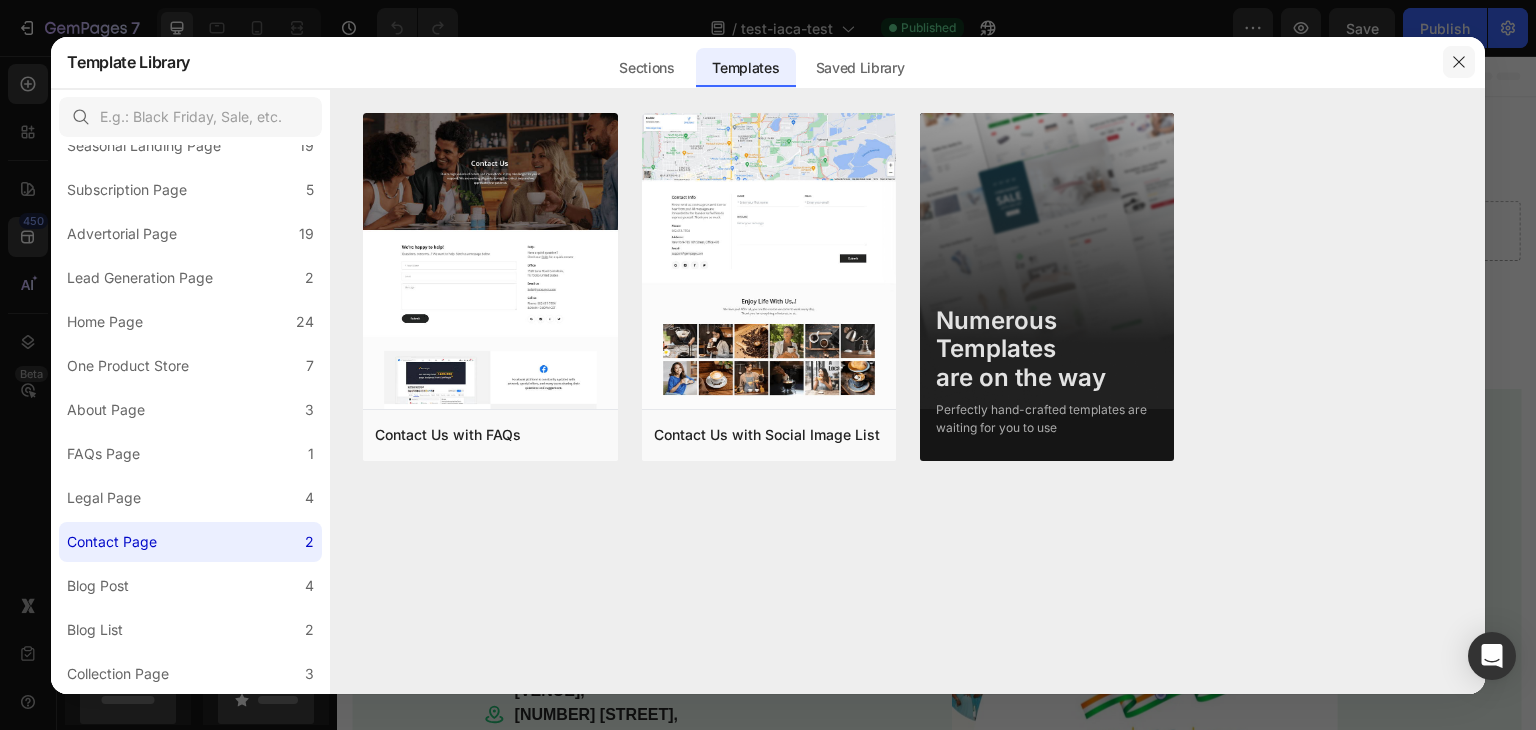 drag, startPoint x: 1460, startPoint y: 62, endPoint x: 983, endPoint y: 13, distance: 479.51016 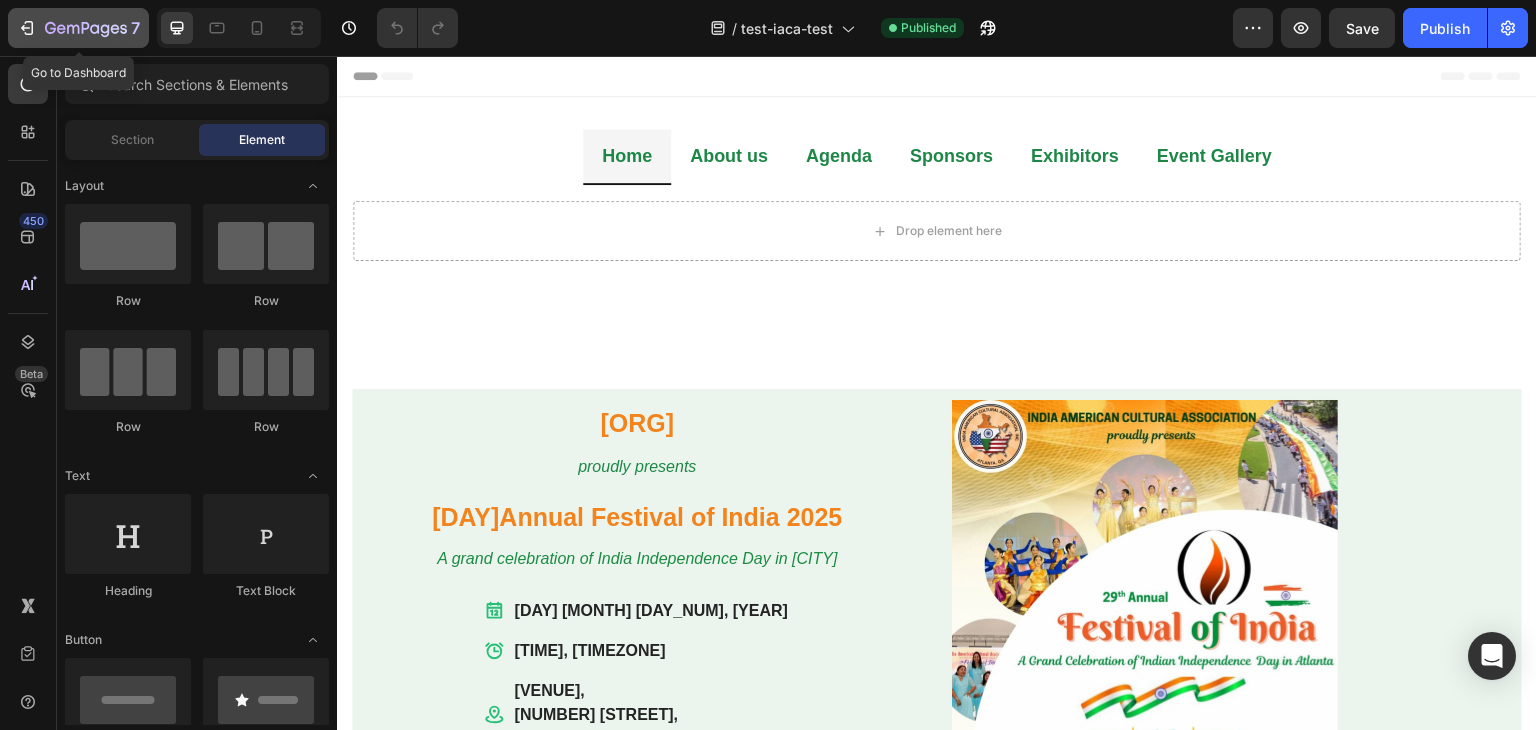 click 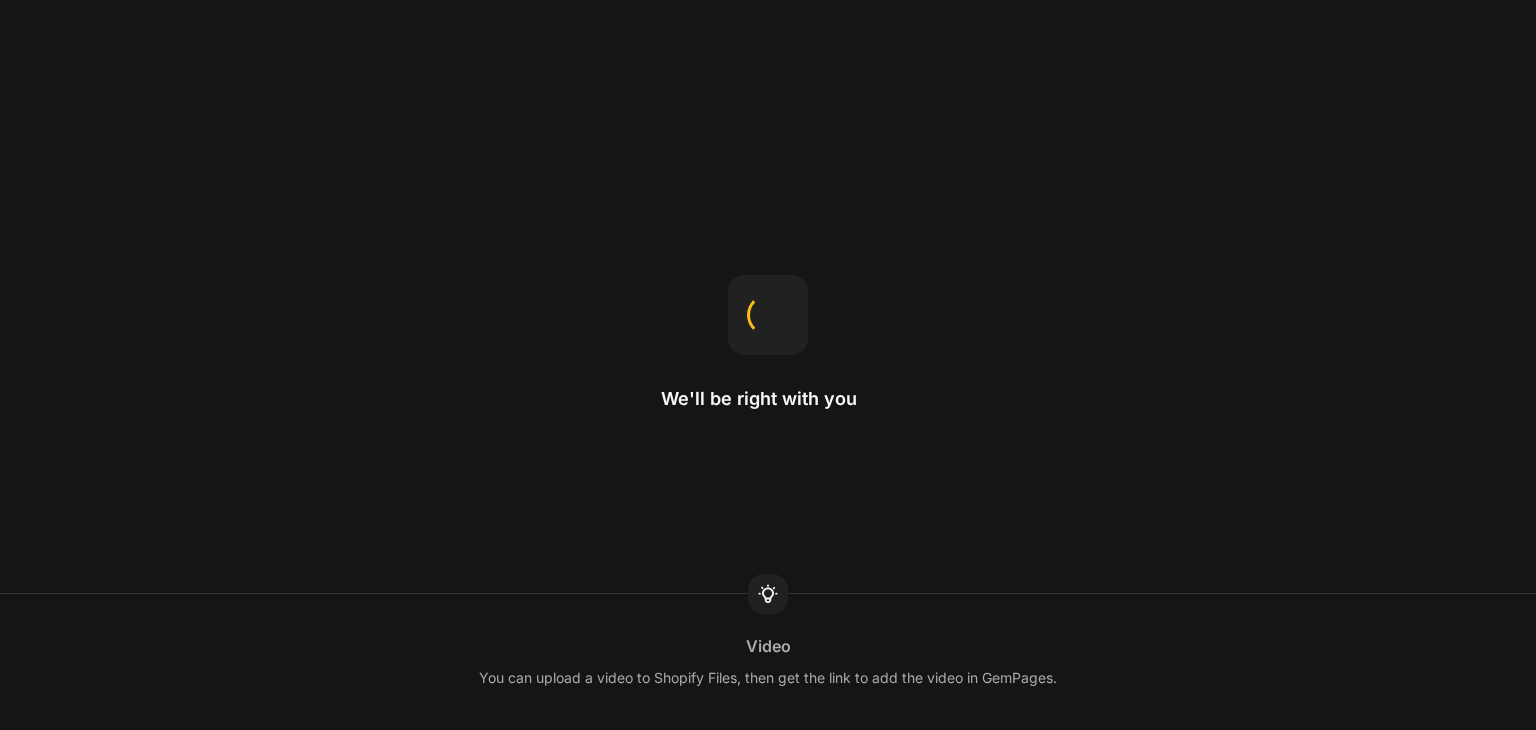 scroll, scrollTop: 0, scrollLeft: 0, axis: both 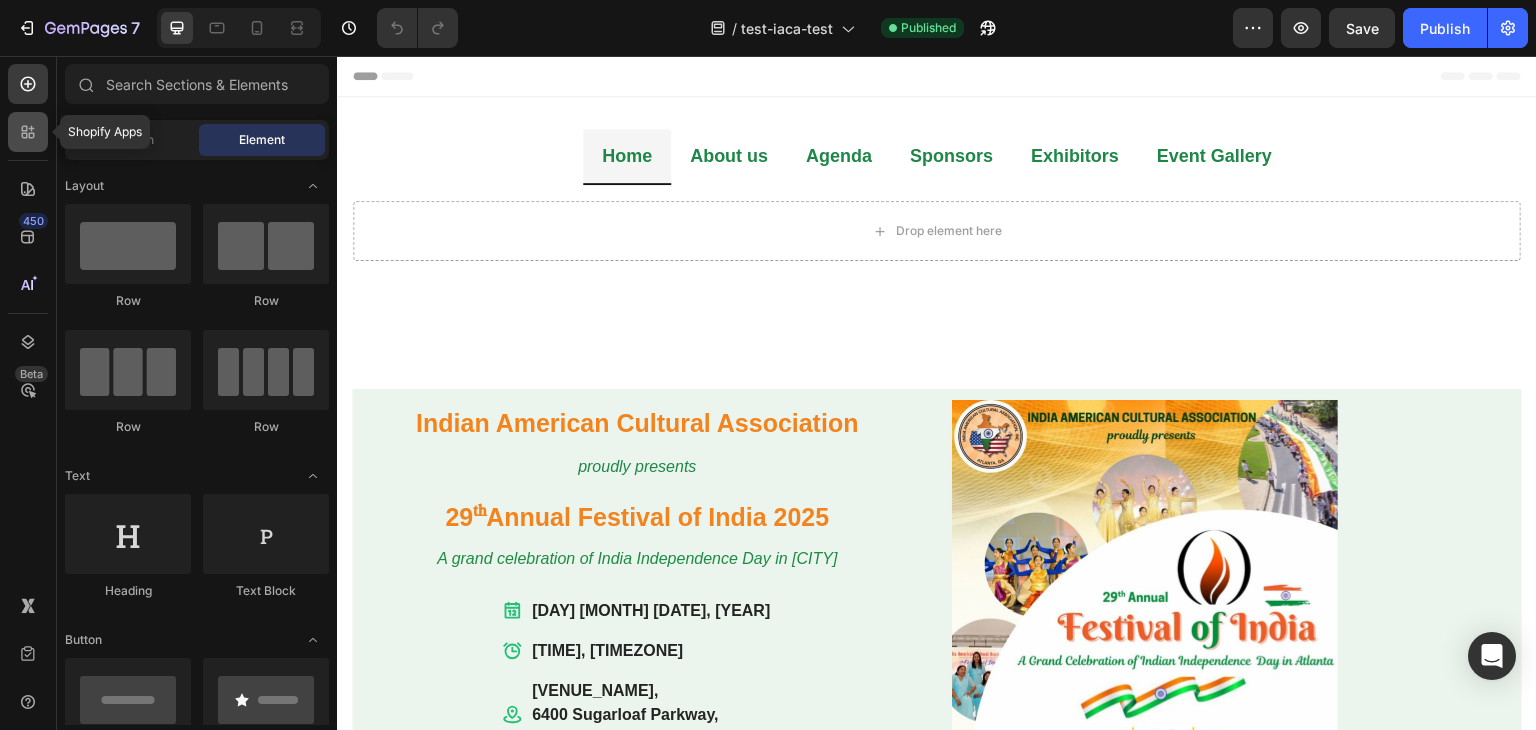 click 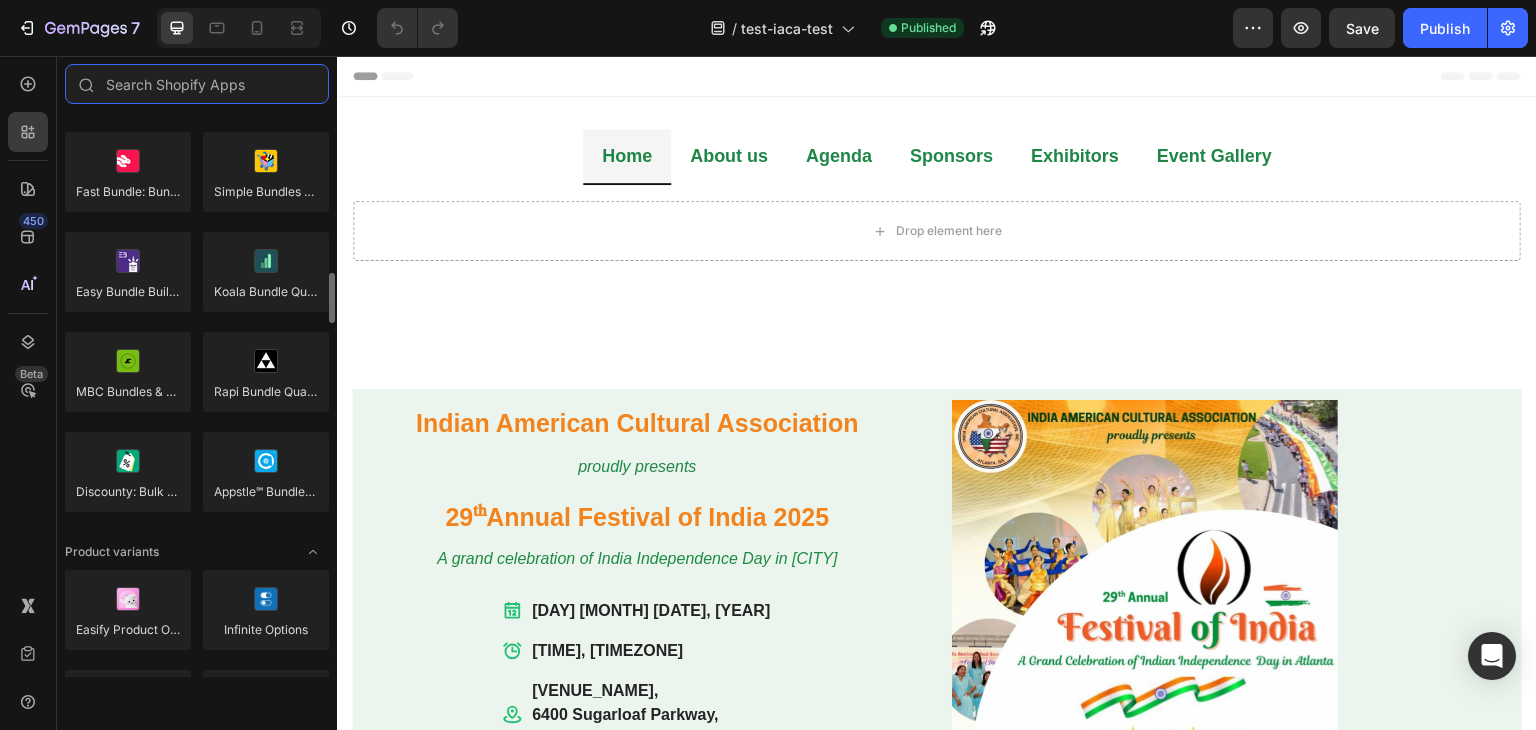 scroll, scrollTop: 2300, scrollLeft: 0, axis: vertical 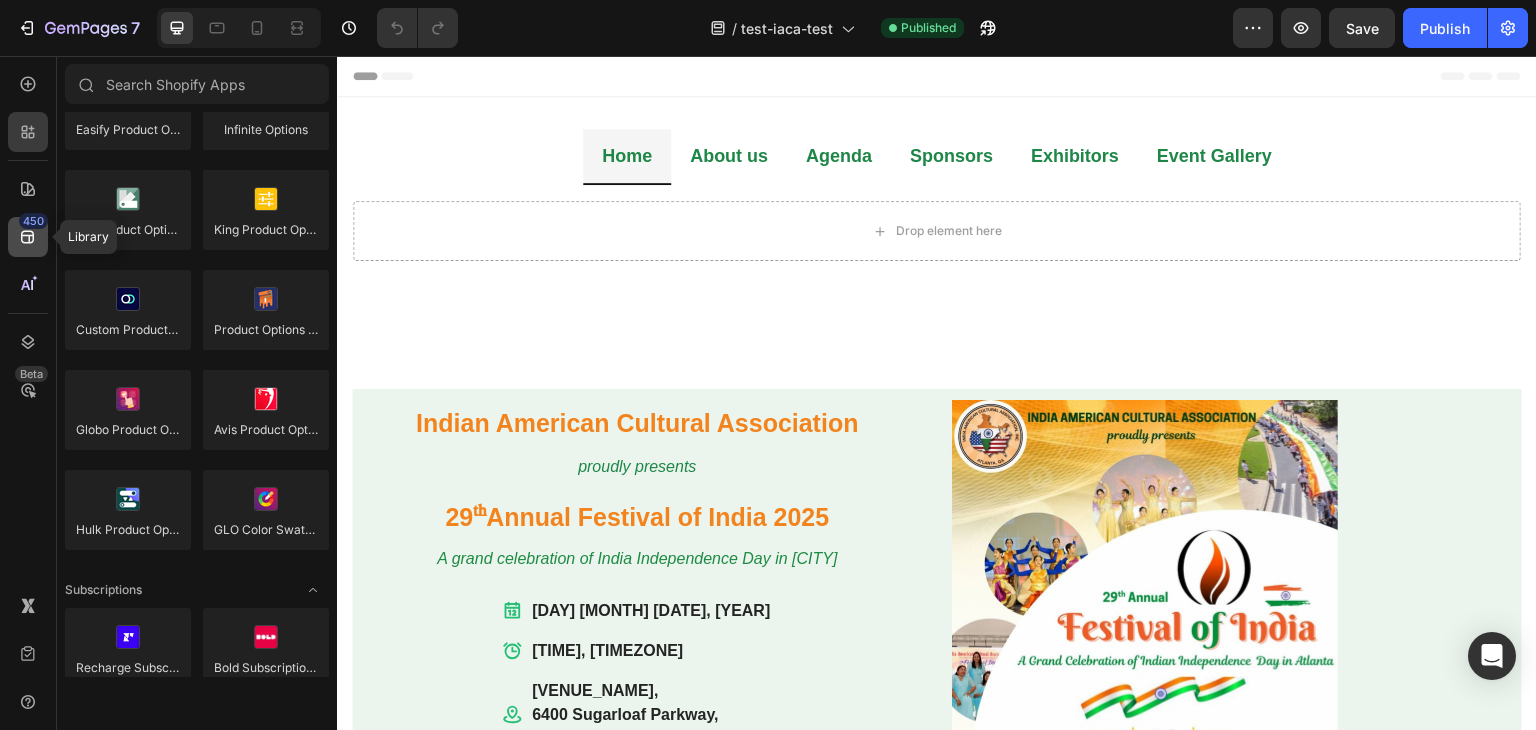 click 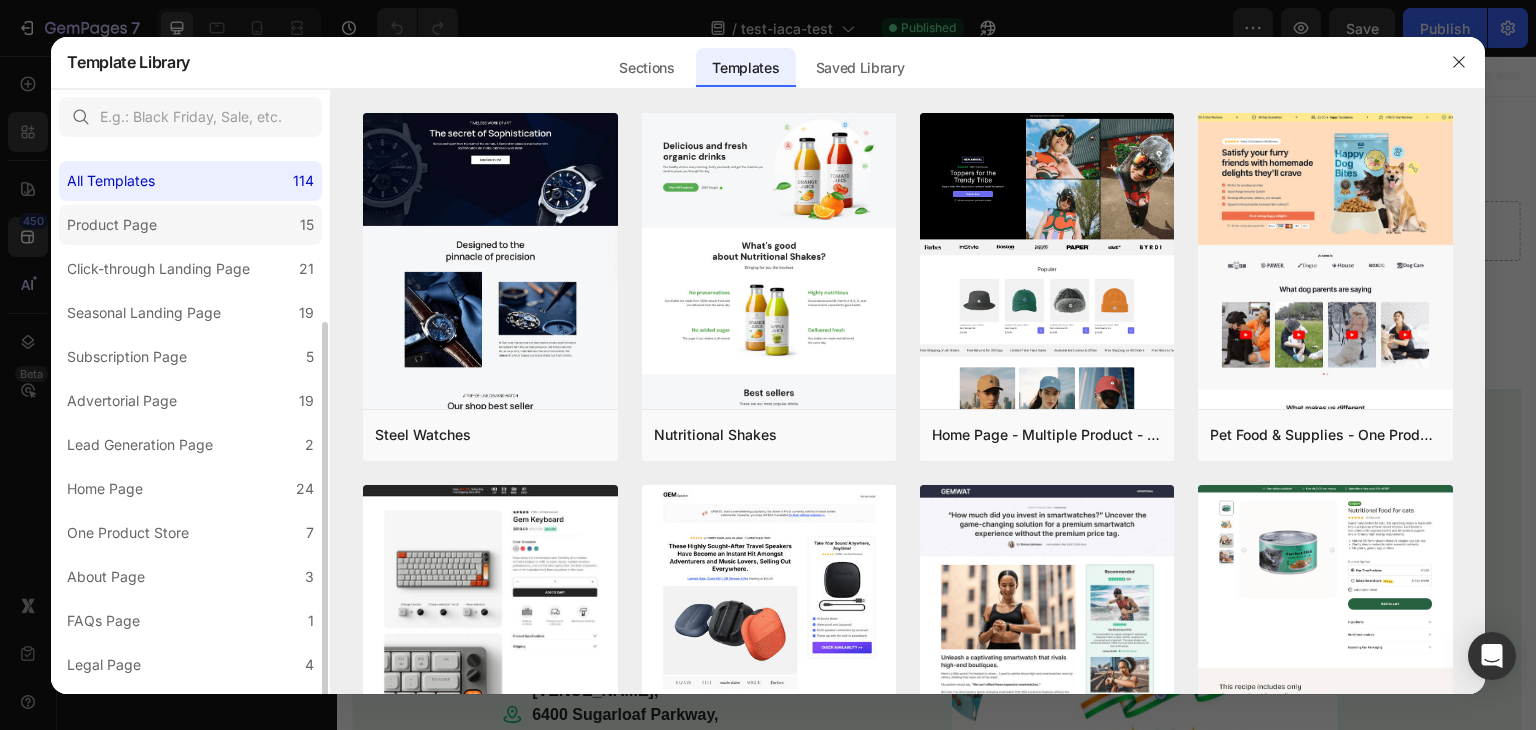 scroll, scrollTop: 167, scrollLeft: 0, axis: vertical 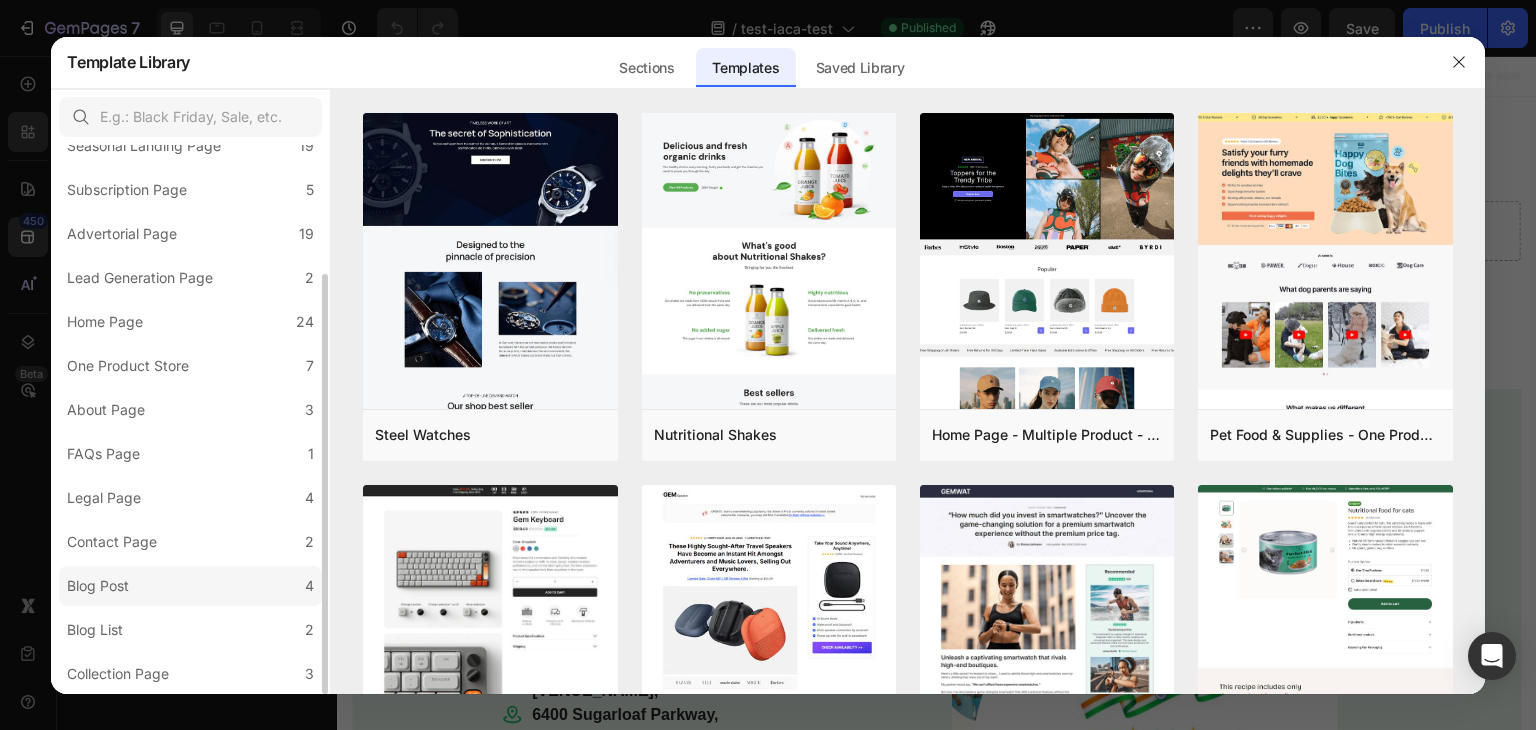 click on "Blog Post 4" 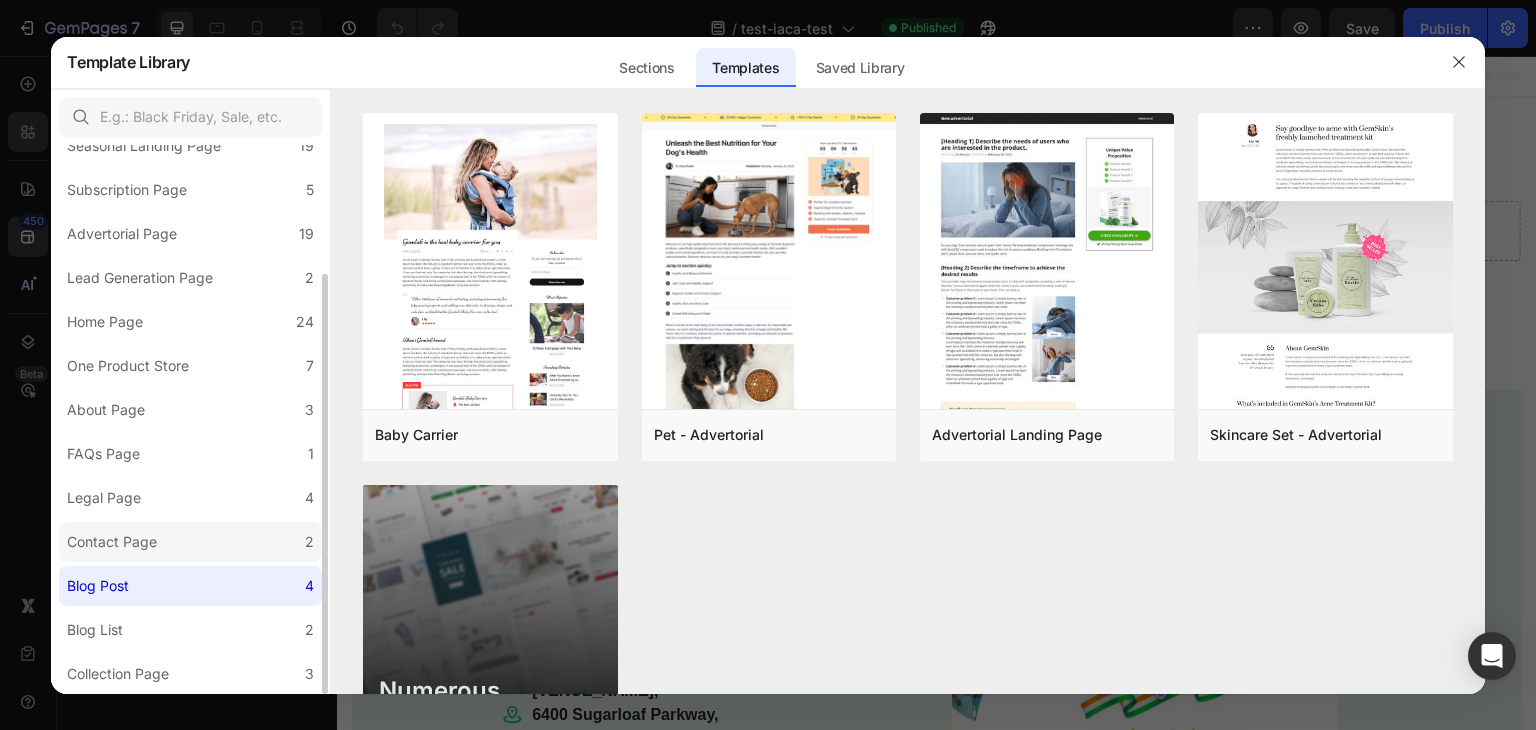 click on "Contact Page 2" 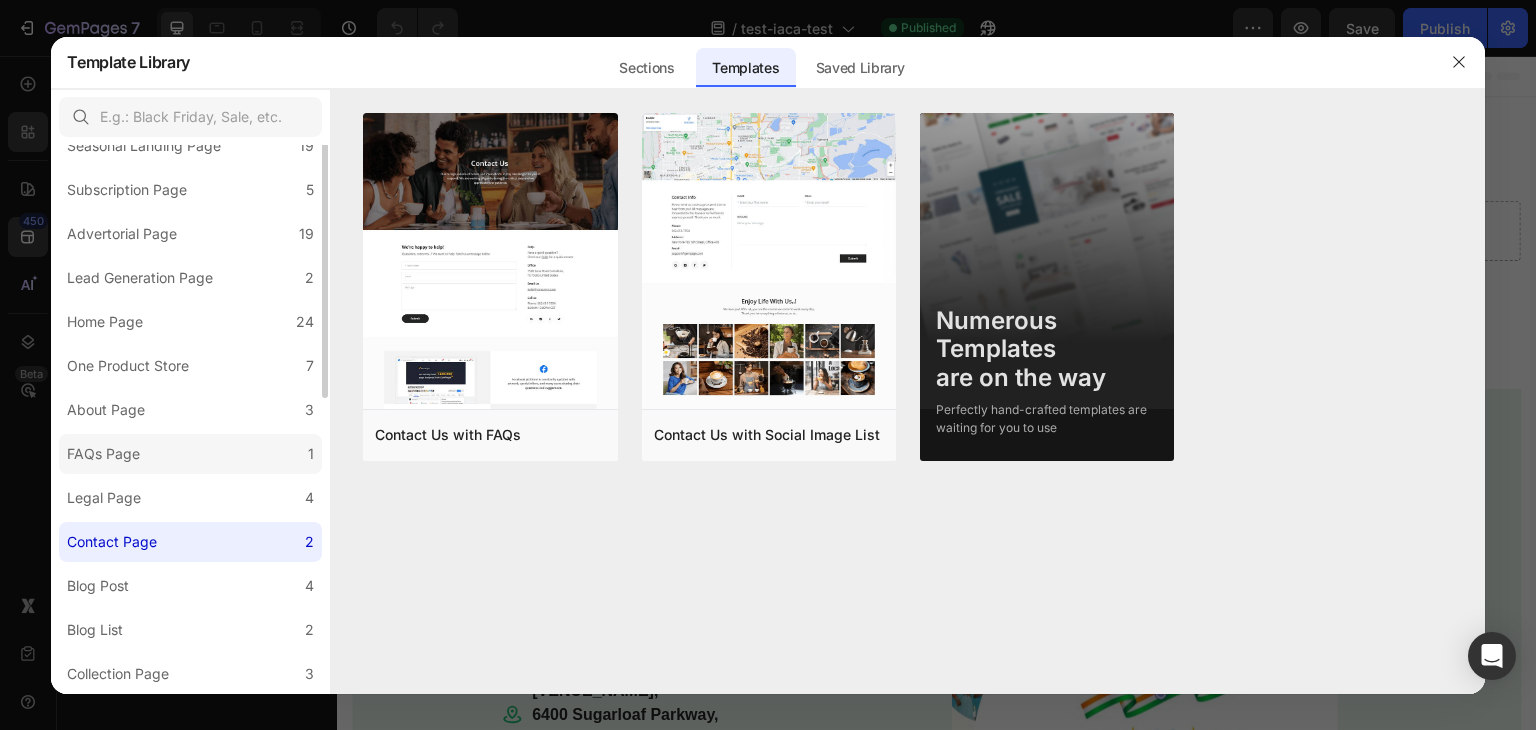 scroll, scrollTop: 0, scrollLeft: 0, axis: both 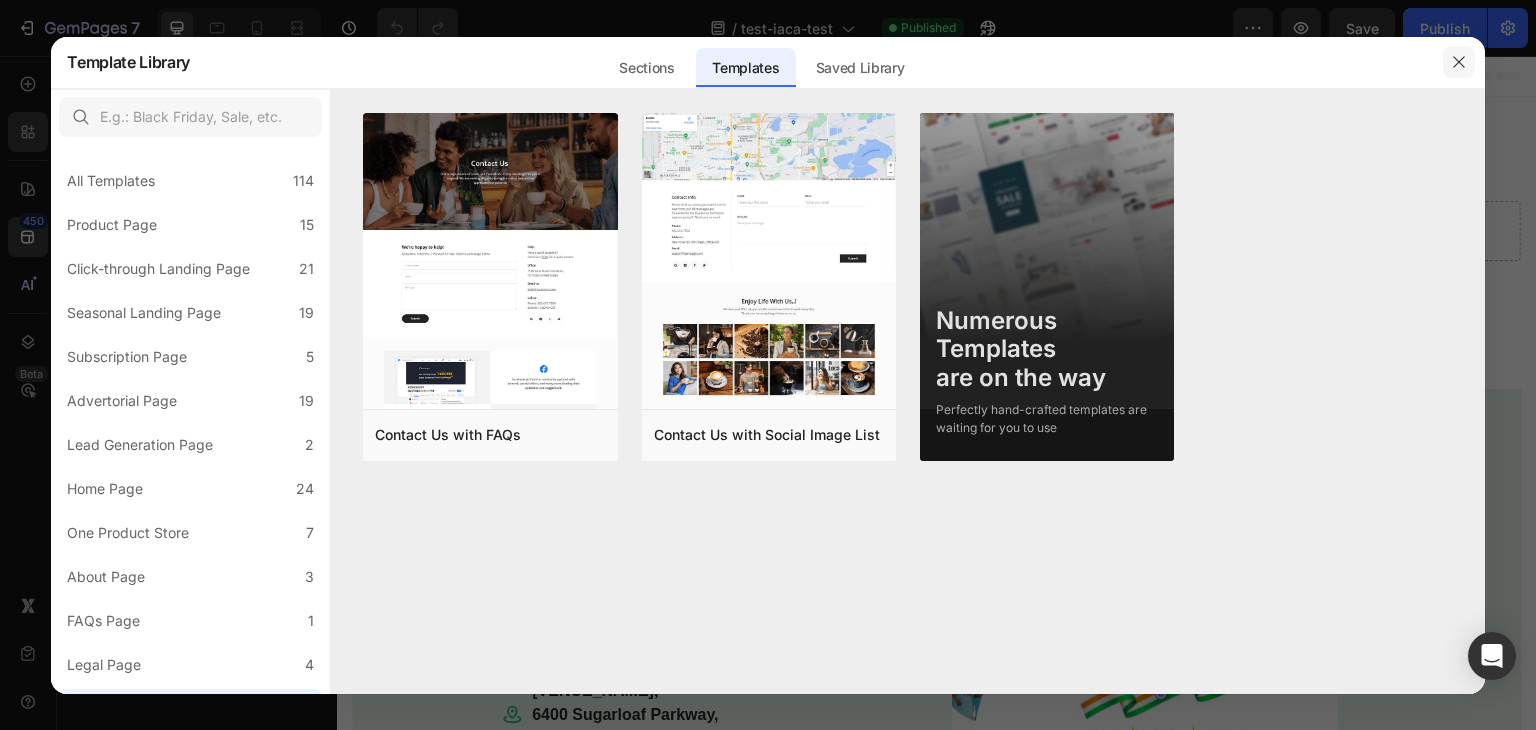 click 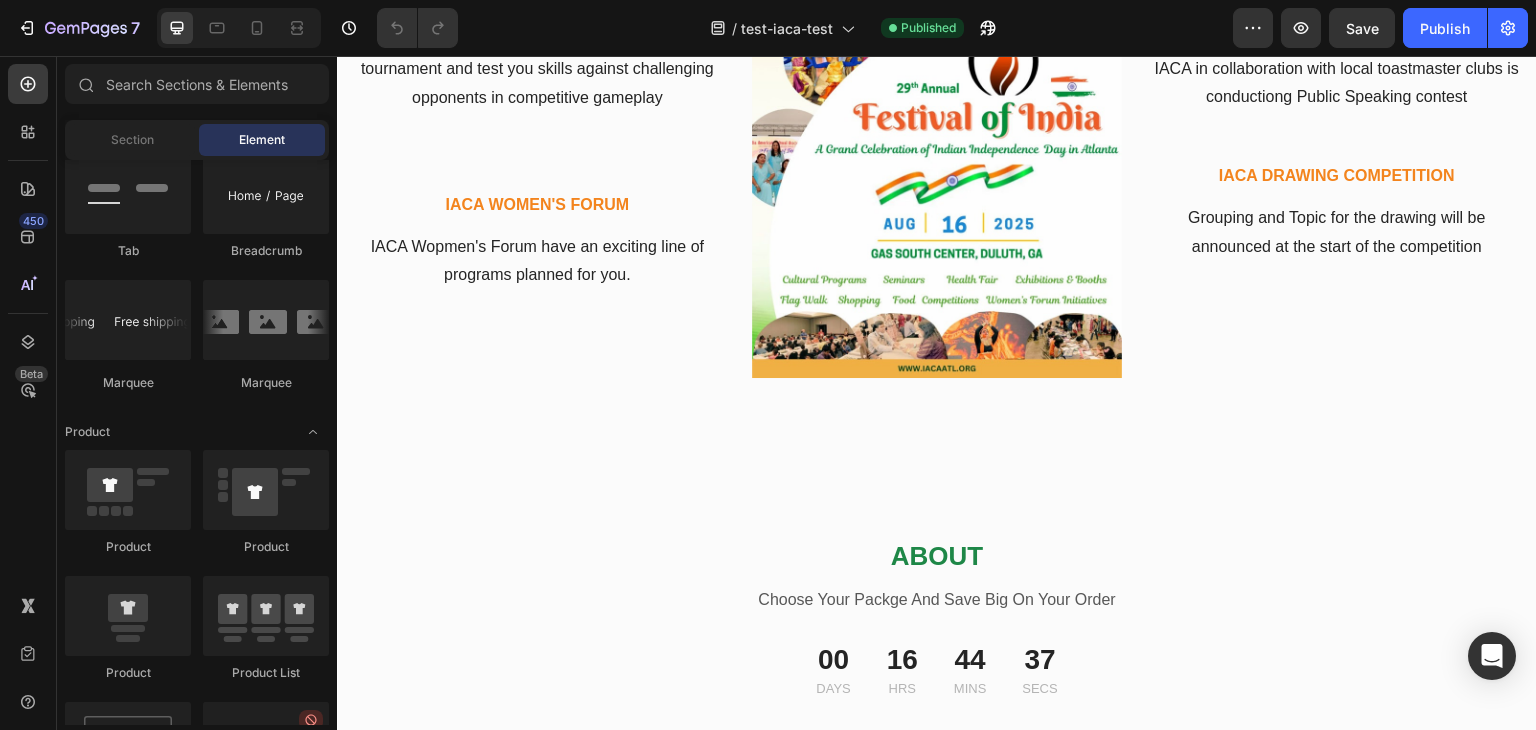 scroll, scrollTop: 2723, scrollLeft: 0, axis: vertical 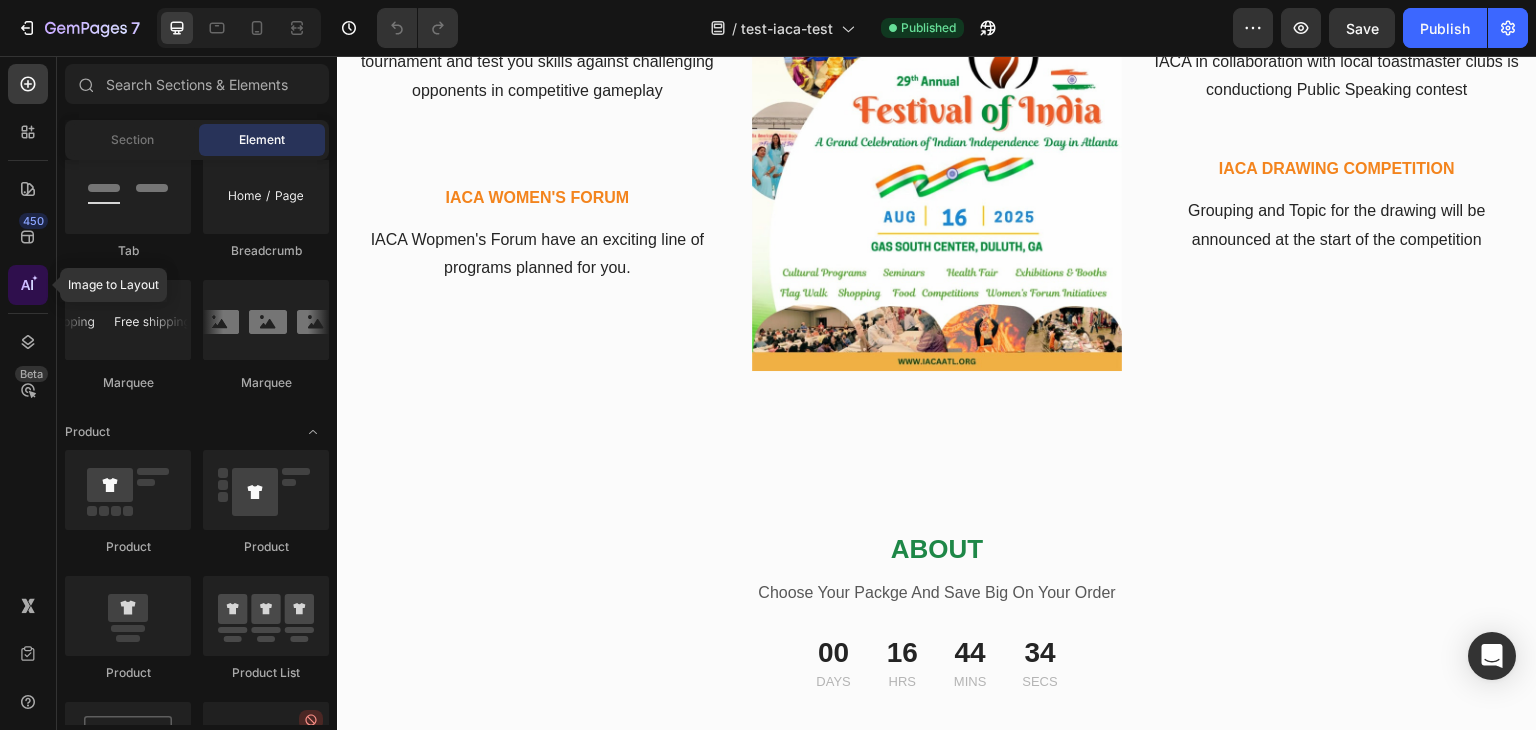 click 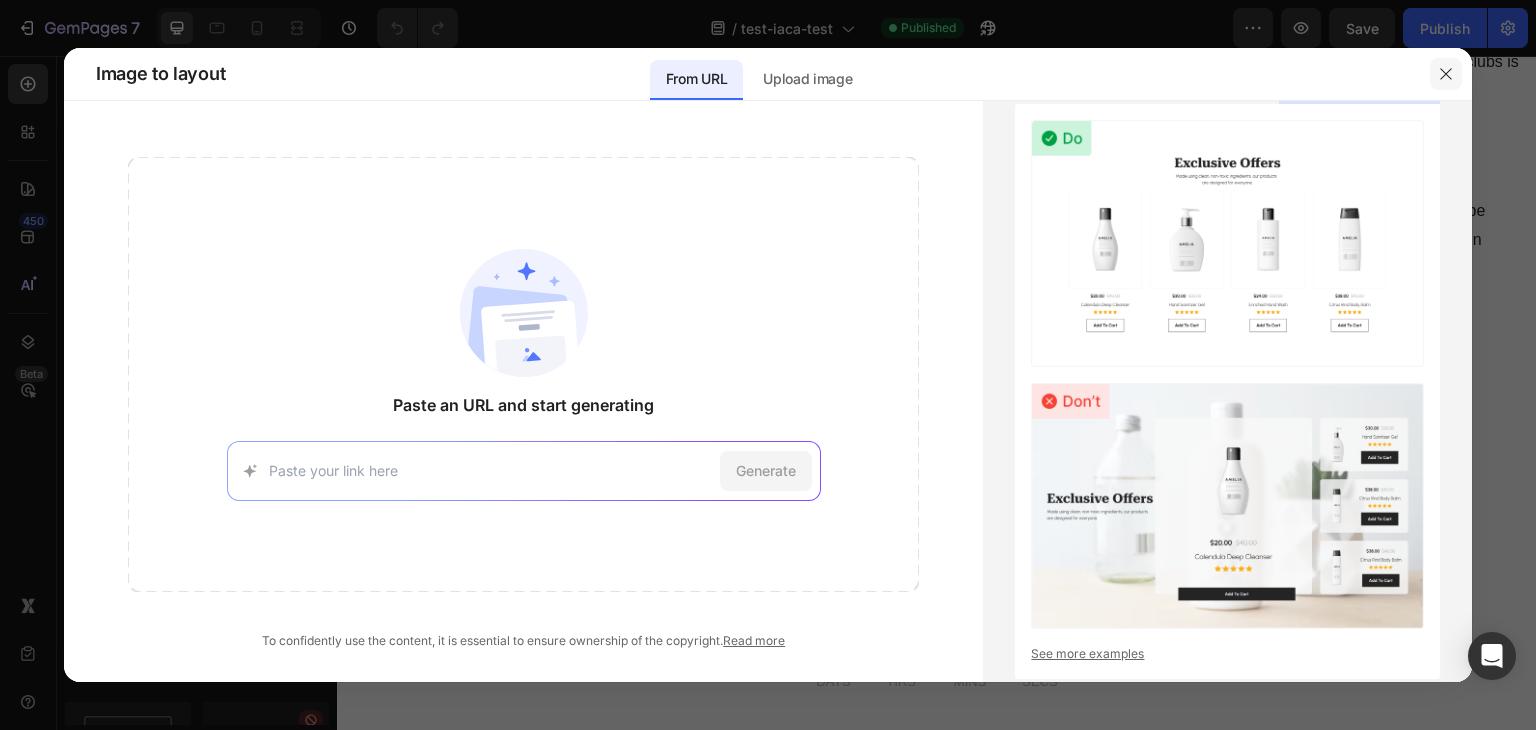 click 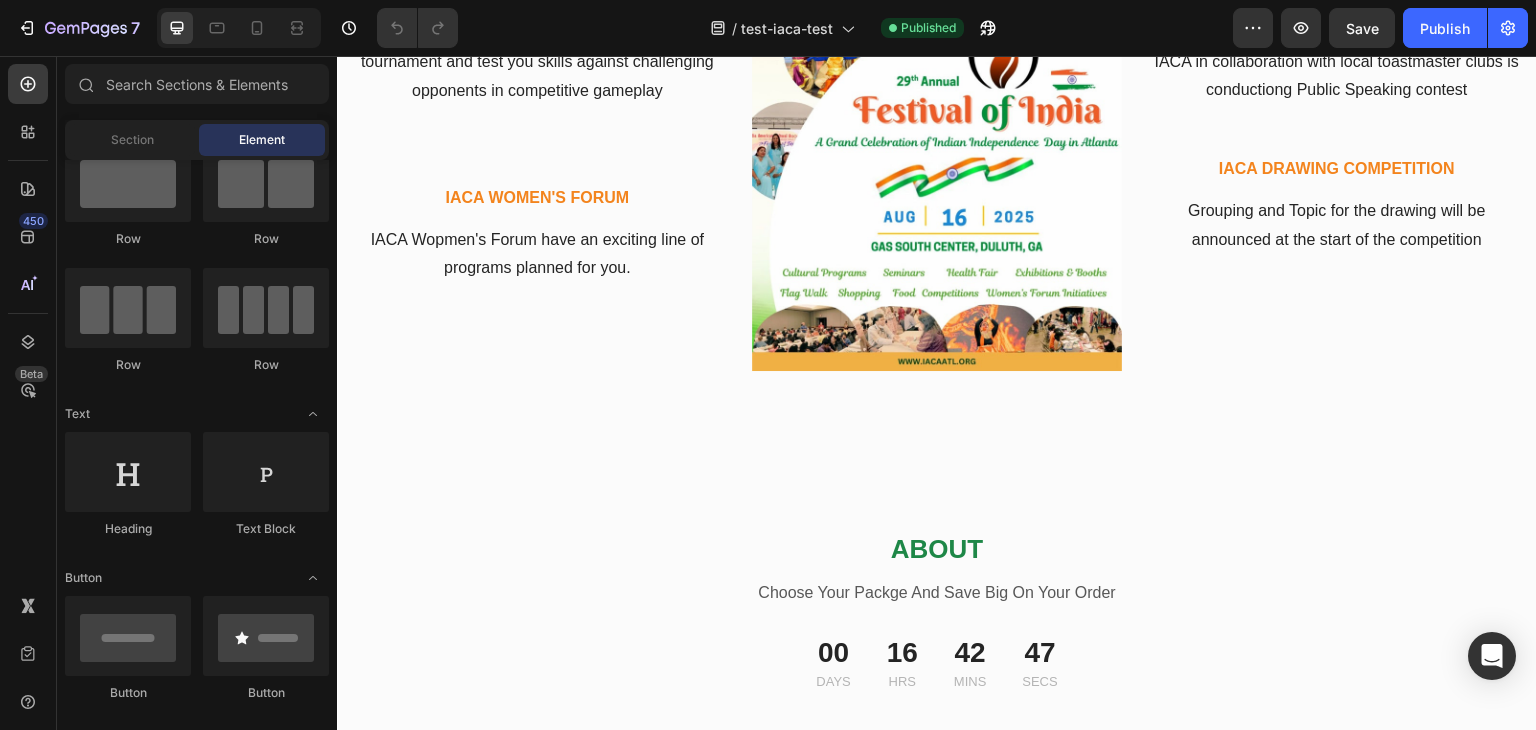 scroll, scrollTop: 0, scrollLeft: 0, axis: both 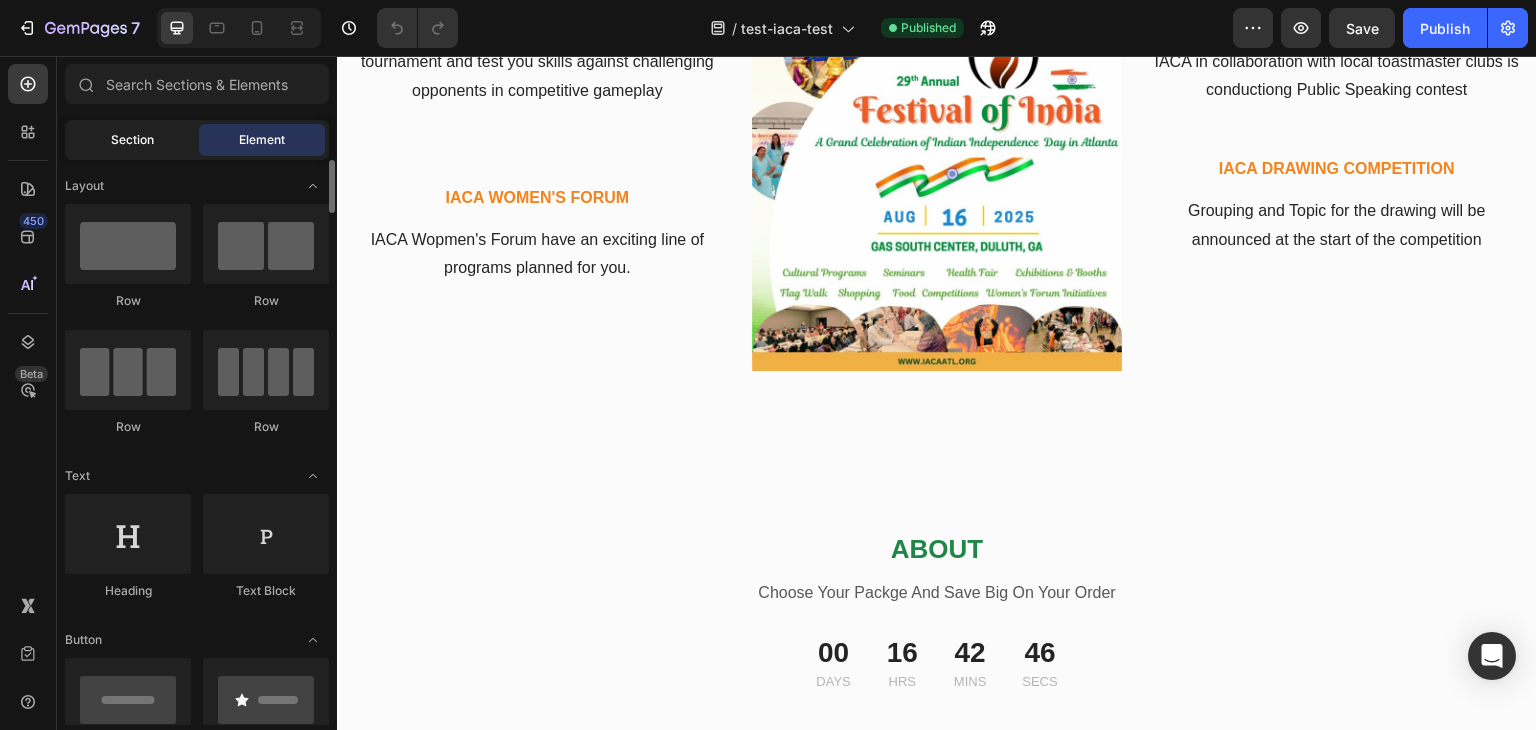 click on "Section" 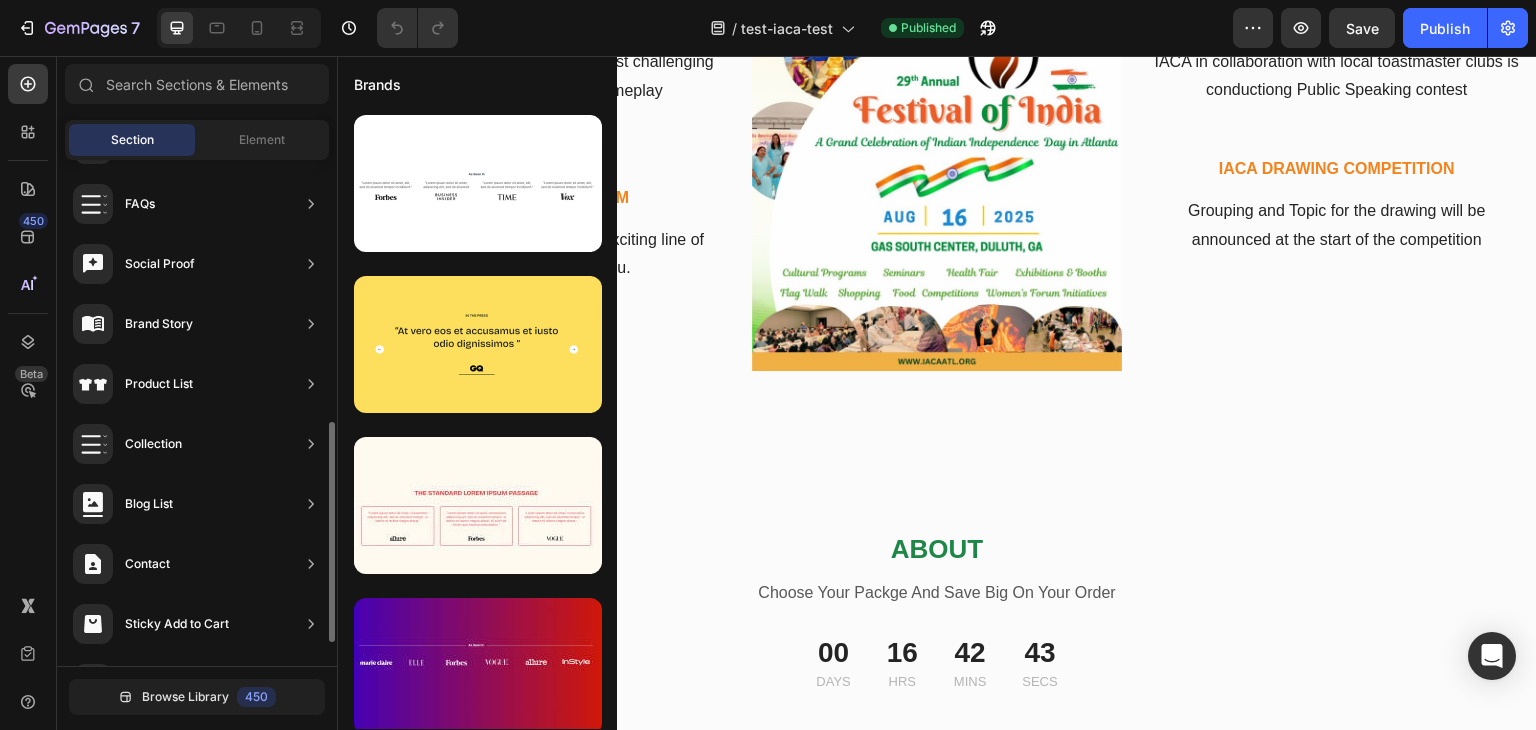 scroll, scrollTop: 654, scrollLeft: 0, axis: vertical 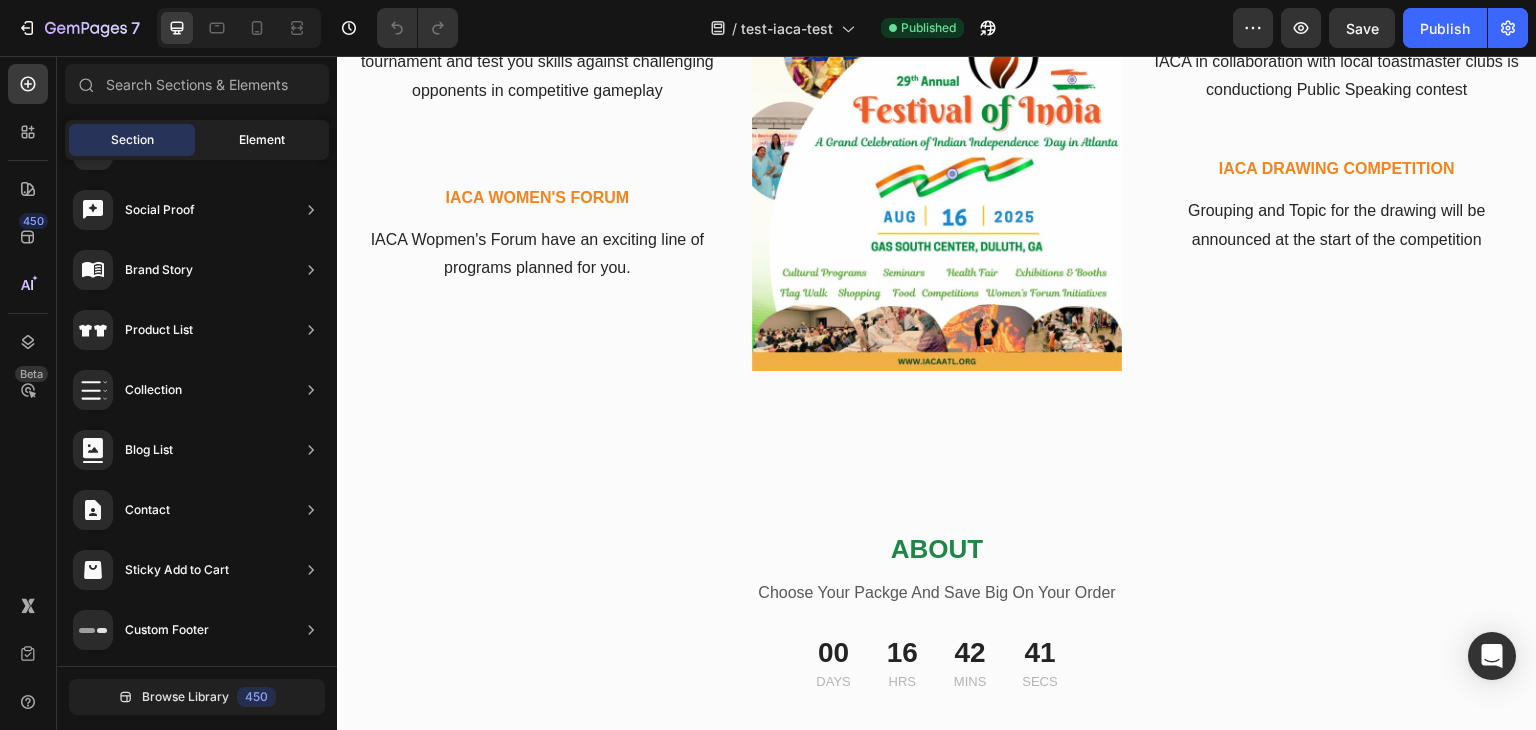 click on "Element" 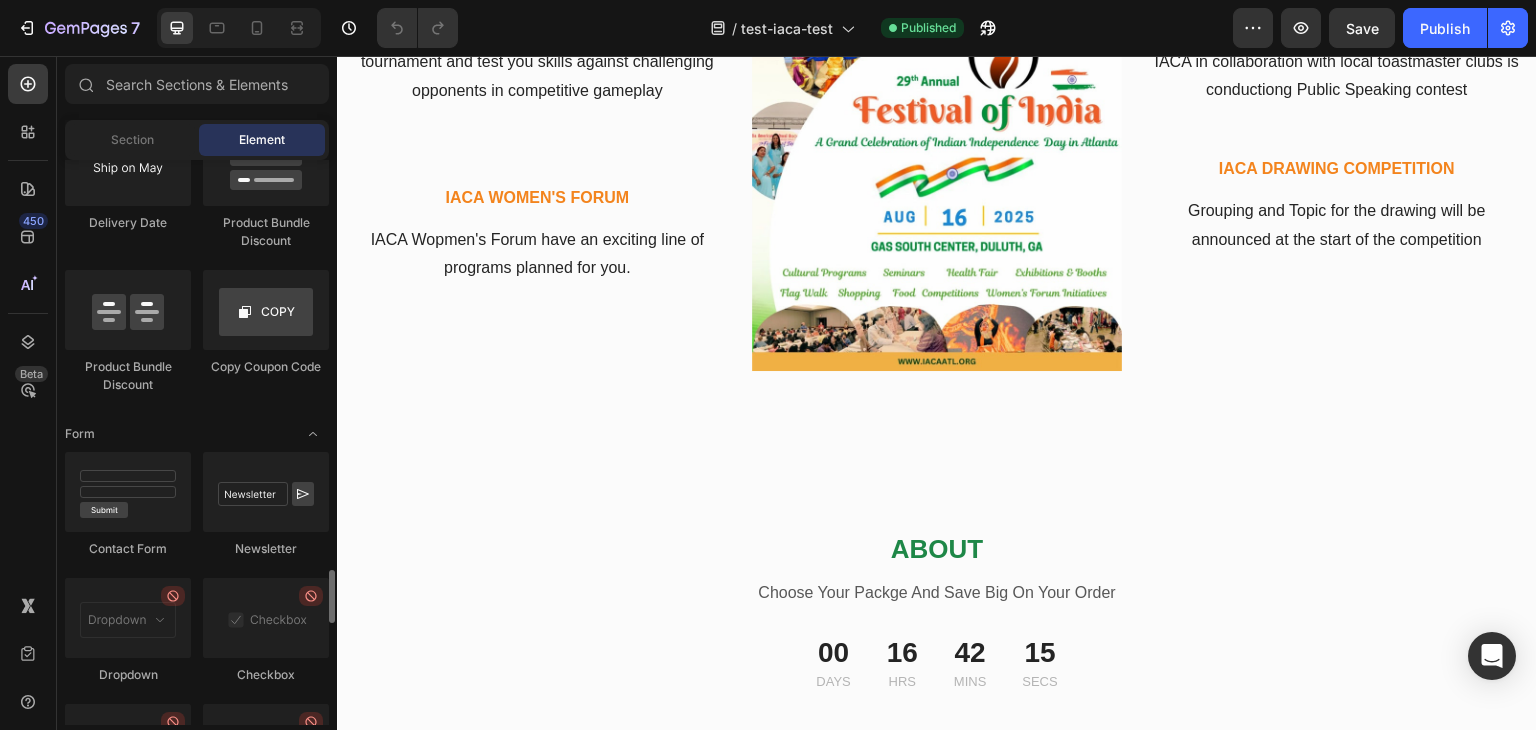 scroll, scrollTop: 4400, scrollLeft: 0, axis: vertical 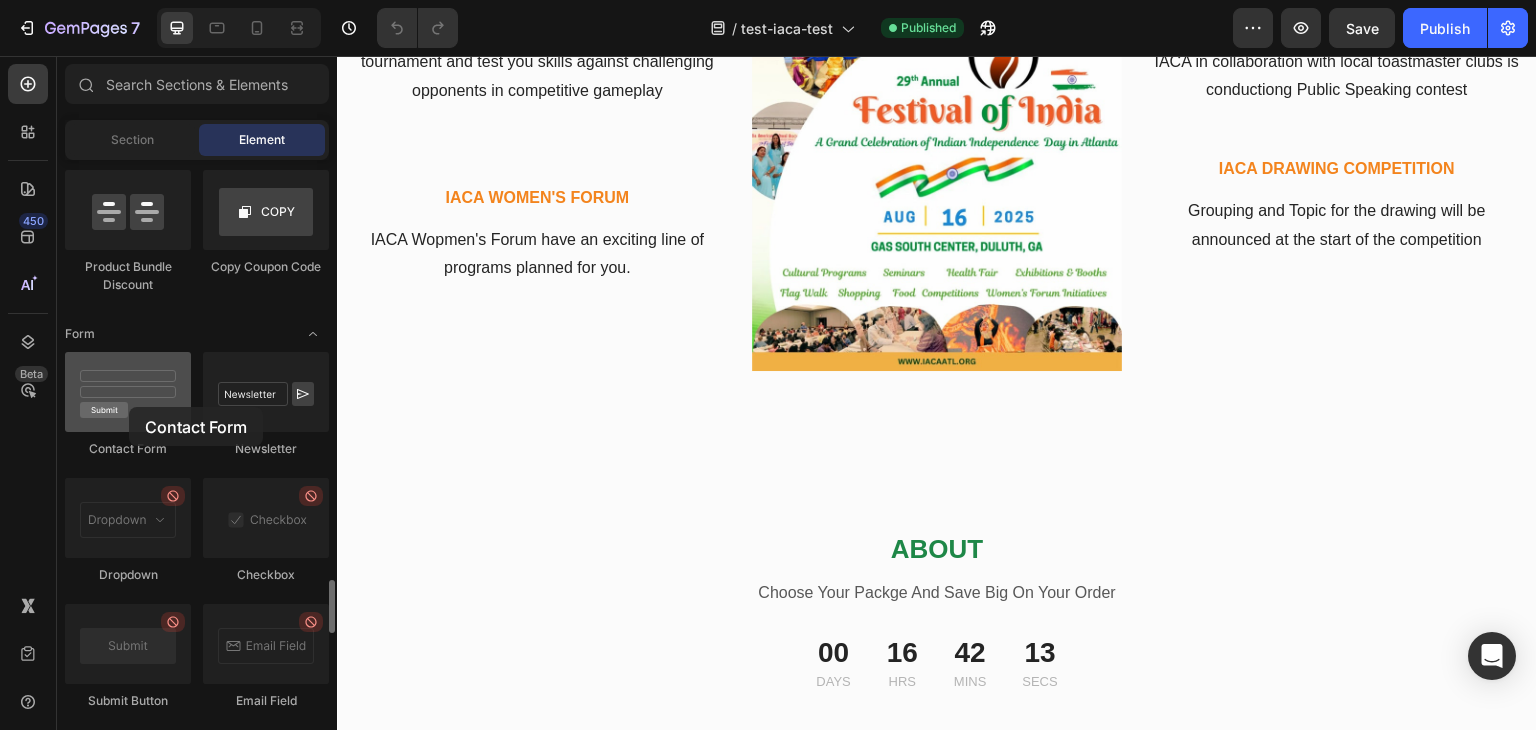 click at bounding box center (128, 392) 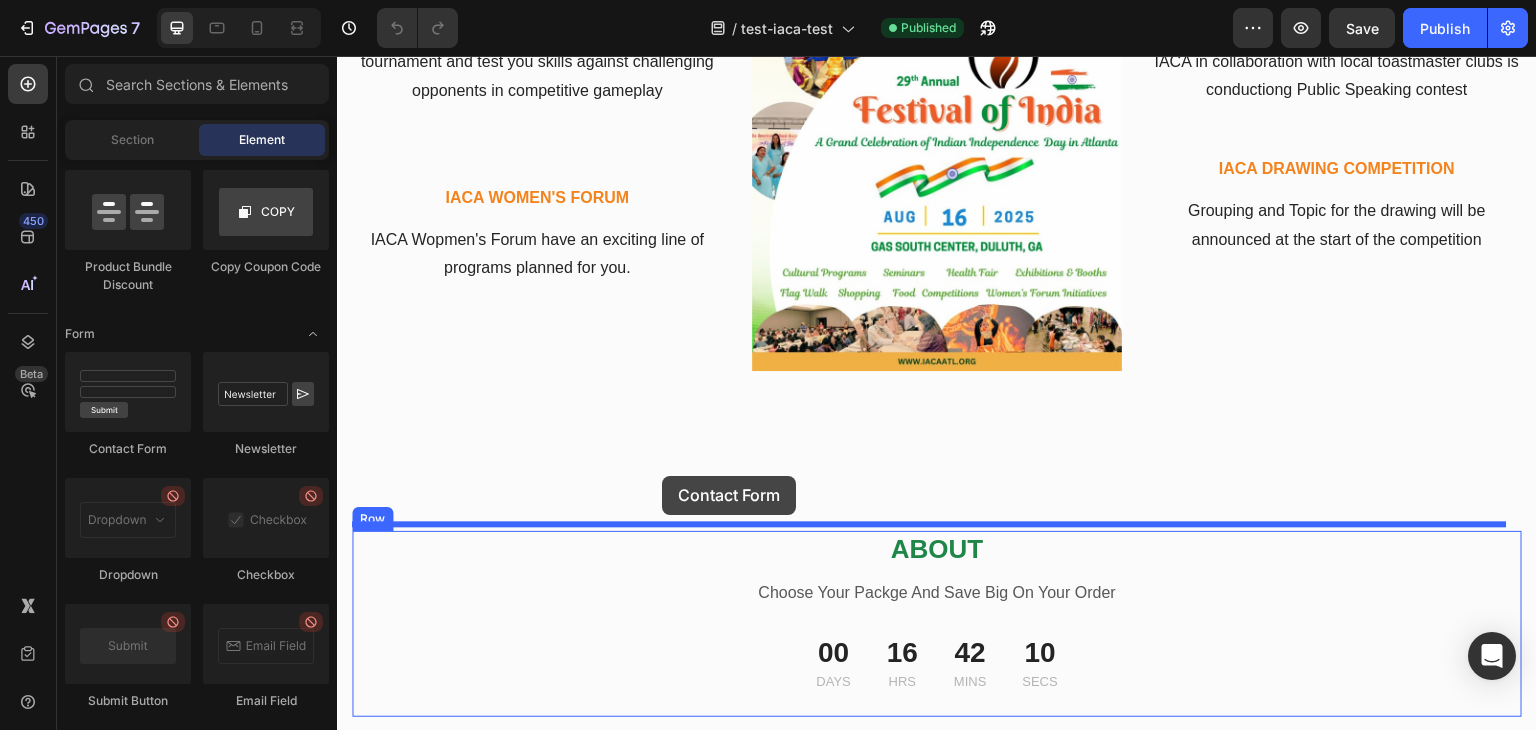 drag, startPoint x: 466, startPoint y: 463, endPoint x: 662, endPoint y: 476, distance: 196.43065 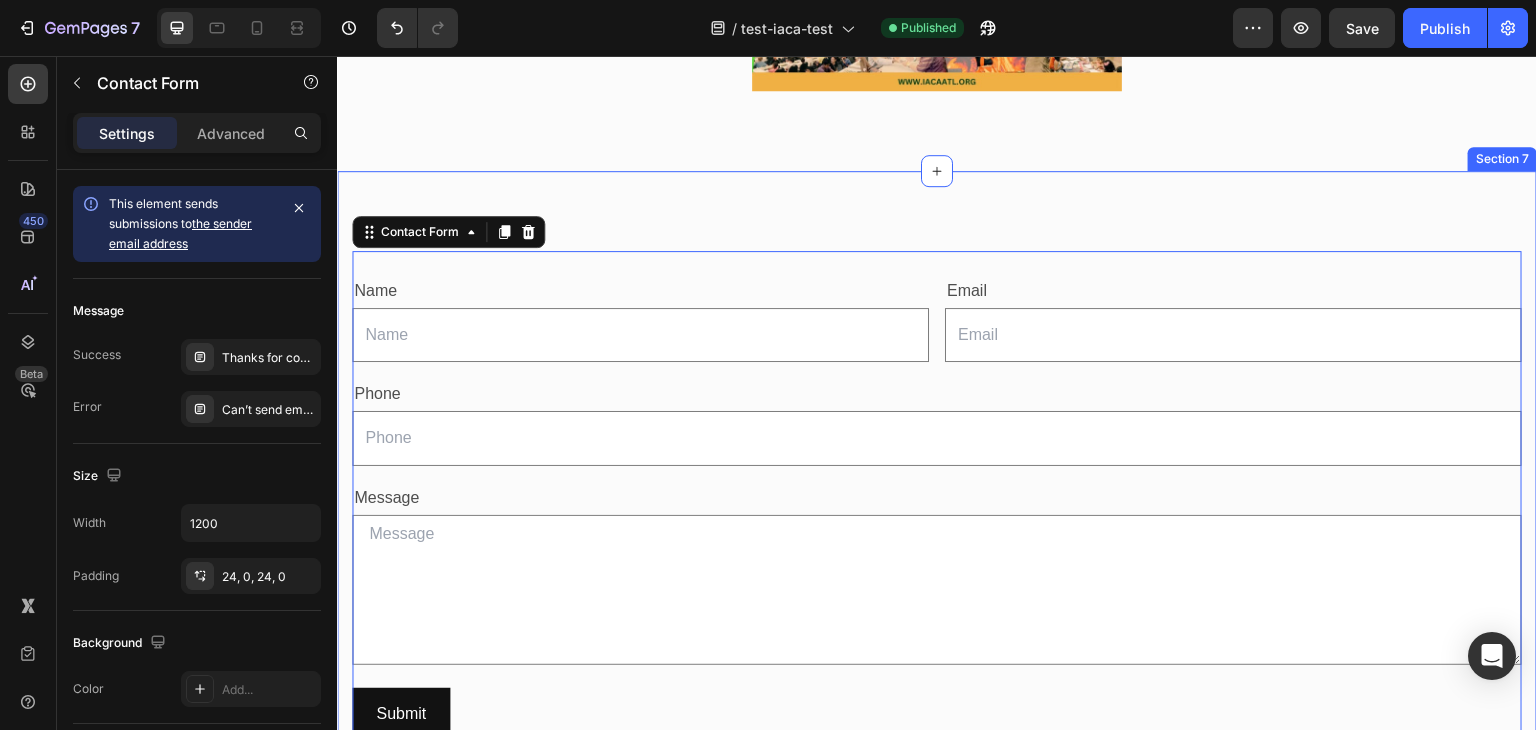 scroll, scrollTop: 3023, scrollLeft: 0, axis: vertical 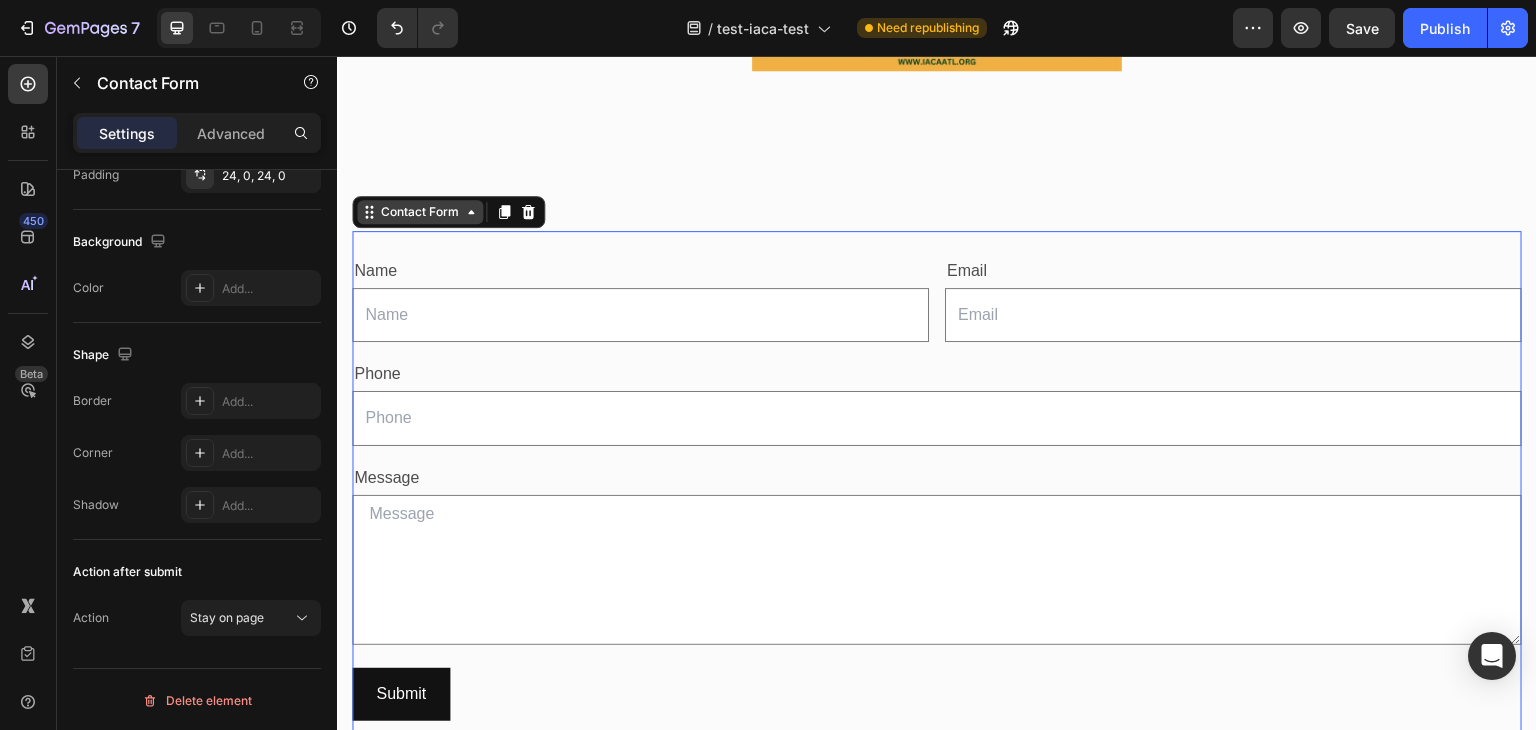 click on "Contact Form" at bounding box center [420, 212] 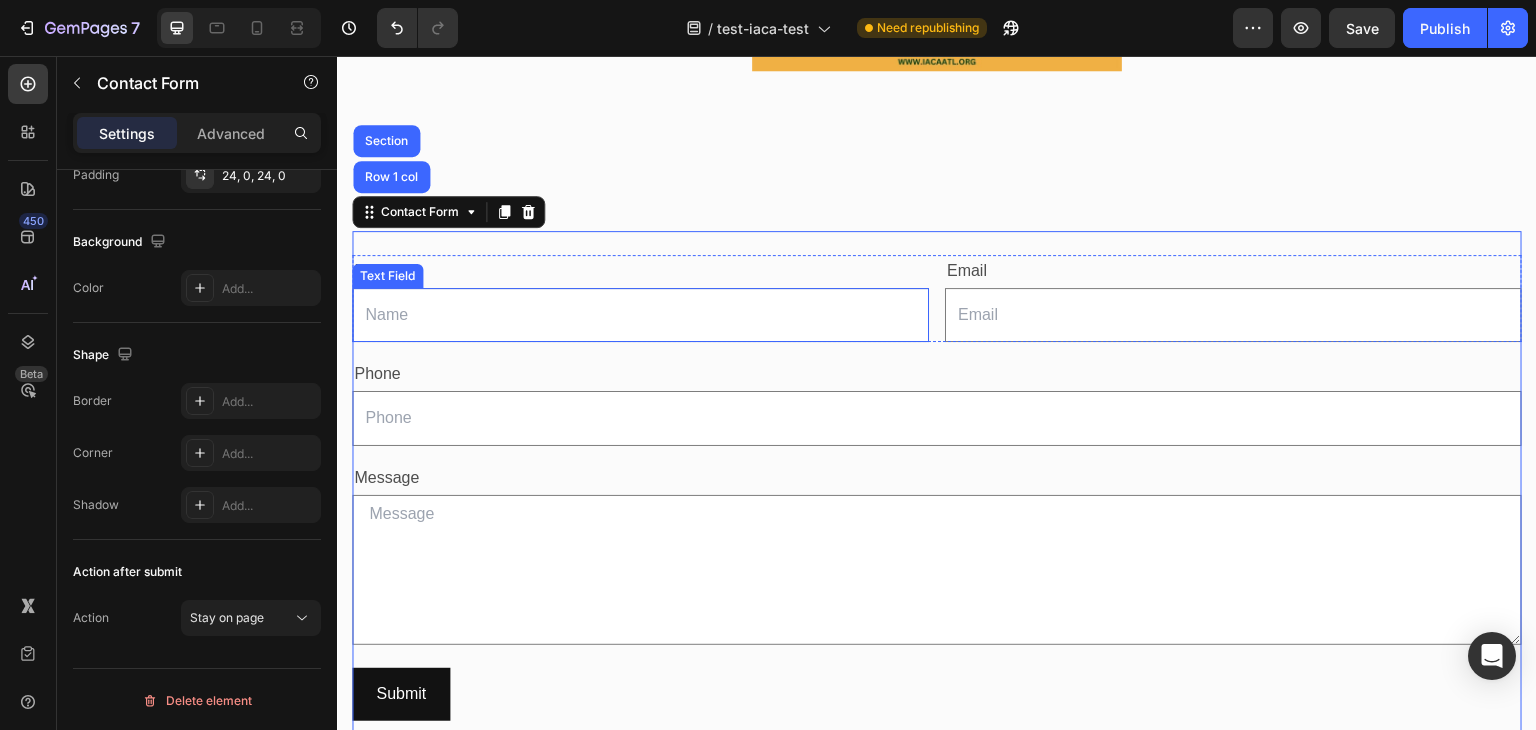 click on "Message" at bounding box center (937, 478) 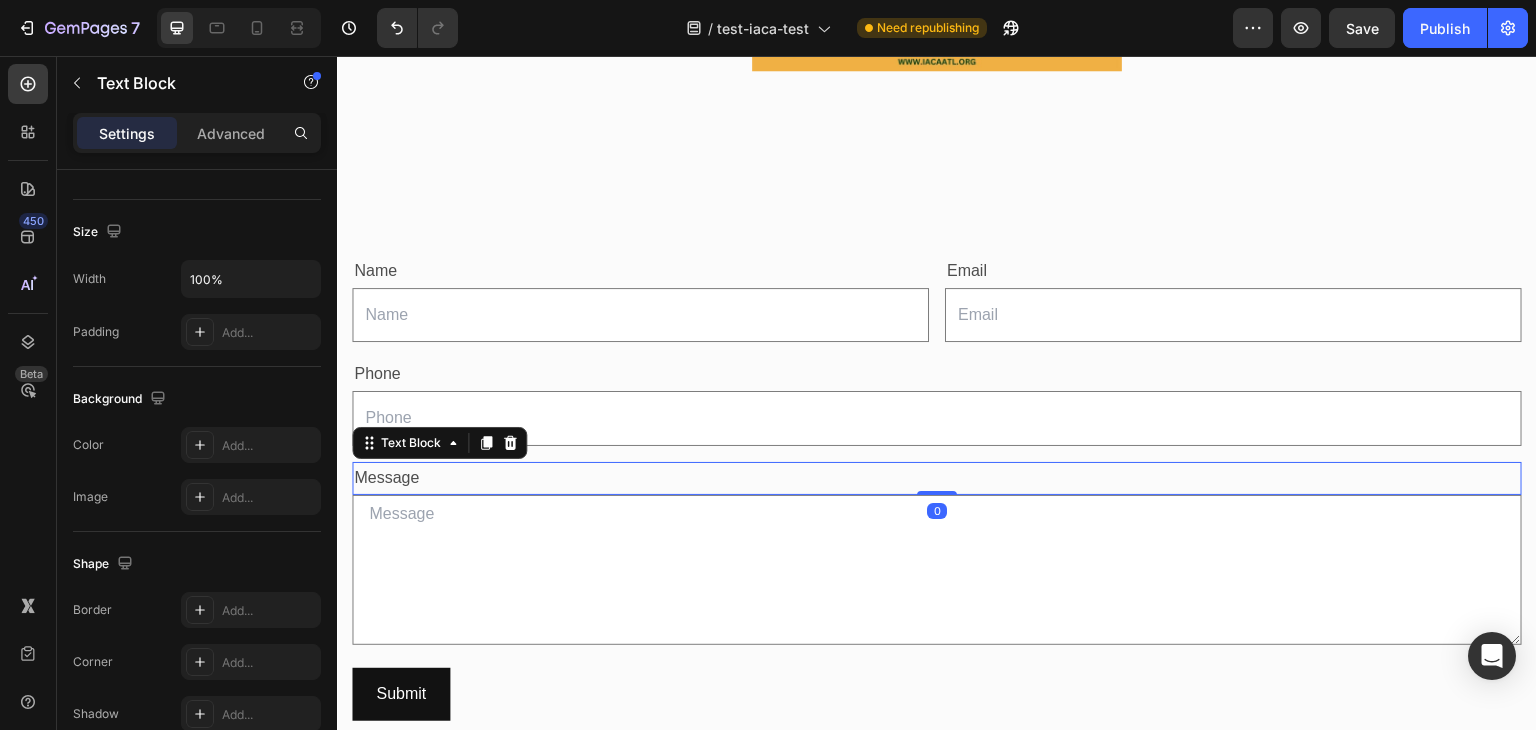 scroll, scrollTop: 0, scrollLeft: 0, axis: both 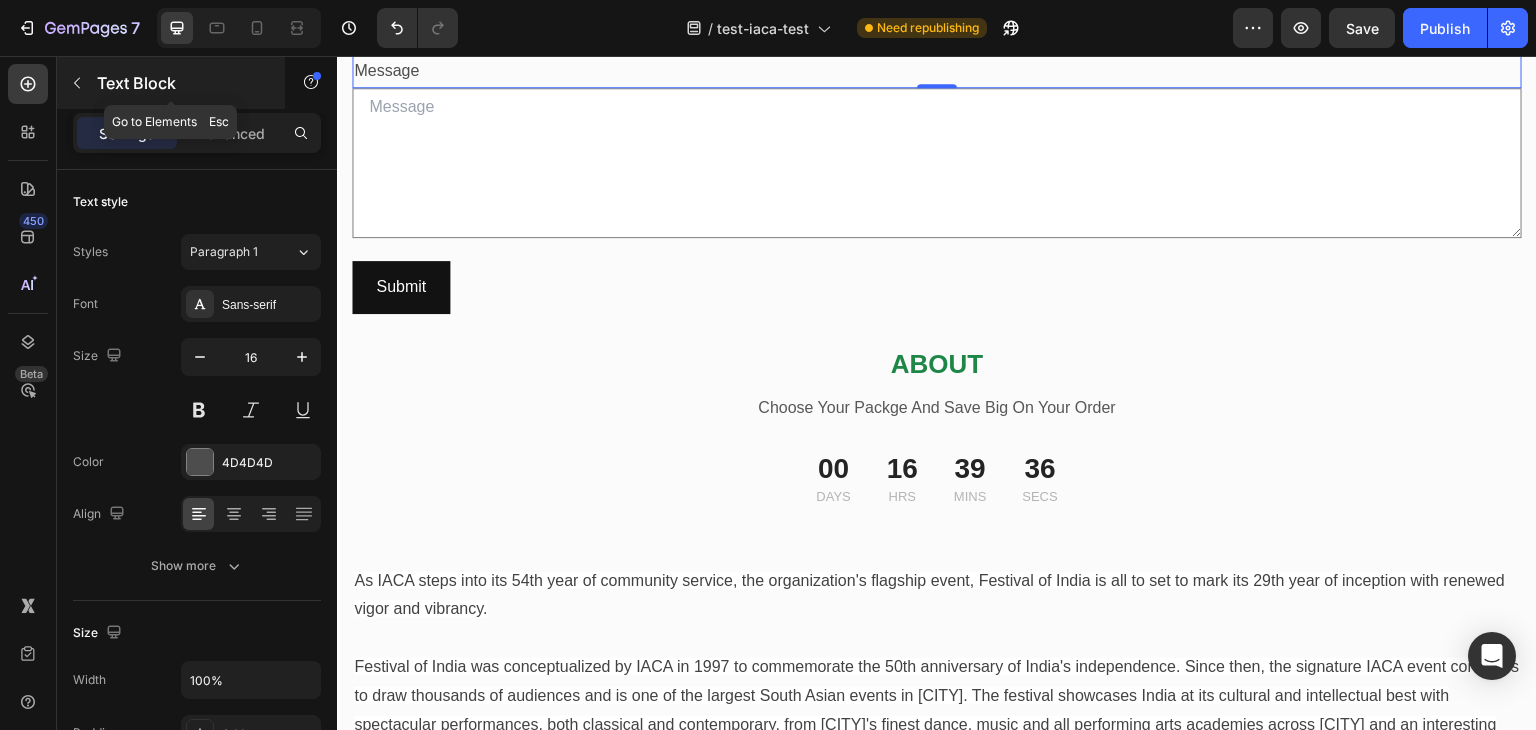 click 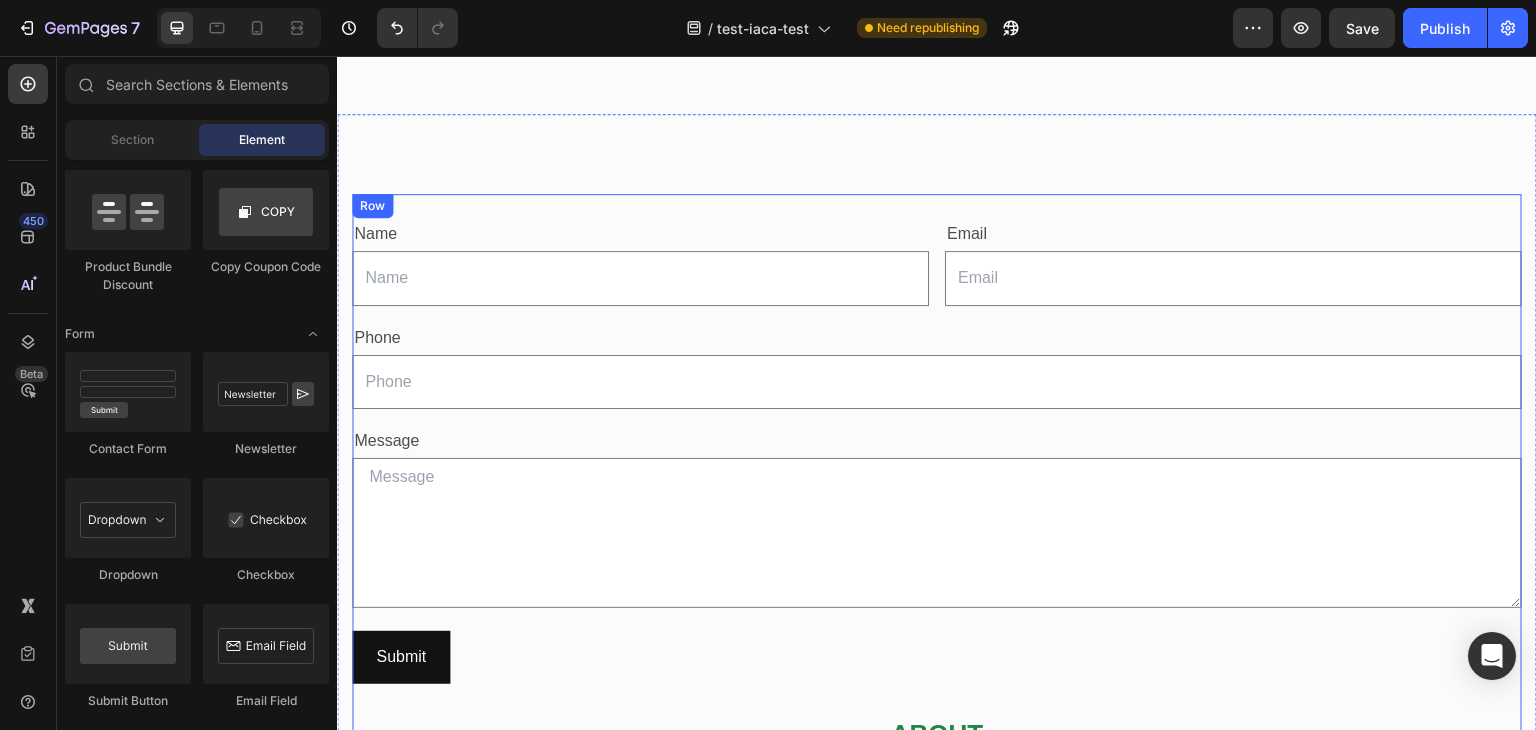 scroll, scrollTop: 3023, scrollLeft: 0, axis: vertical 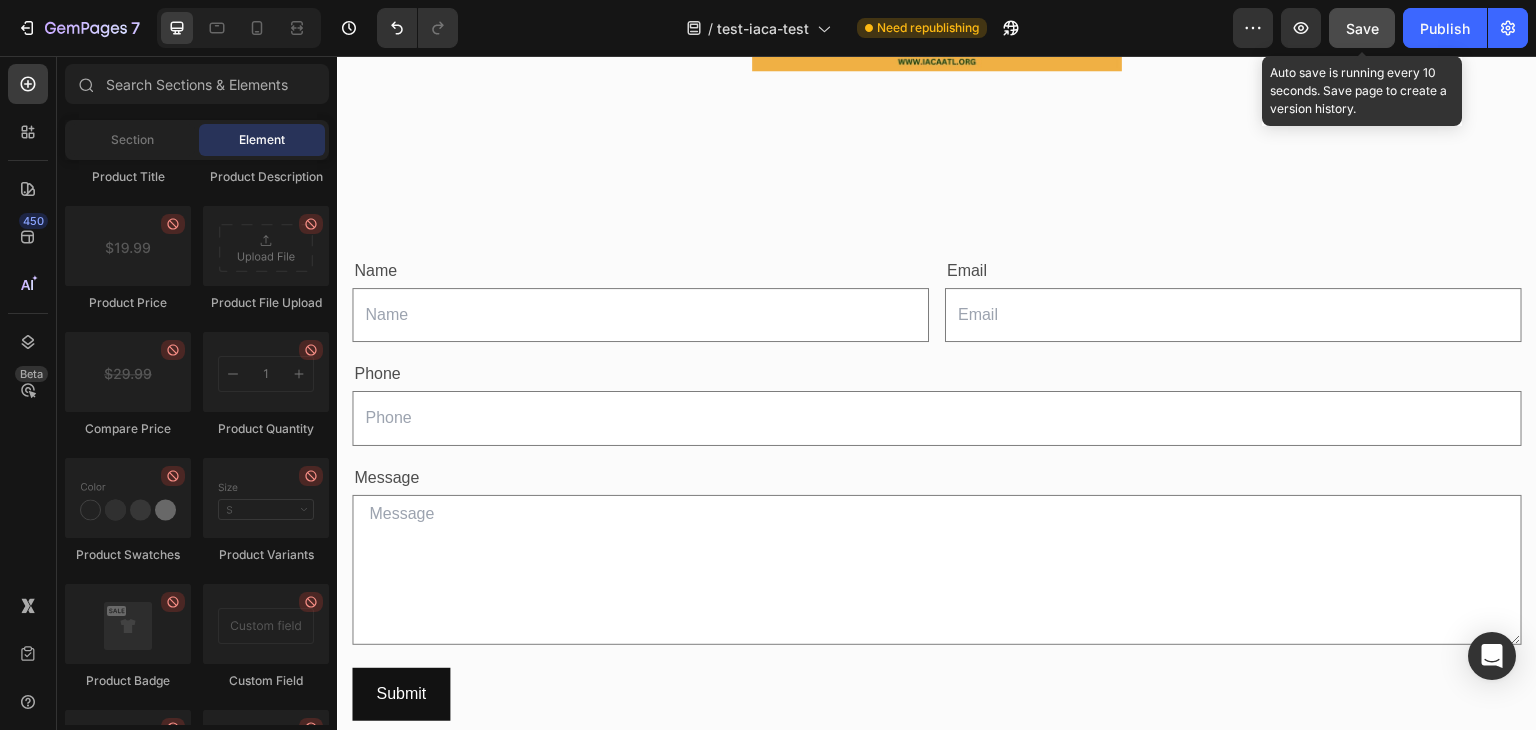 click on "Save" at bounding box center (1362, 28) 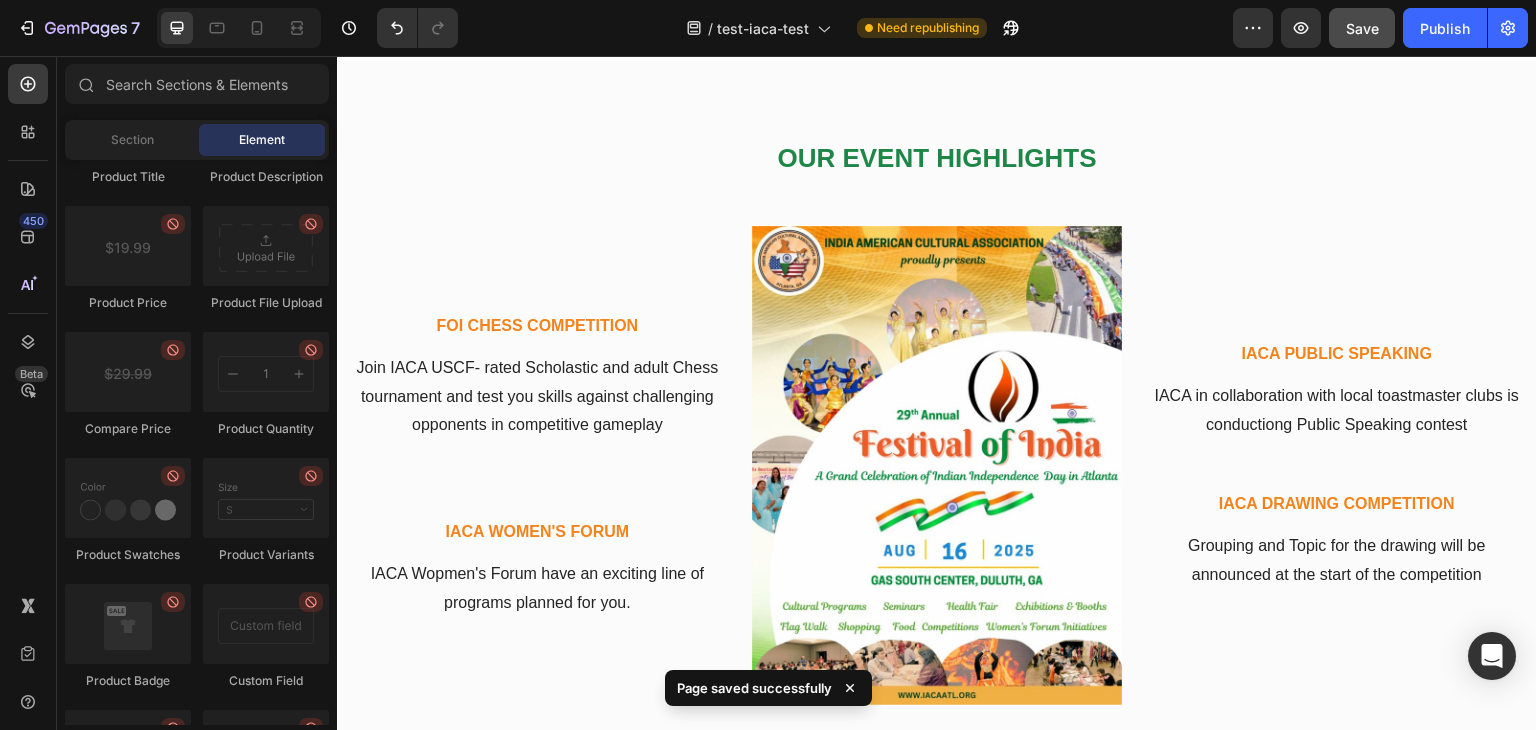 scroll, scrollTop: 2223, scrollLeft: 0, axis: vertical 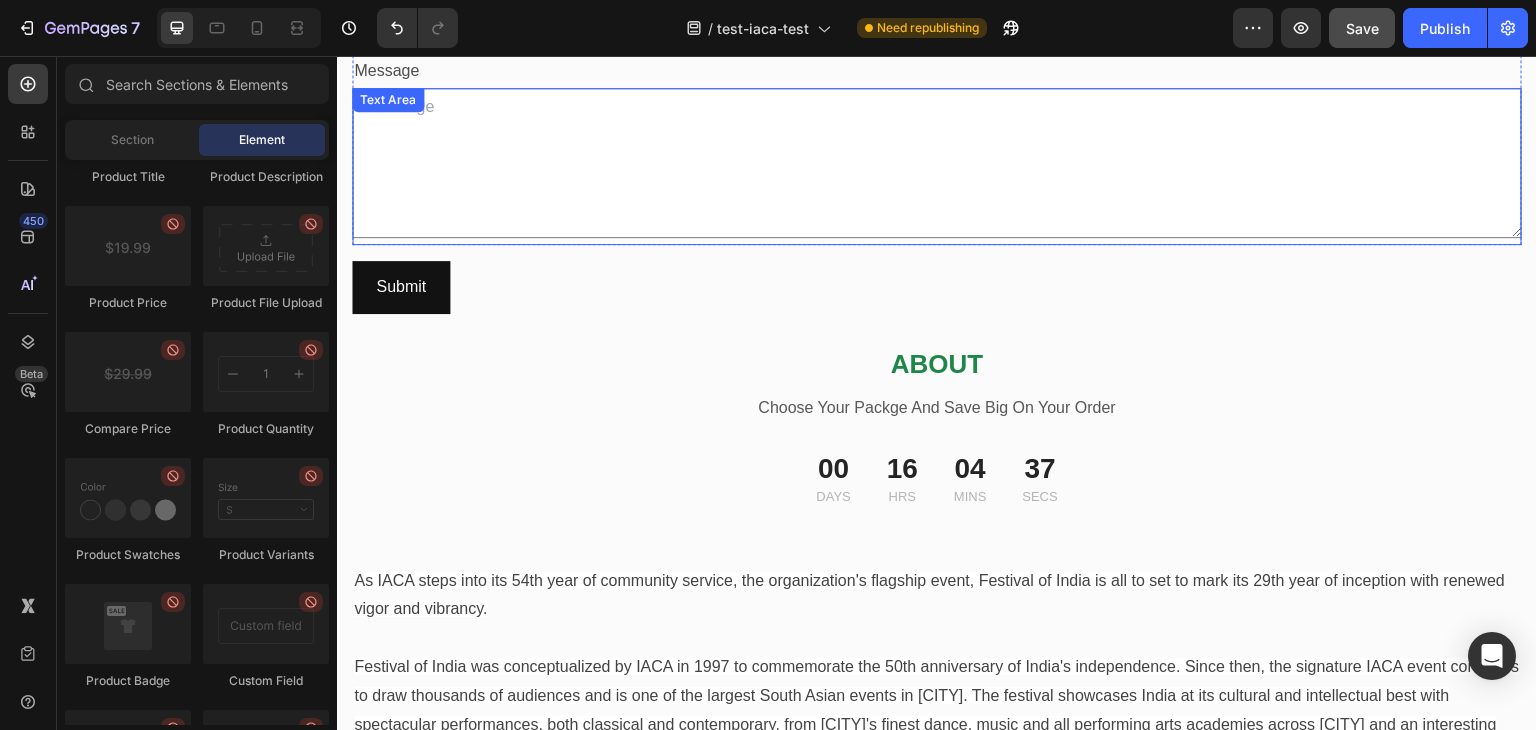 click at bounding box center (937, 163) 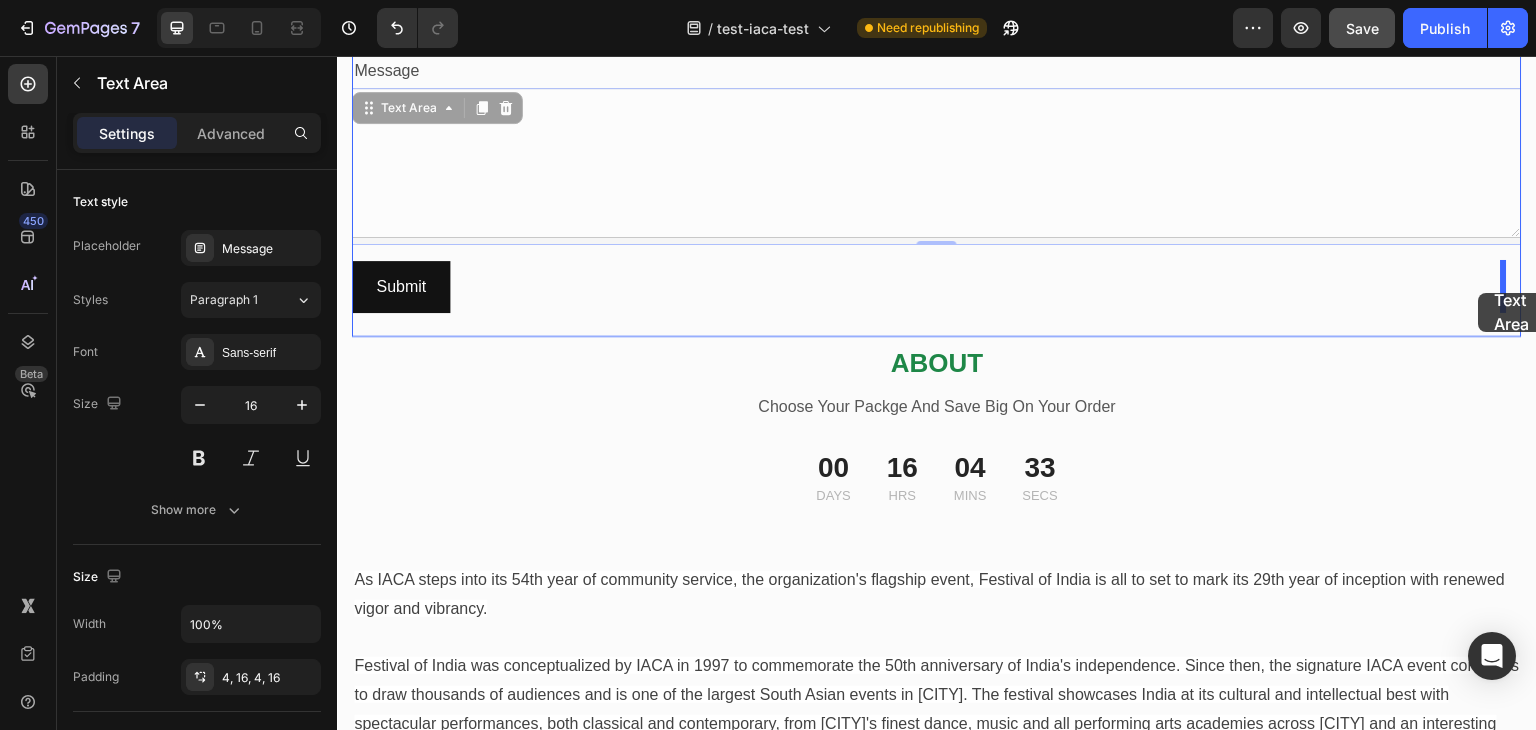 drag, startPoint x: 1501, startPoint y: 235, endPoint x: 1479, endPoint y: 293, distance: 62.03225 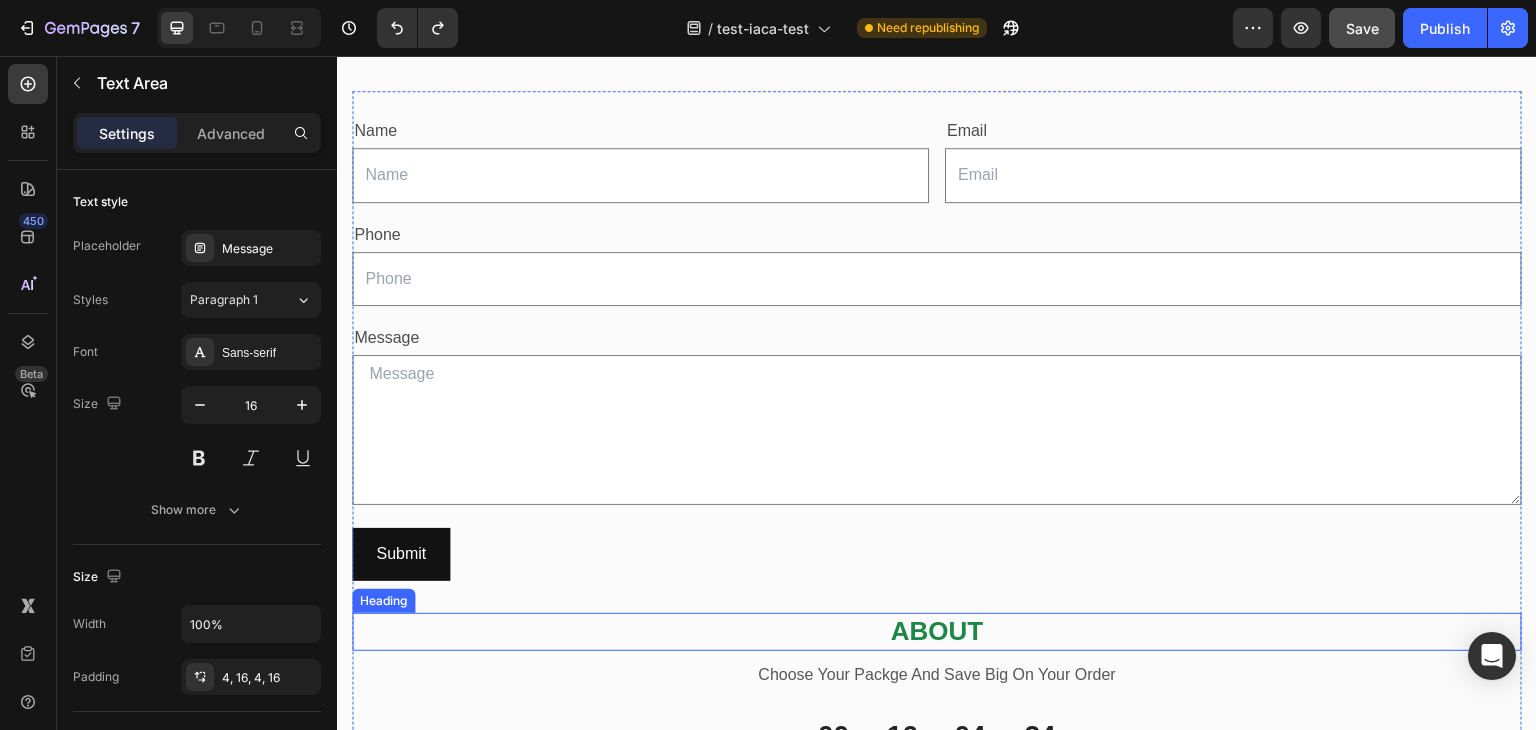 scroll, scrollTop: 3123, scrollLeft: 0, axis: vertical 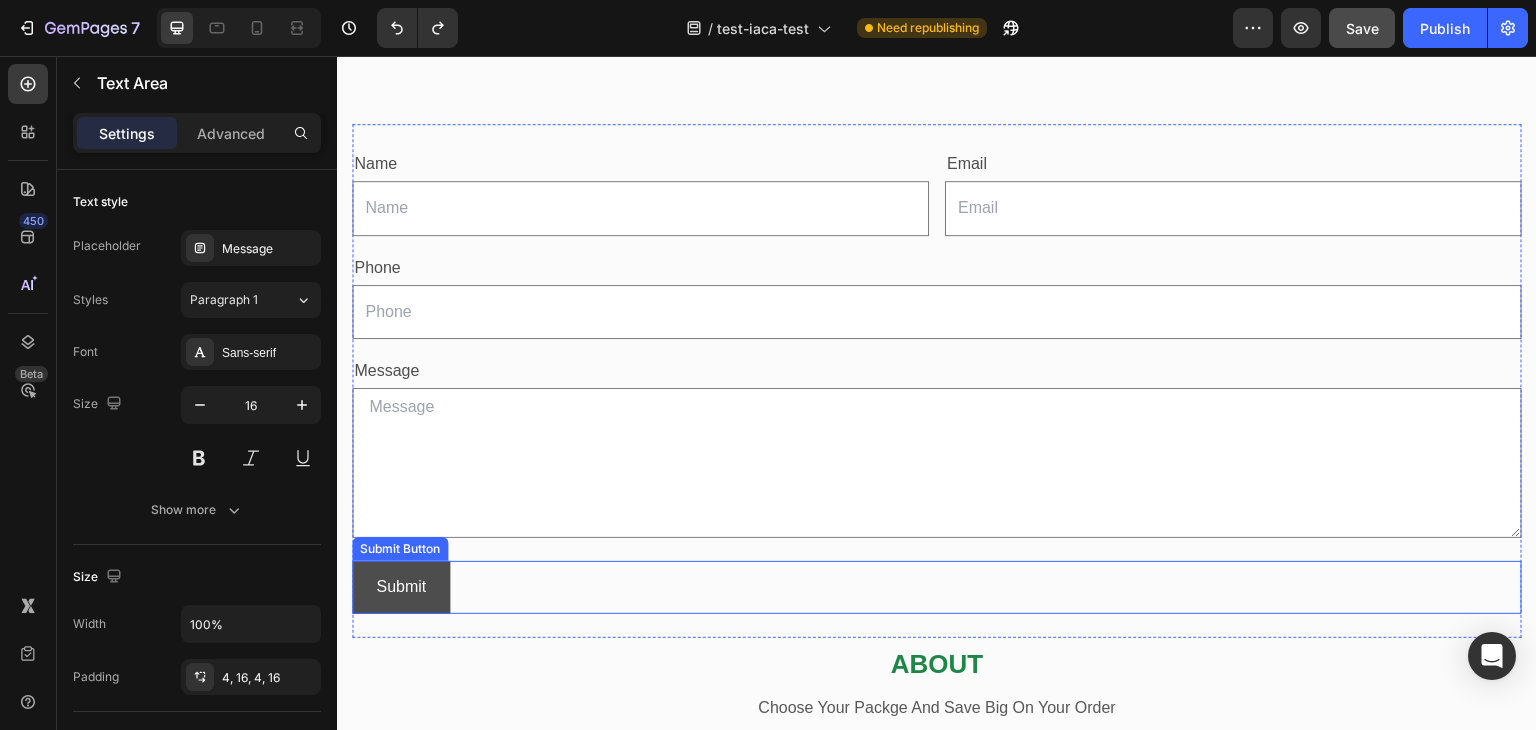 click on "Submit" at bounding box center (401, 587) 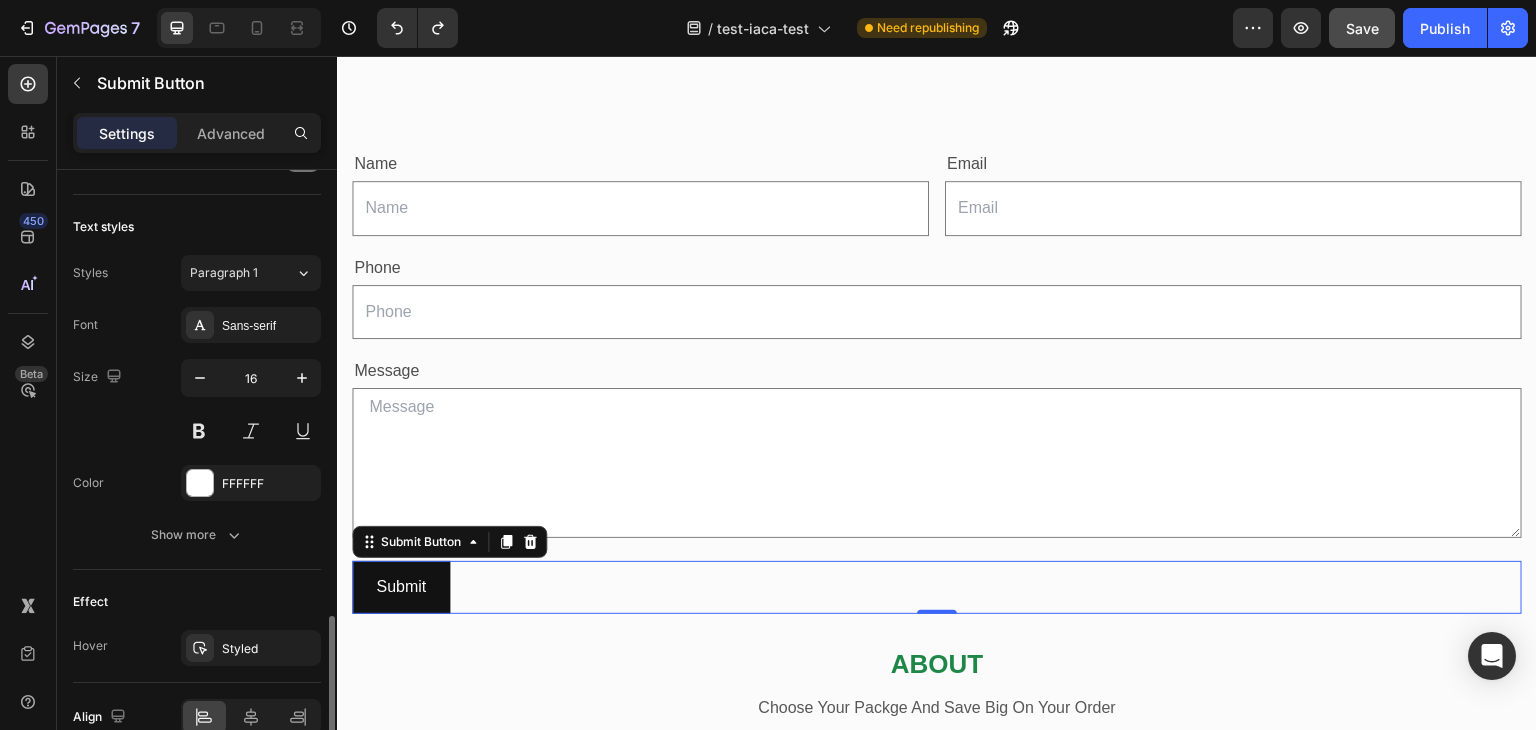 scroll, scrollTop: 798, scrollLeft: 0, axis: vertical 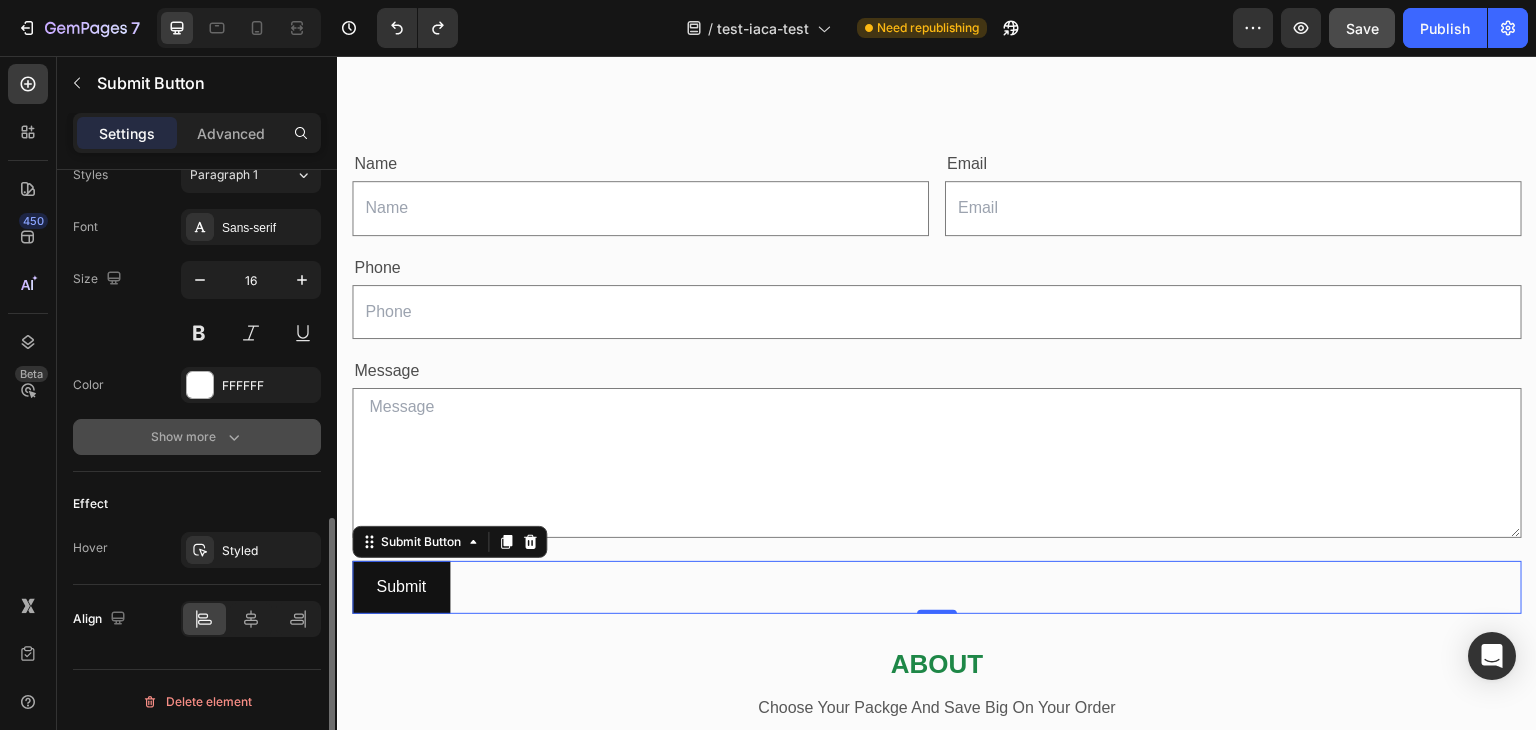 click on "Show more" at bounding box center [197, 437] 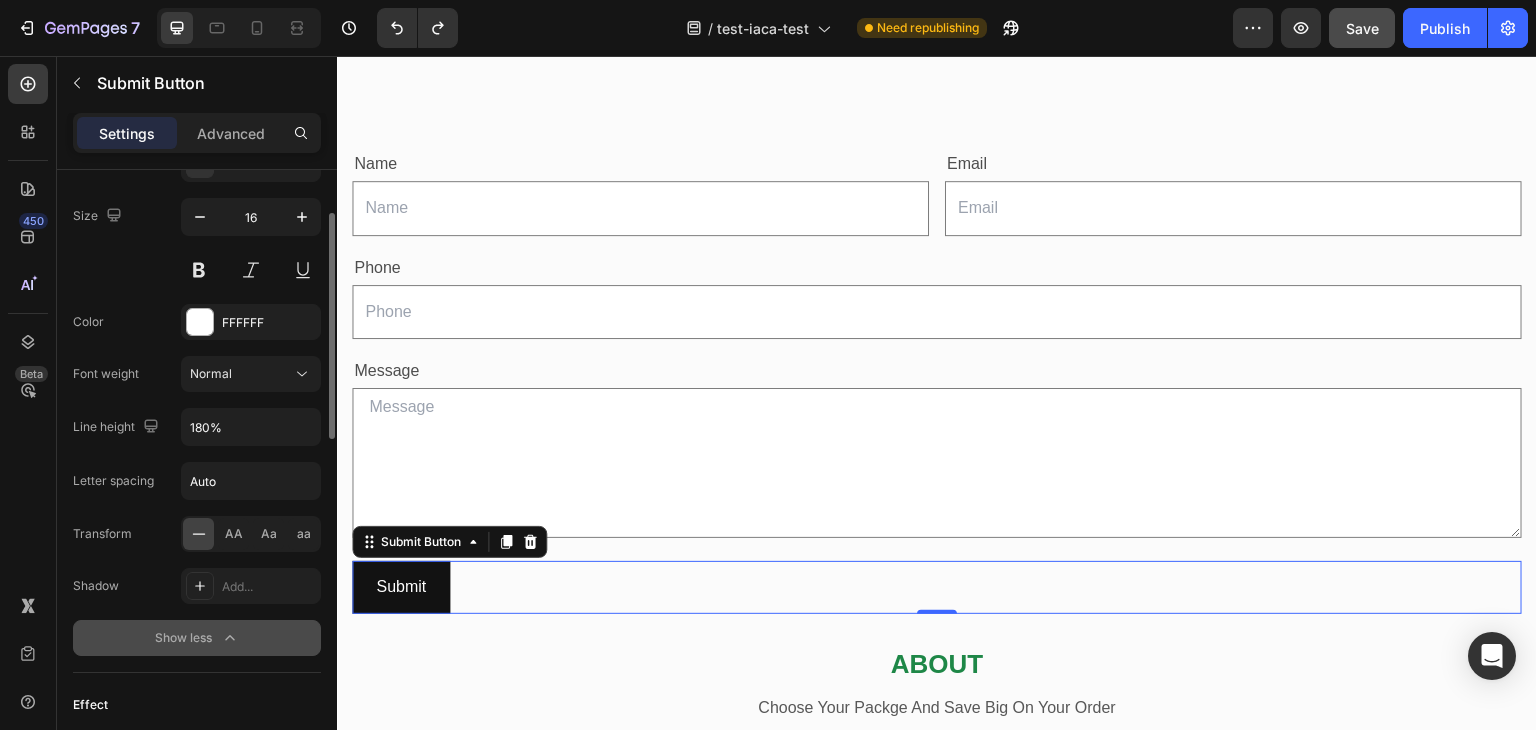 scroll, scrollTop: 661, scrollLeft: 0, axis: vertical 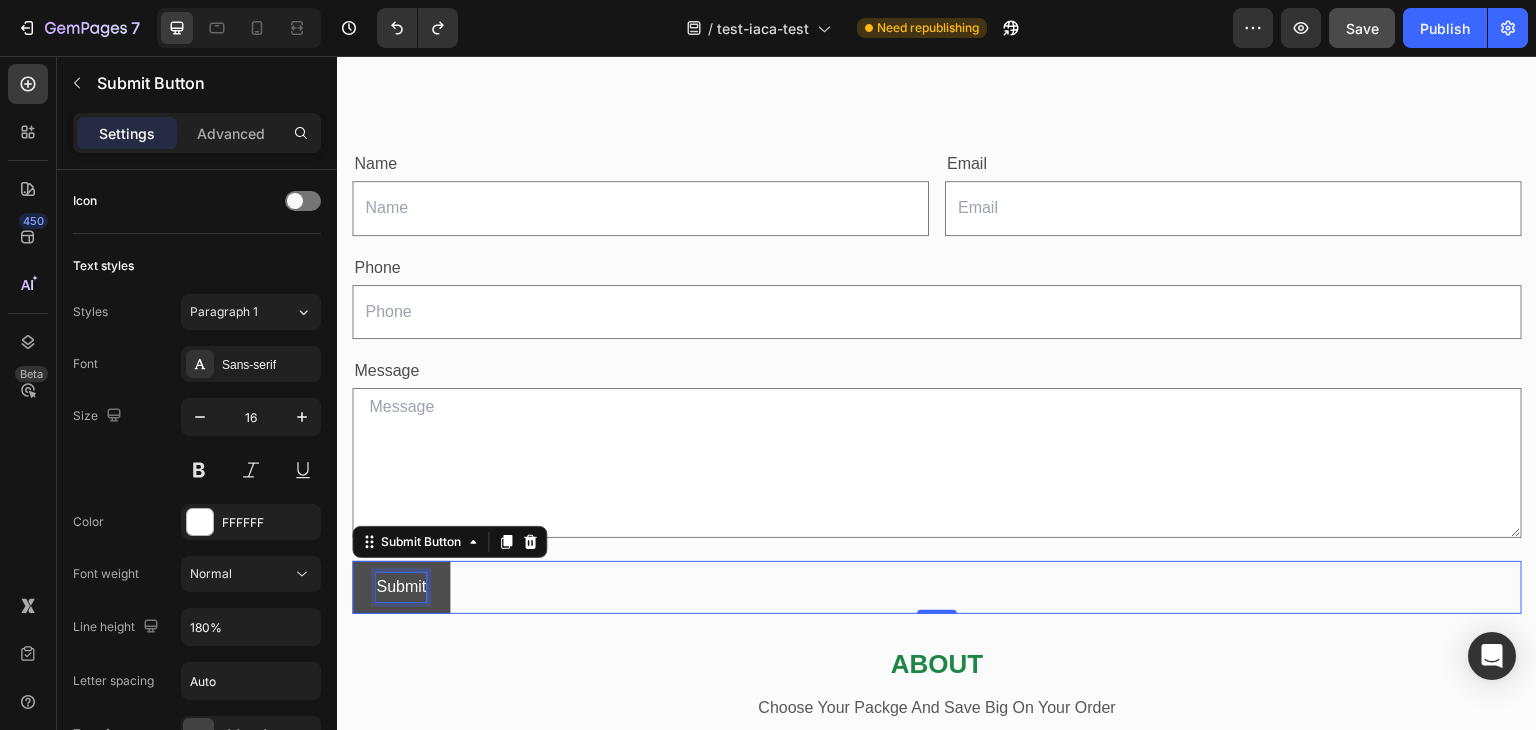 click on "Submit" at bounding box center (401, 587) 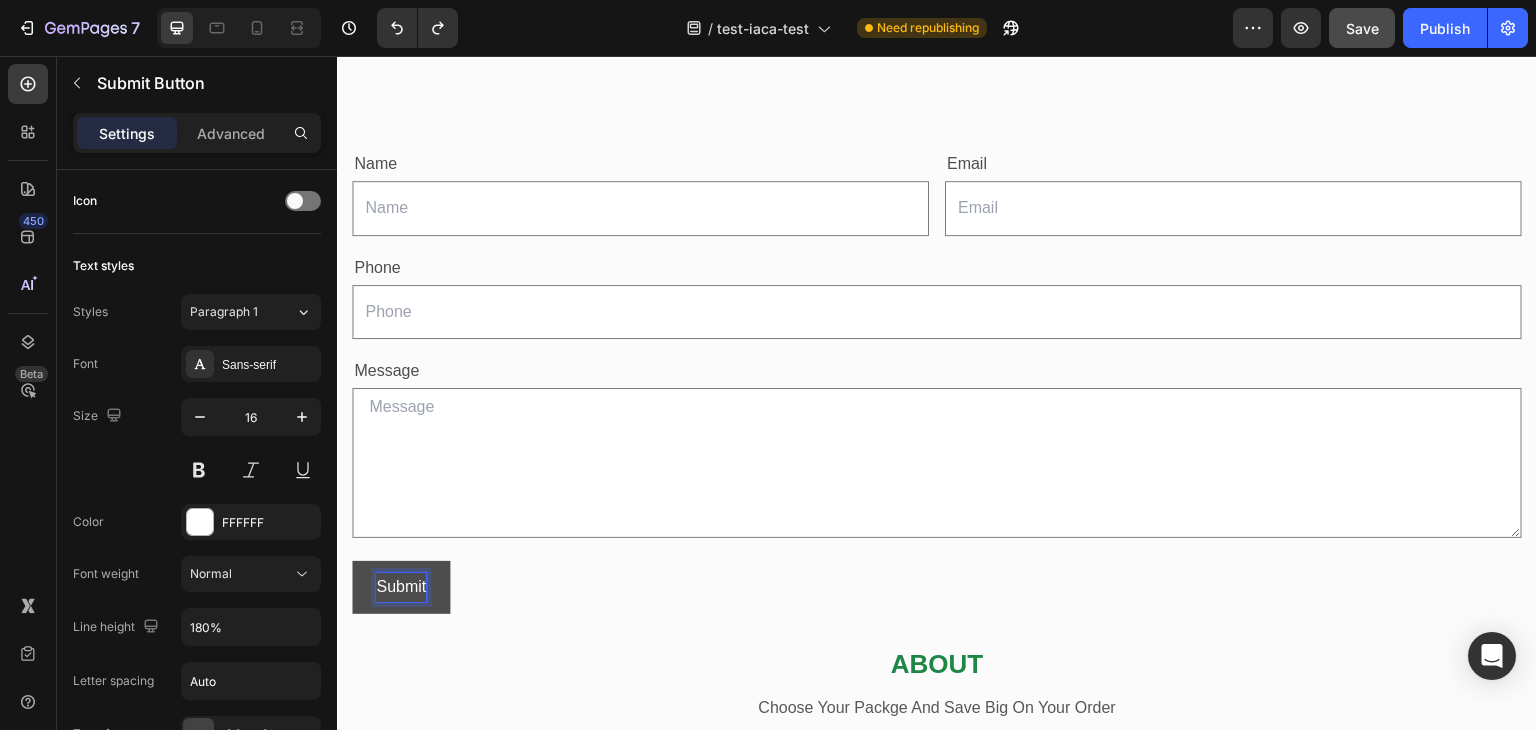 click on "Submit" at bounding box center (401, 587) 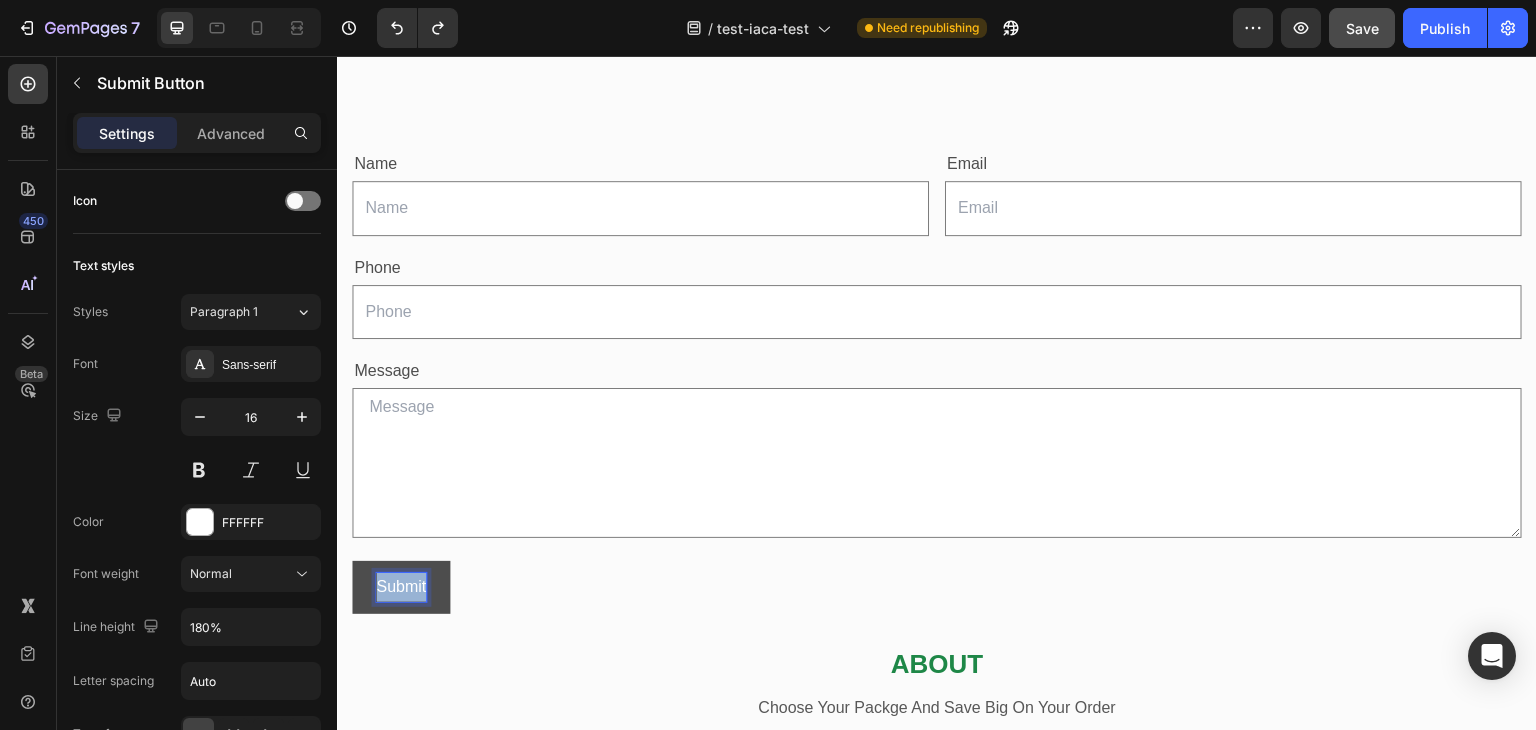 click on "Submit" at bounding box center (401, 587) 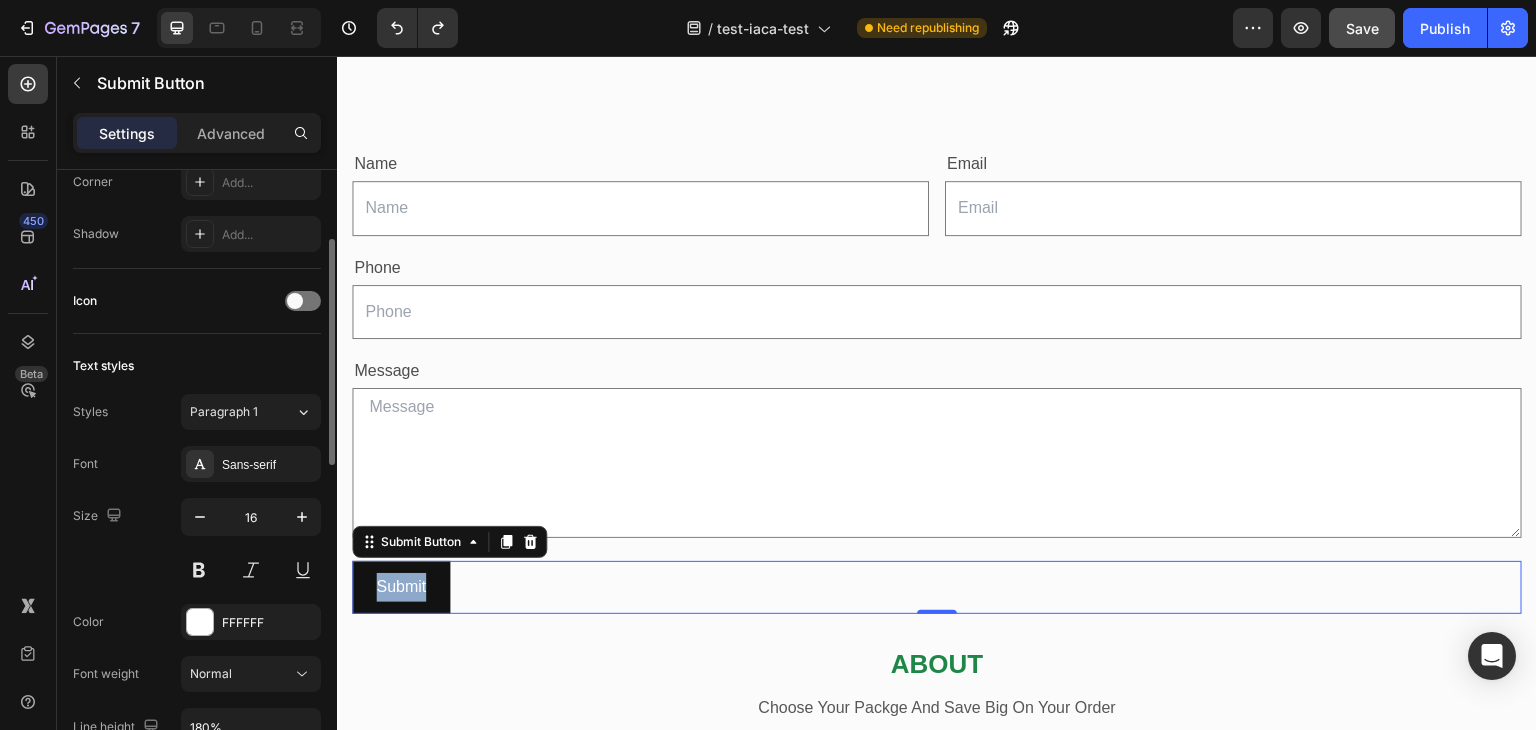 scroll, scrollTop: 461, scrollLeft: 0, axis: vertical 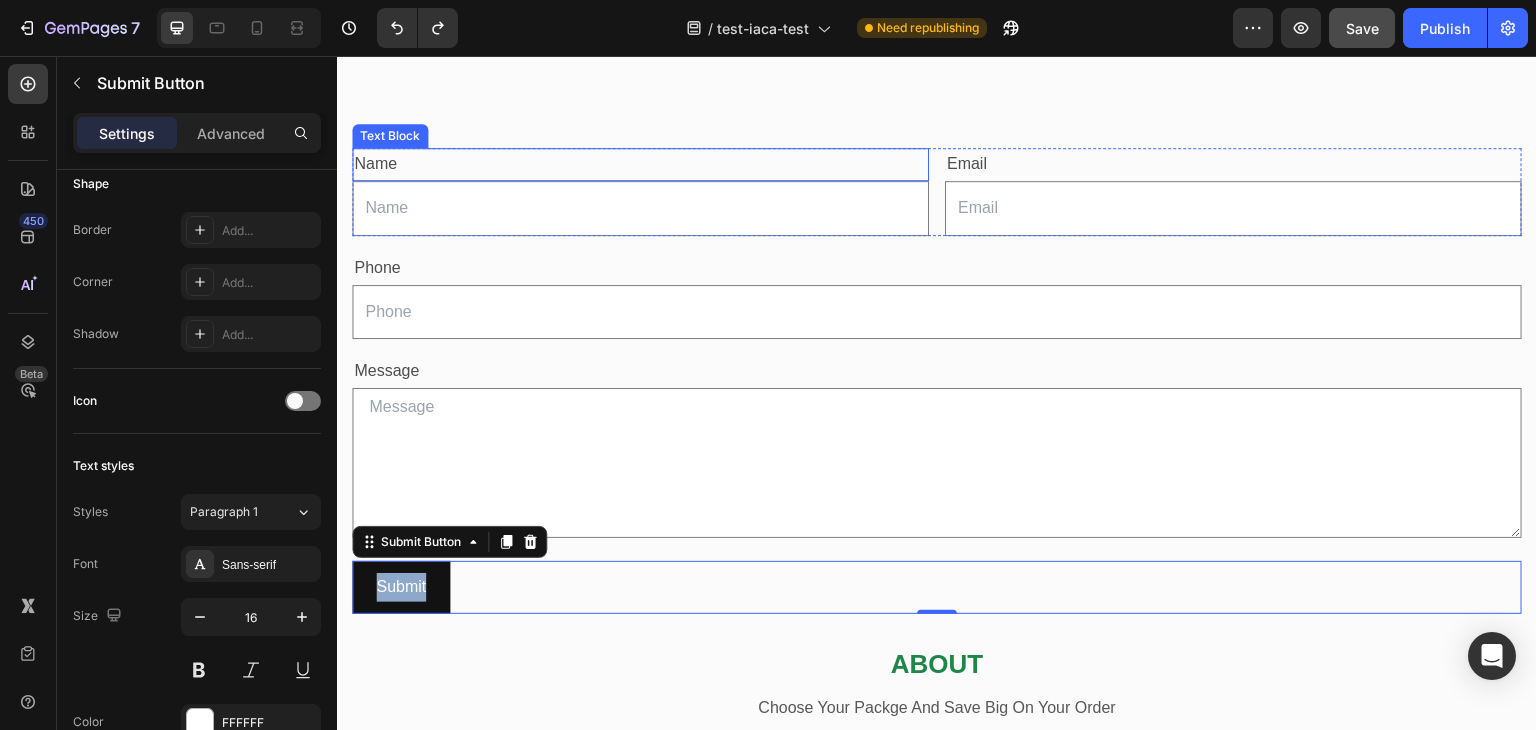 click on "Name" at bounding box center (640, 164) 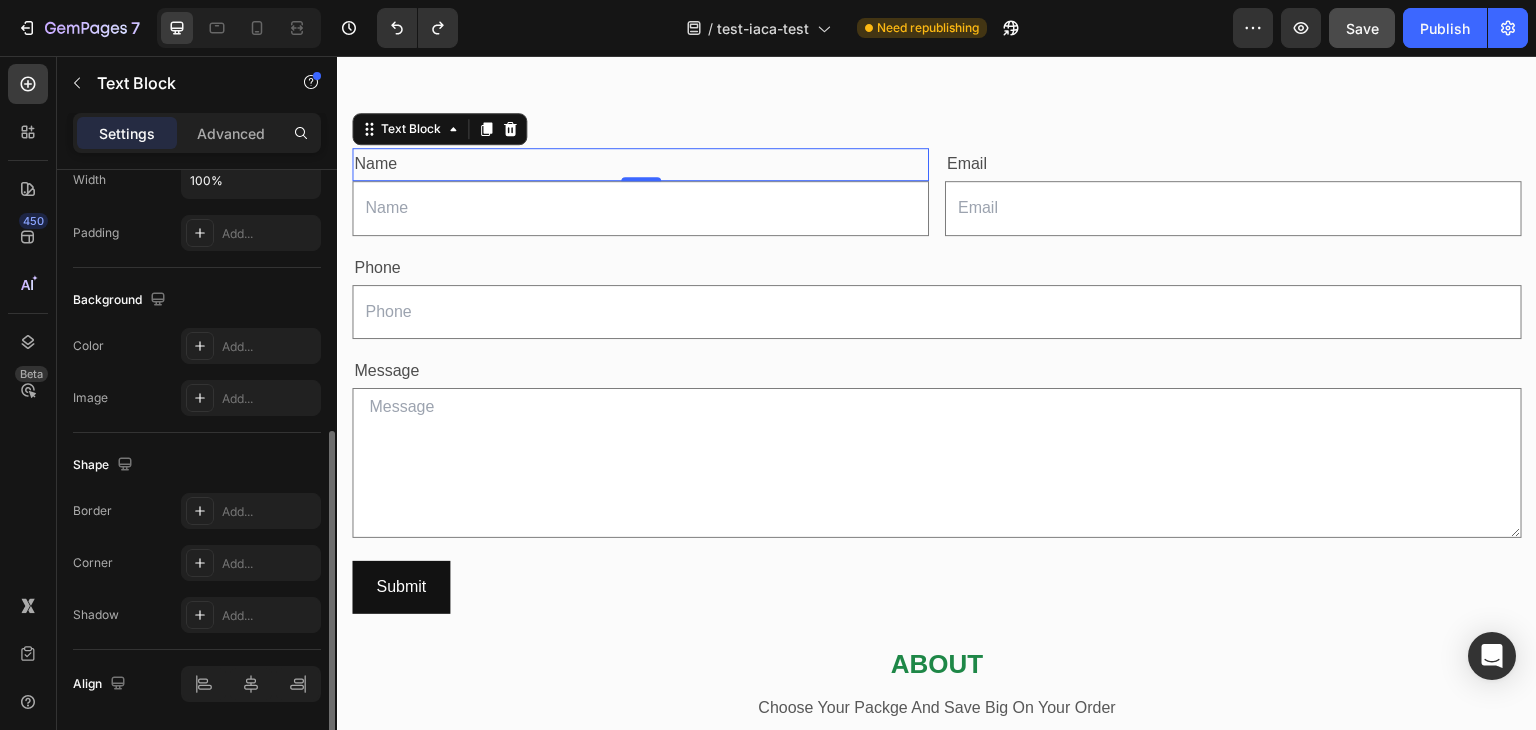 scroll, scrollTop: 566, scrollLeft: 0, axis: vertical 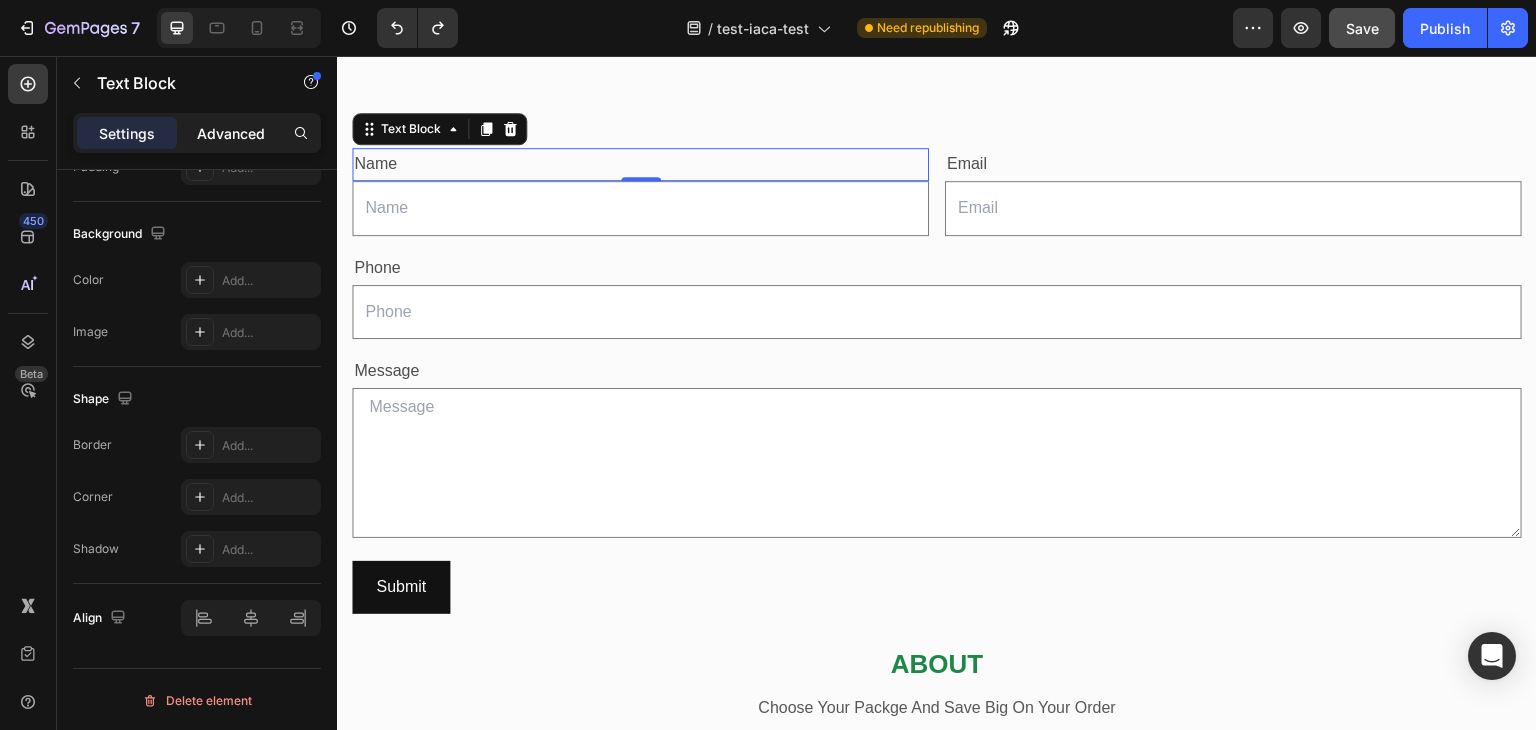 click on "Advanced" at bounding box center [231, 133] 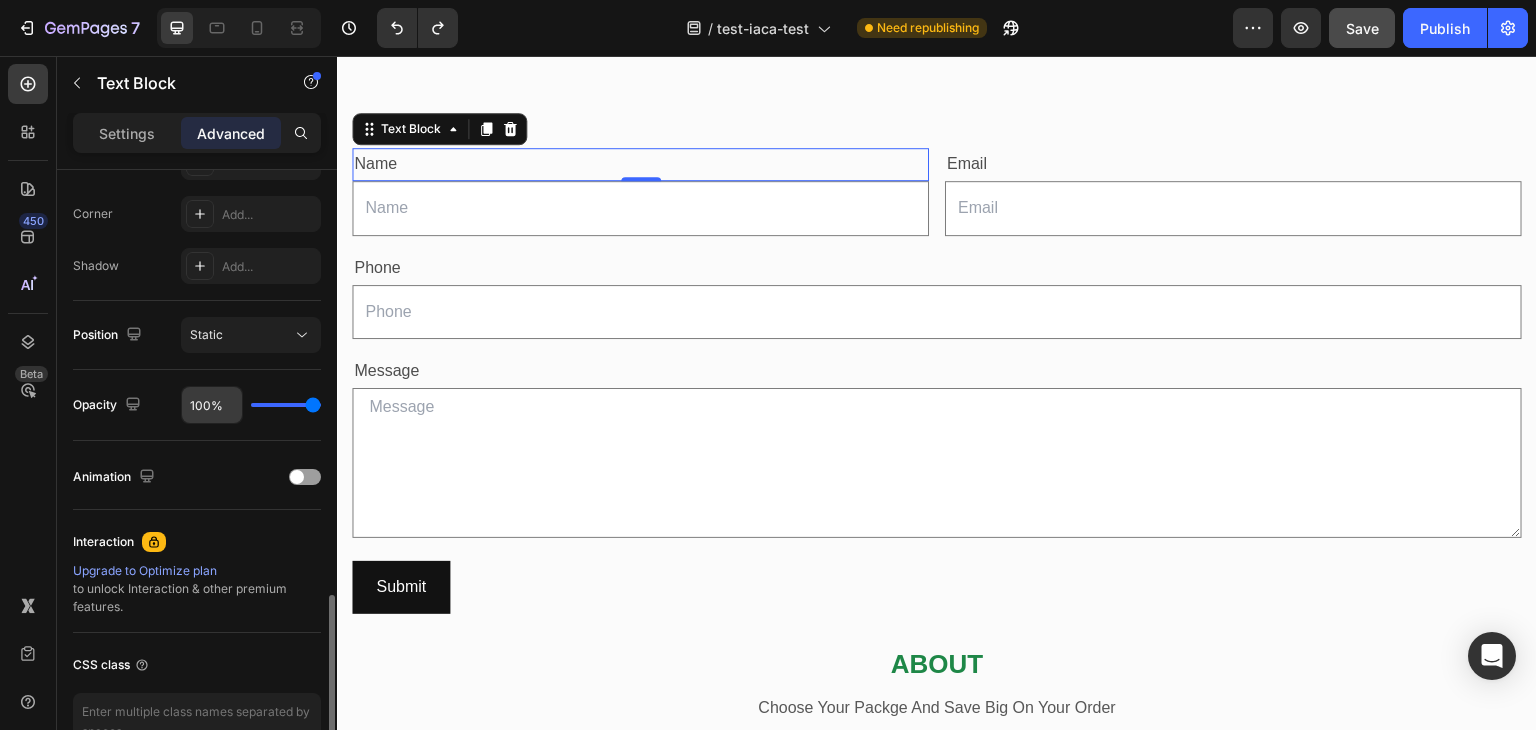 scroll, scrollTop: 700, scrollLeft: 0, axis: vertical 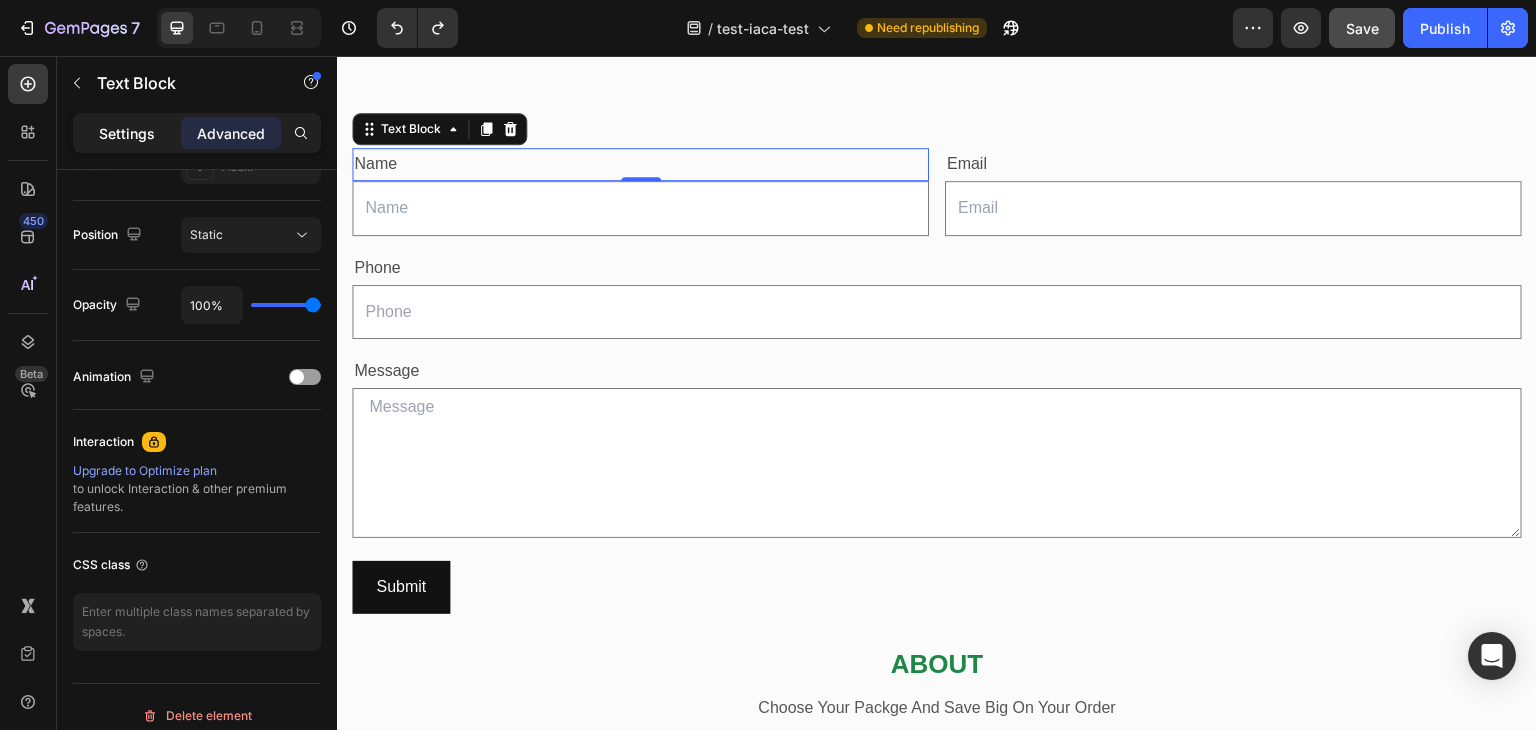 click on "Settings" at bounding box center [127, 133] 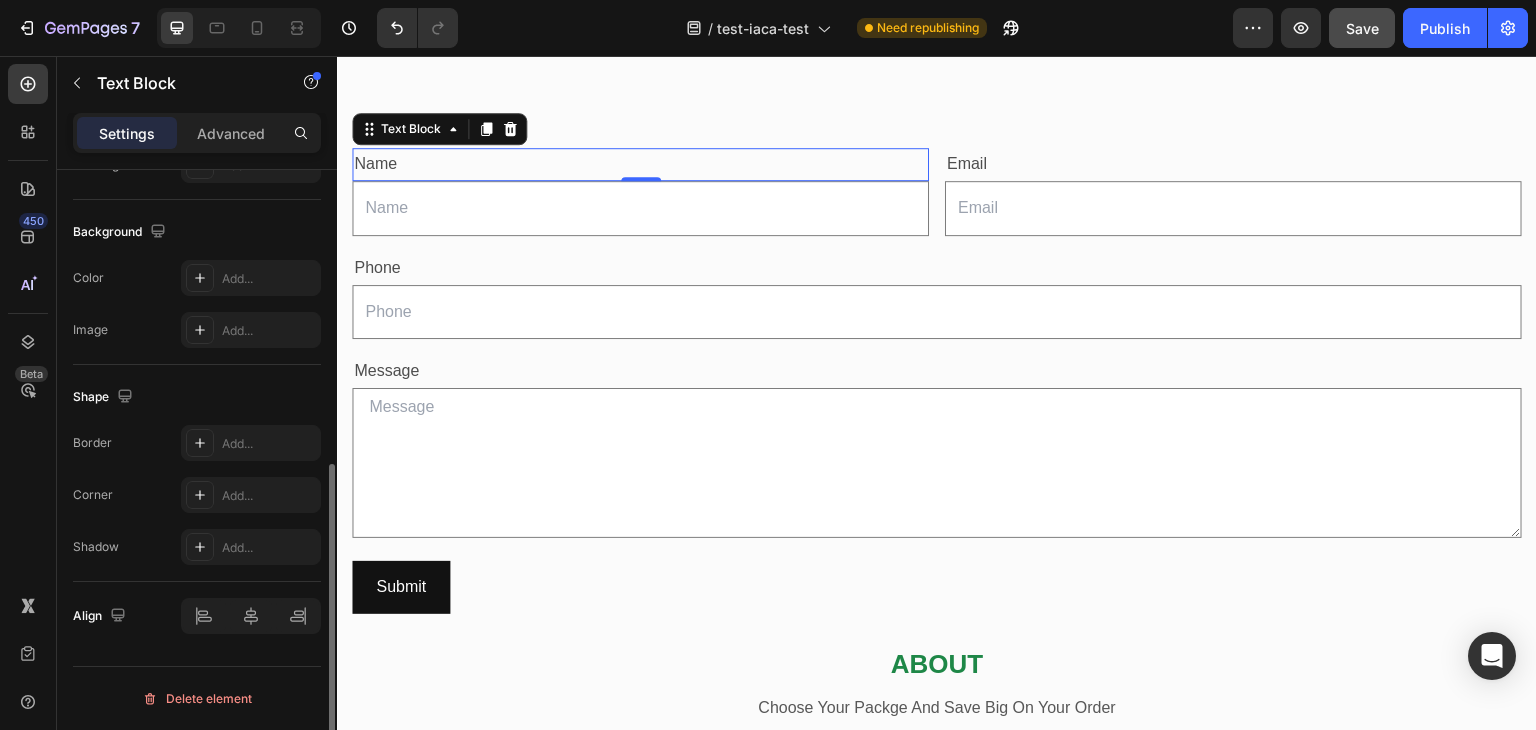 scroll, scrollTop: 566, scrollLeft: 0, axis: vertical 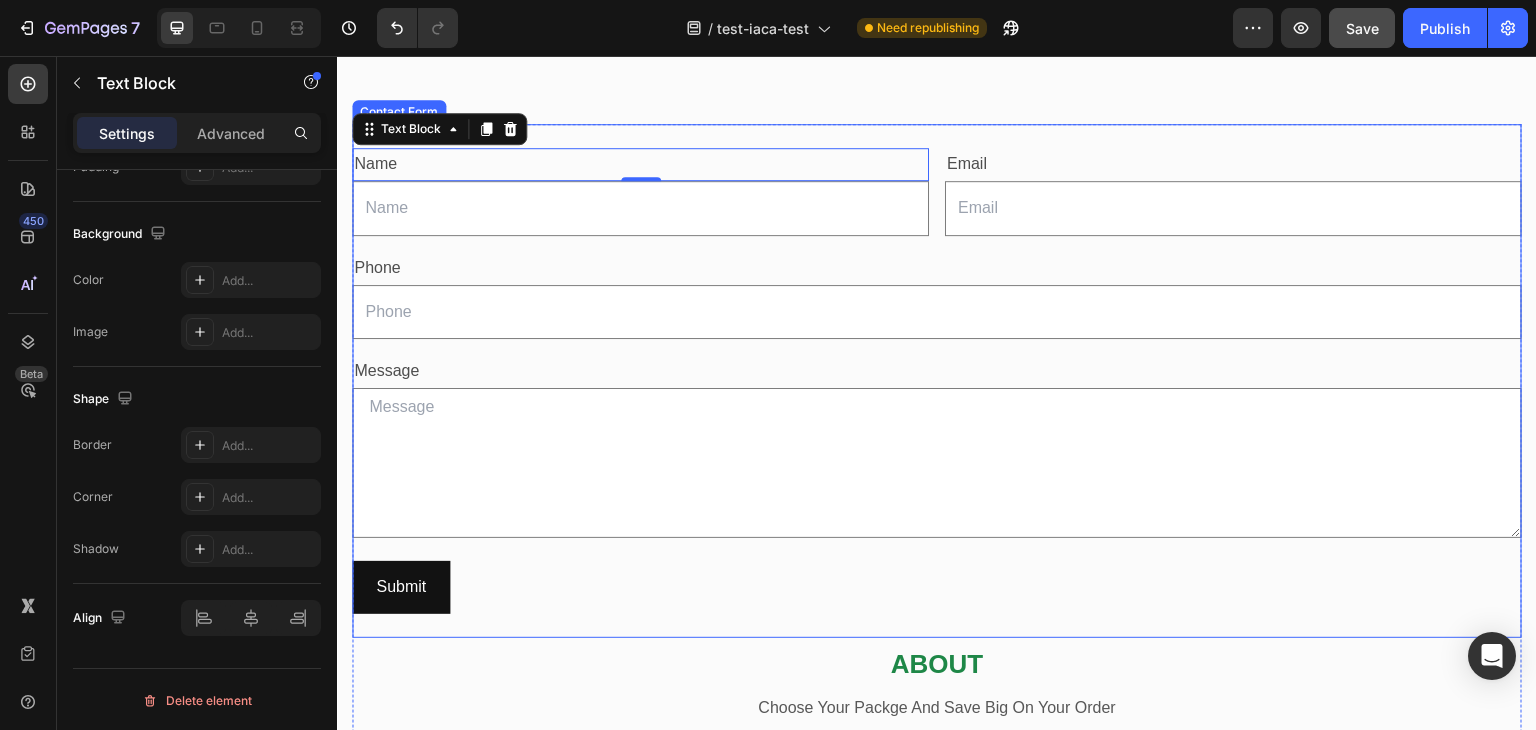 click on "Name Text Block   0 Text Field Email Text Block Email Field Row Phone Text Block Text Field Row Message Text Block Text Area Row Submit Submit Button Contact Form" at bounding box center (937, 381) 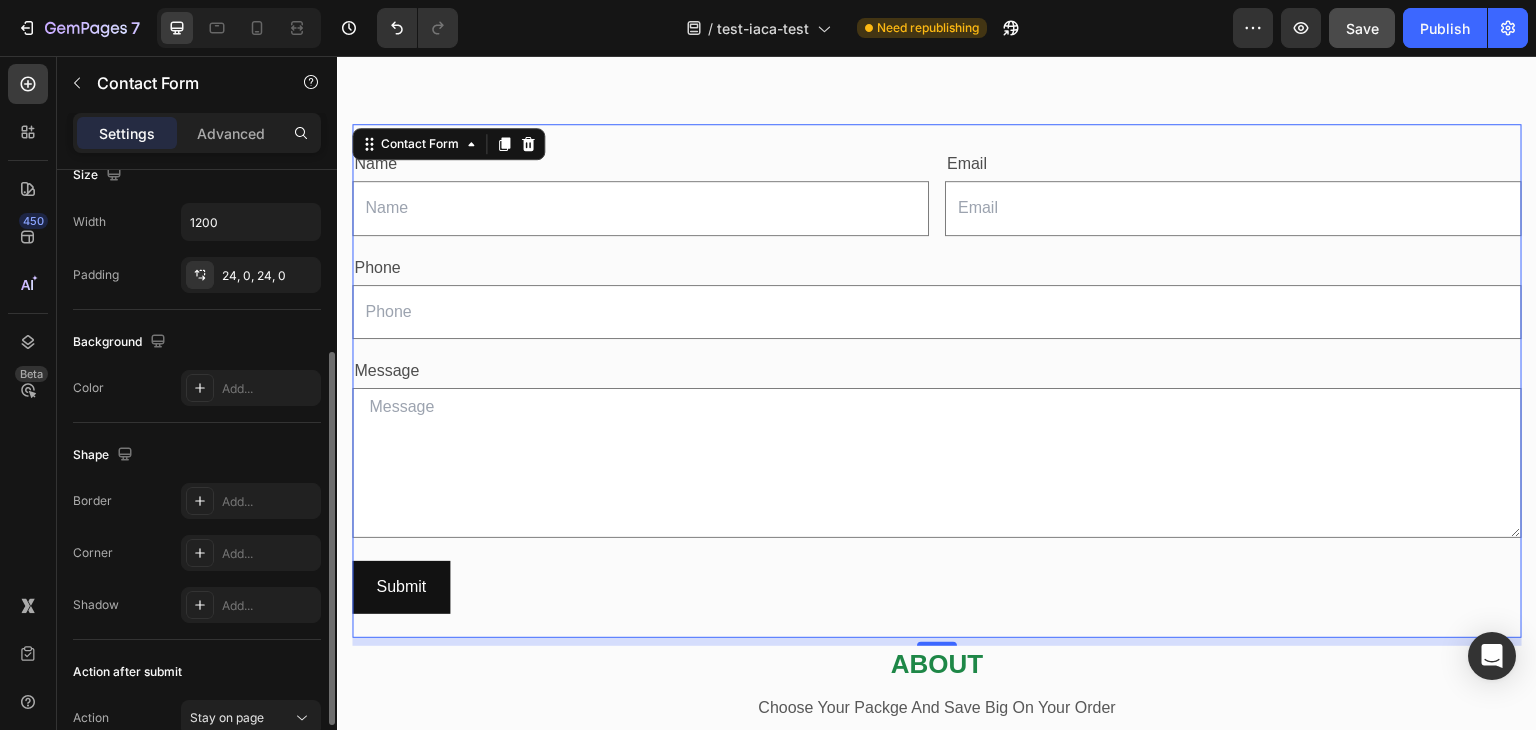 scroll, scrollTop: 401, scrollLeft: 0, axis: vertical 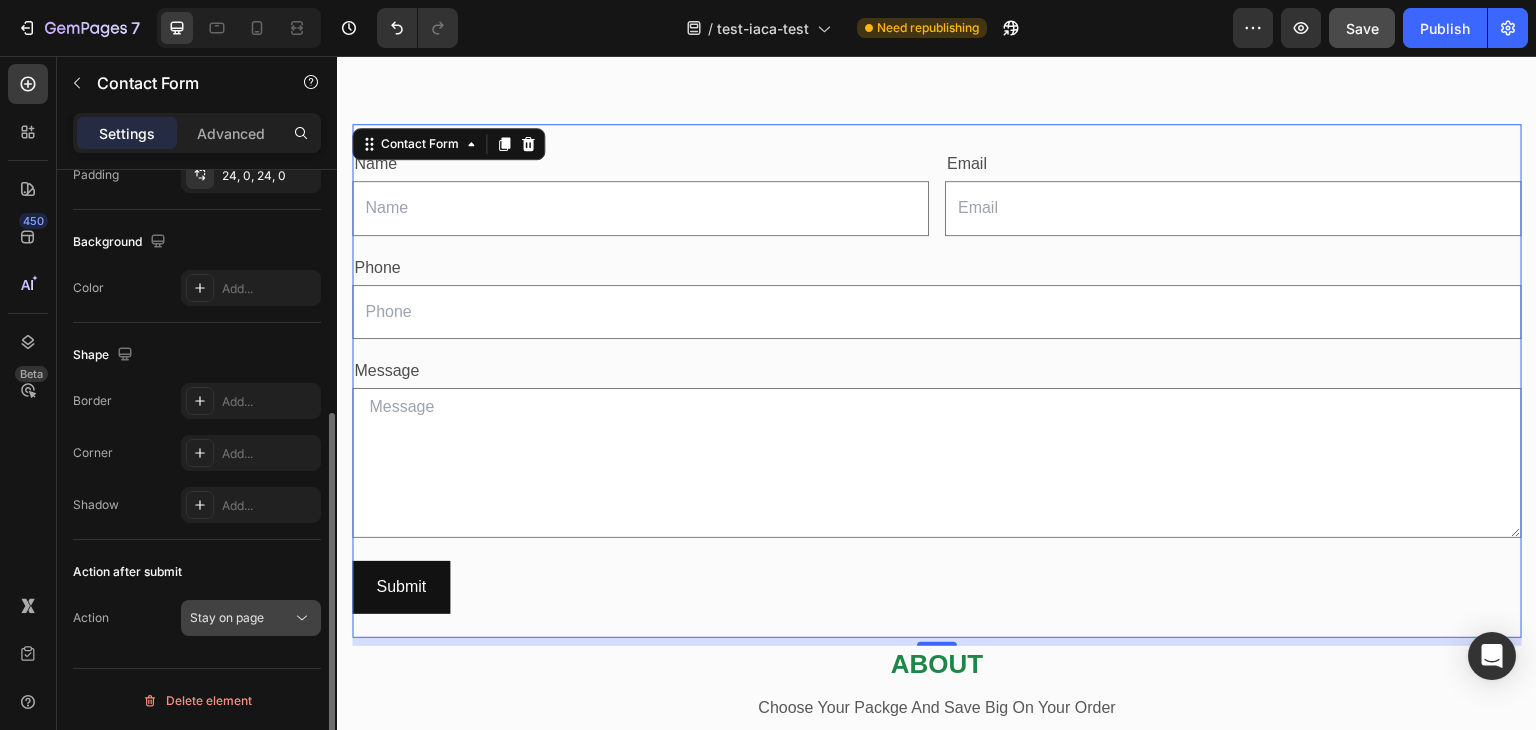 click on "Stay on page" at bounding box center (241, 618) 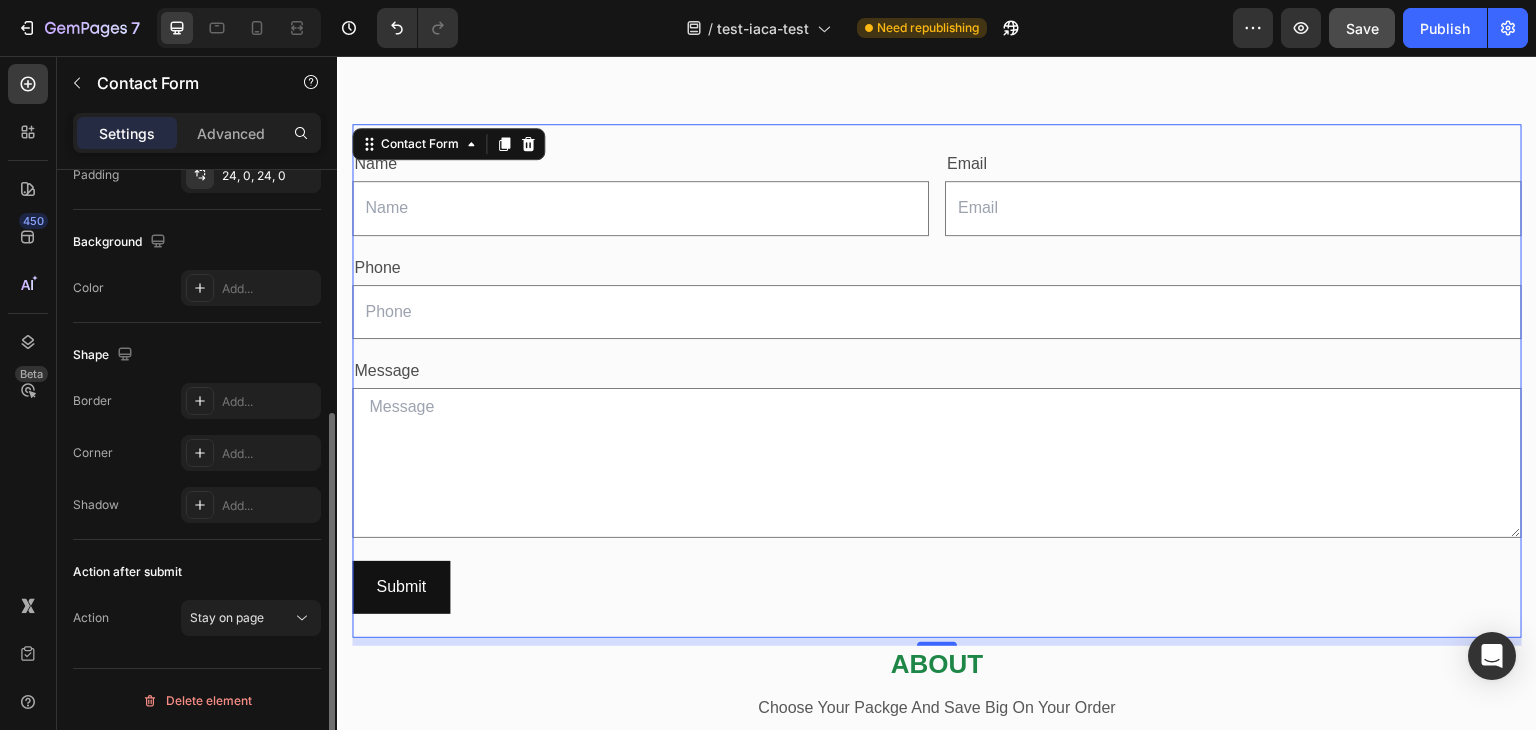 click on "Action after submit Action Stay on page" 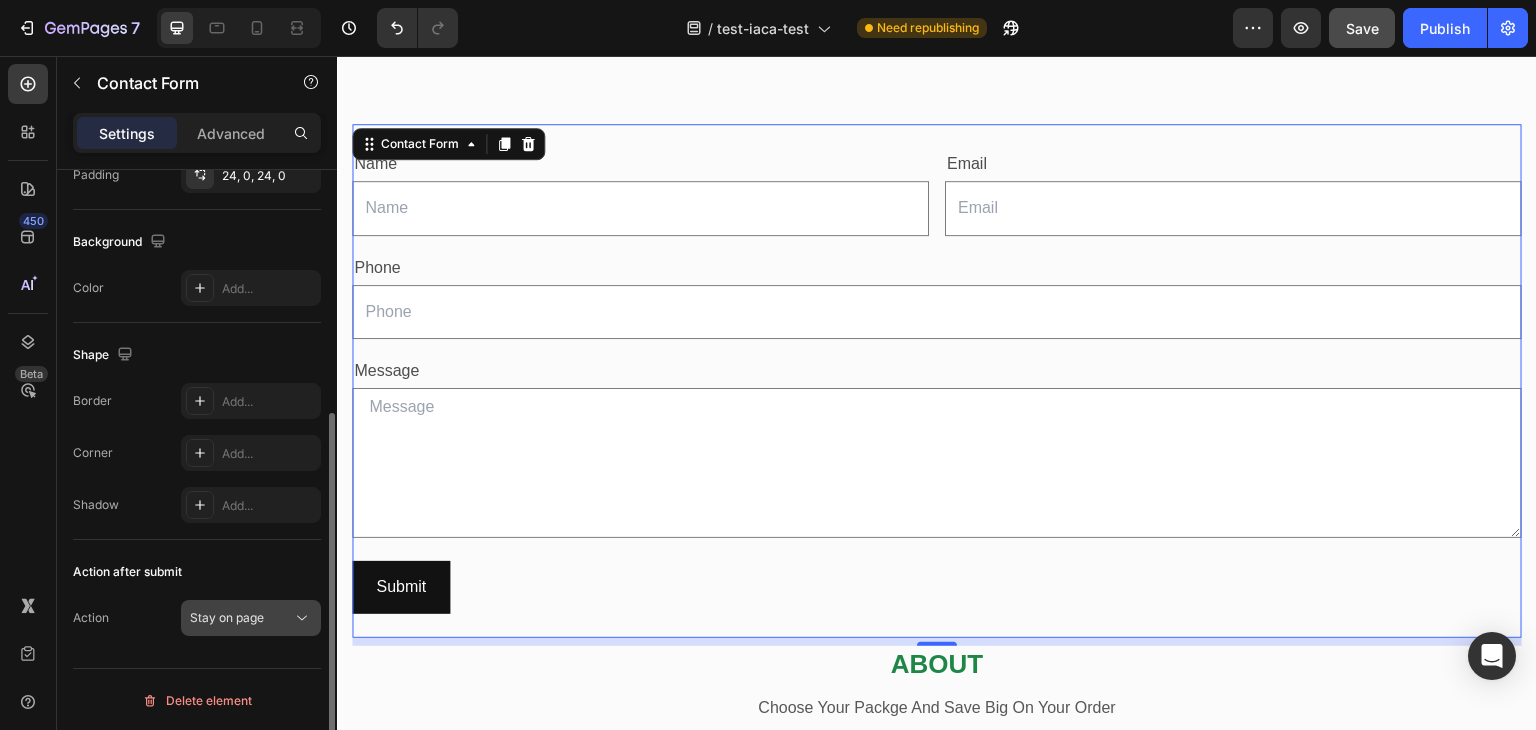 click on "Stay on page" at bounding box center [241, 618] 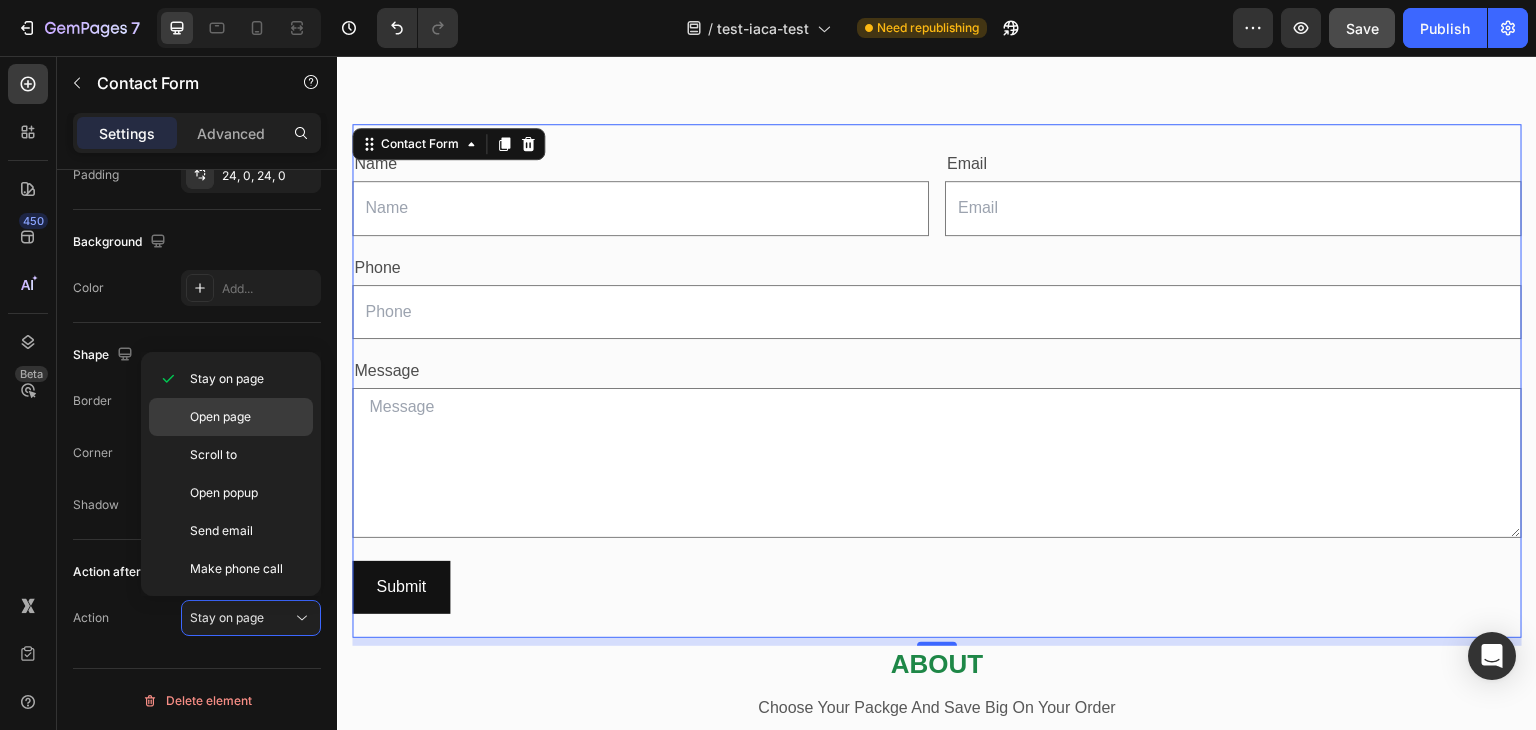 click on "Open page" at bounding box center [220, 417] 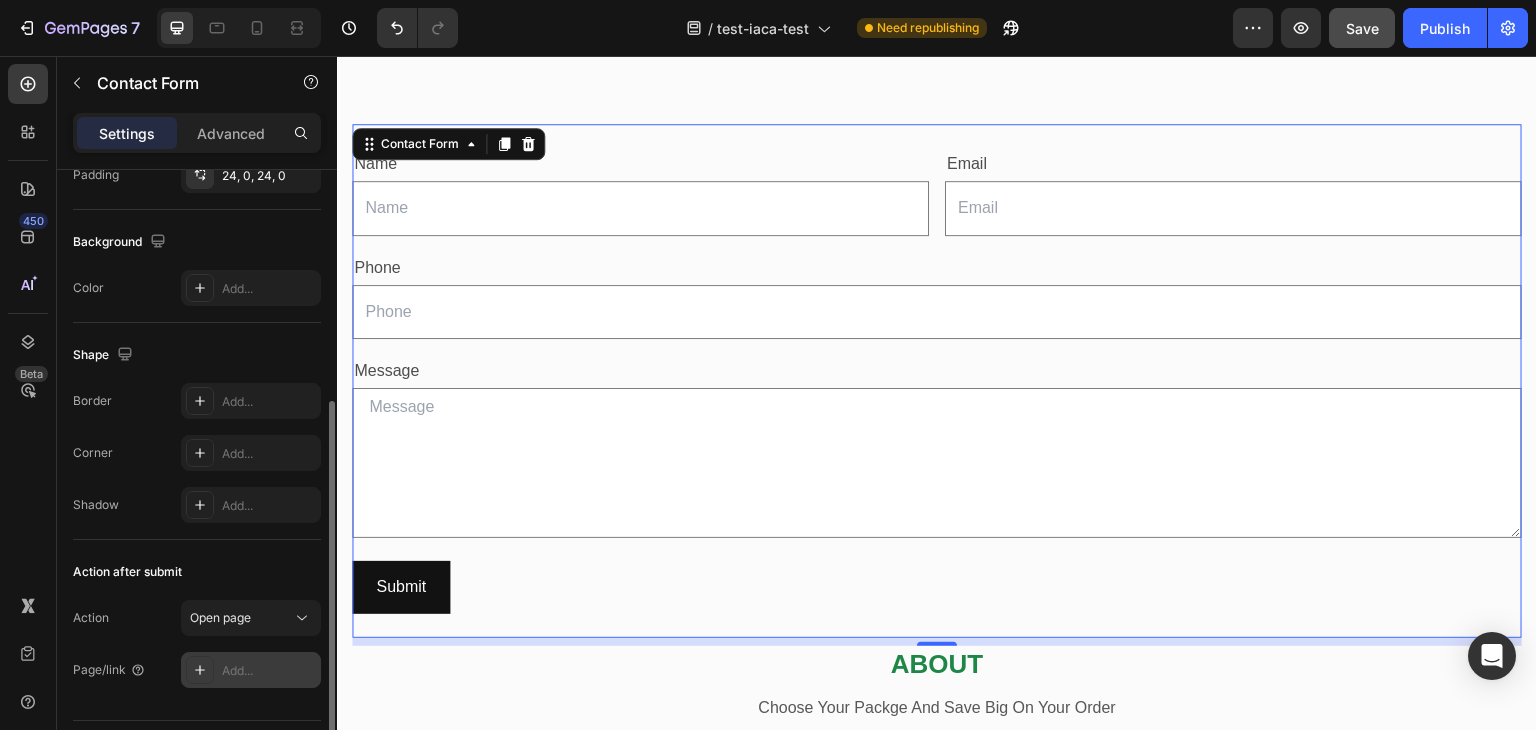click on "Add..." at bounding box center [269, 671] 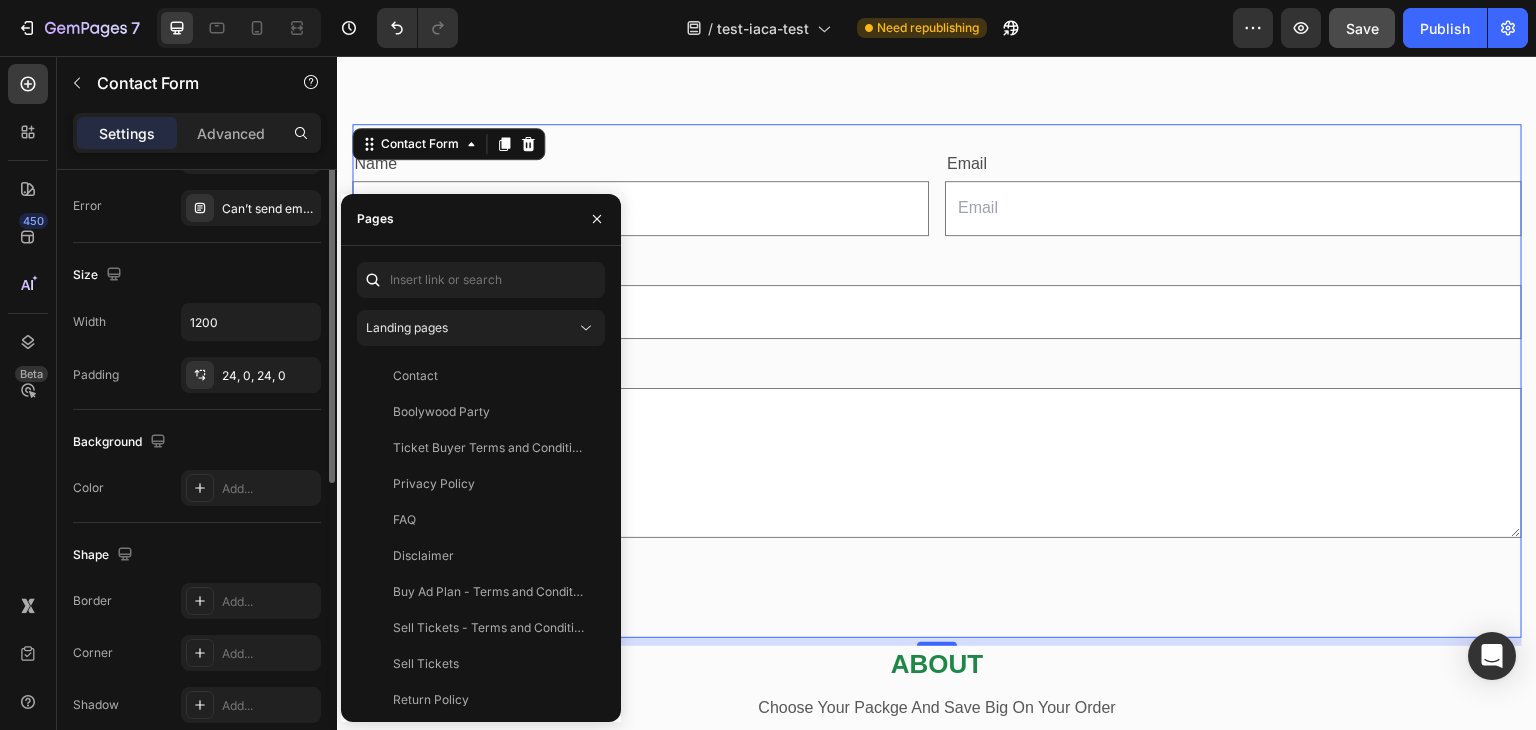 scroll, scrollTop: 1, scrollLeft: 0, axis: vertical 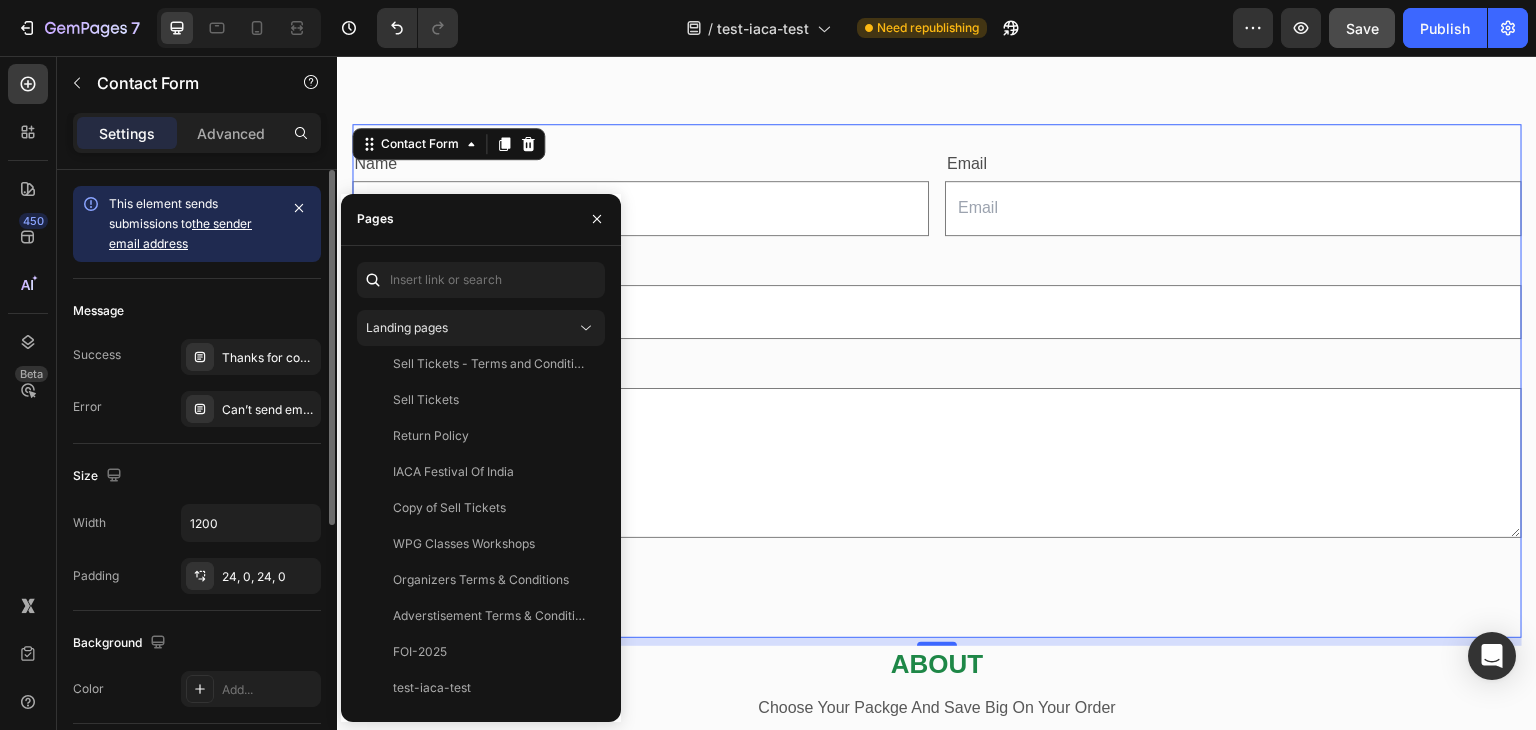 click on "the sender email address" at bounding box center [180, 233] 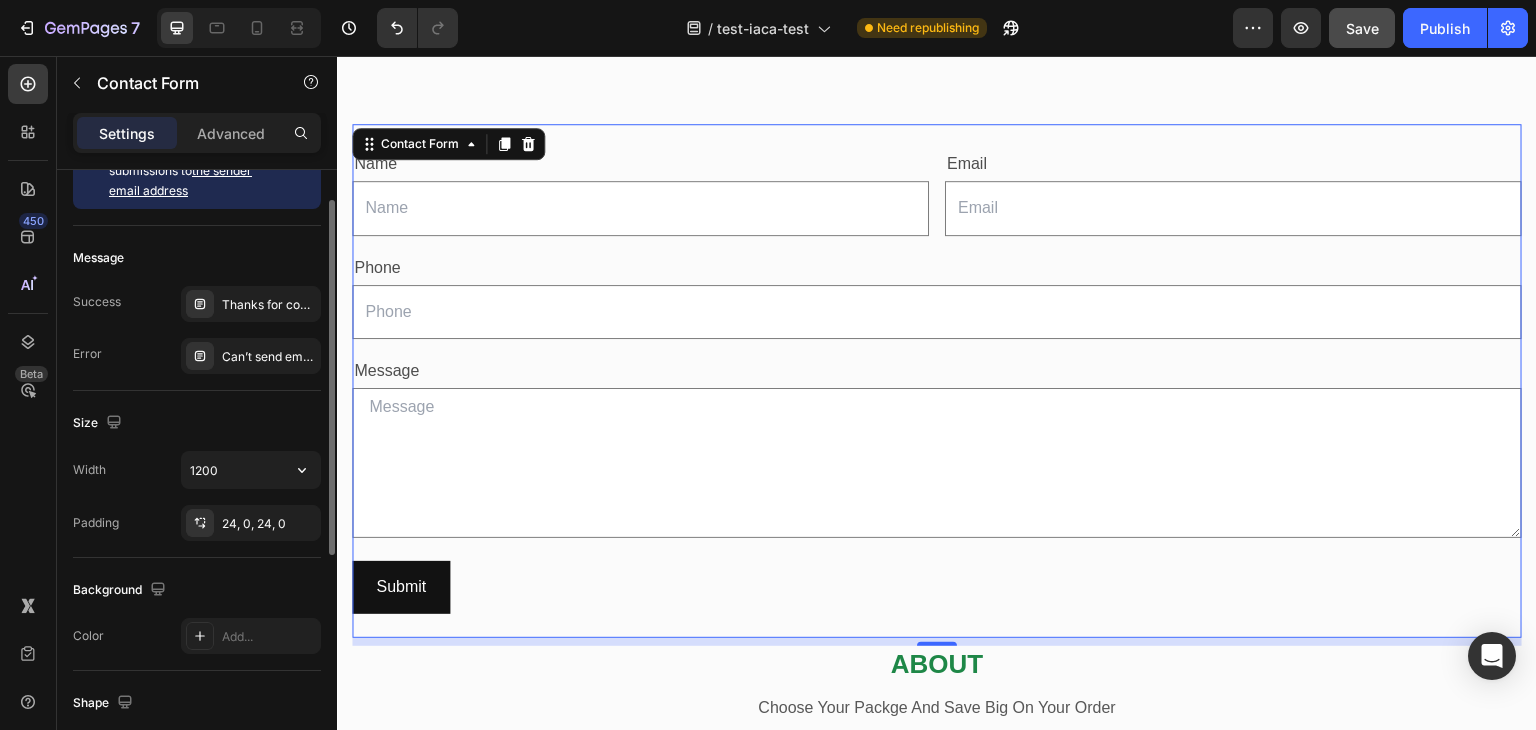 scroll, scrollTop: 0, scrollLeft: 0, axis: both 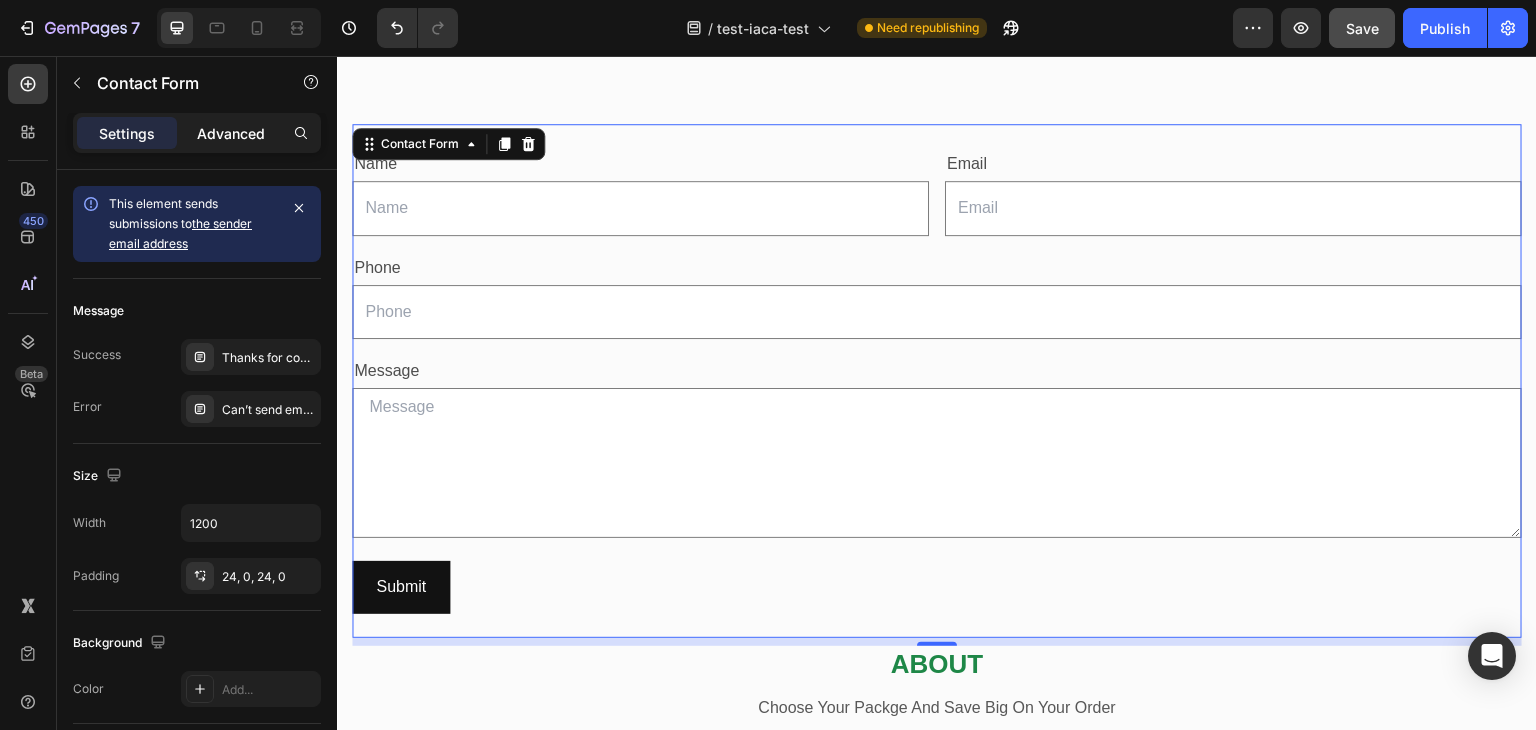 click on "Advanced" at bounding box center [231, 133] 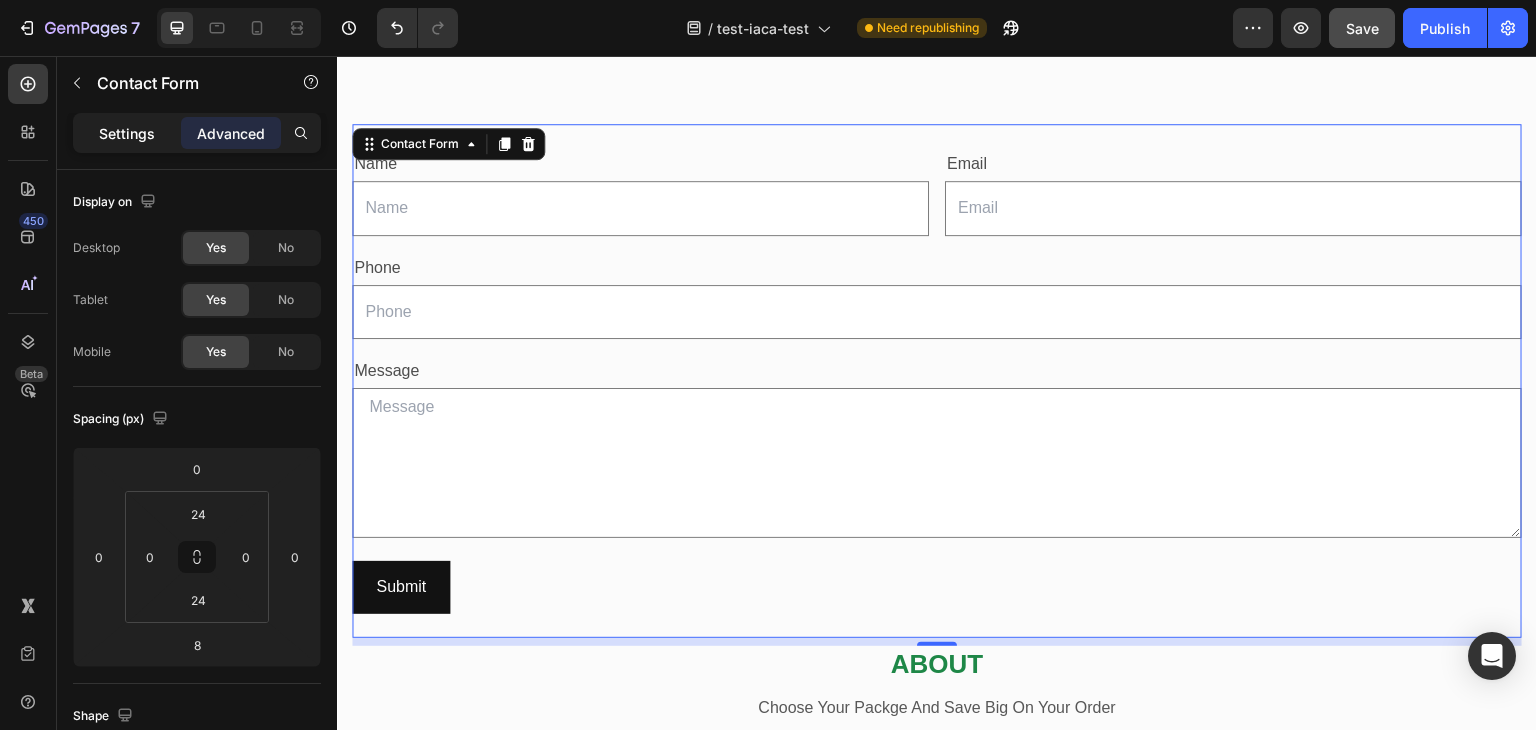 click on "Settings" 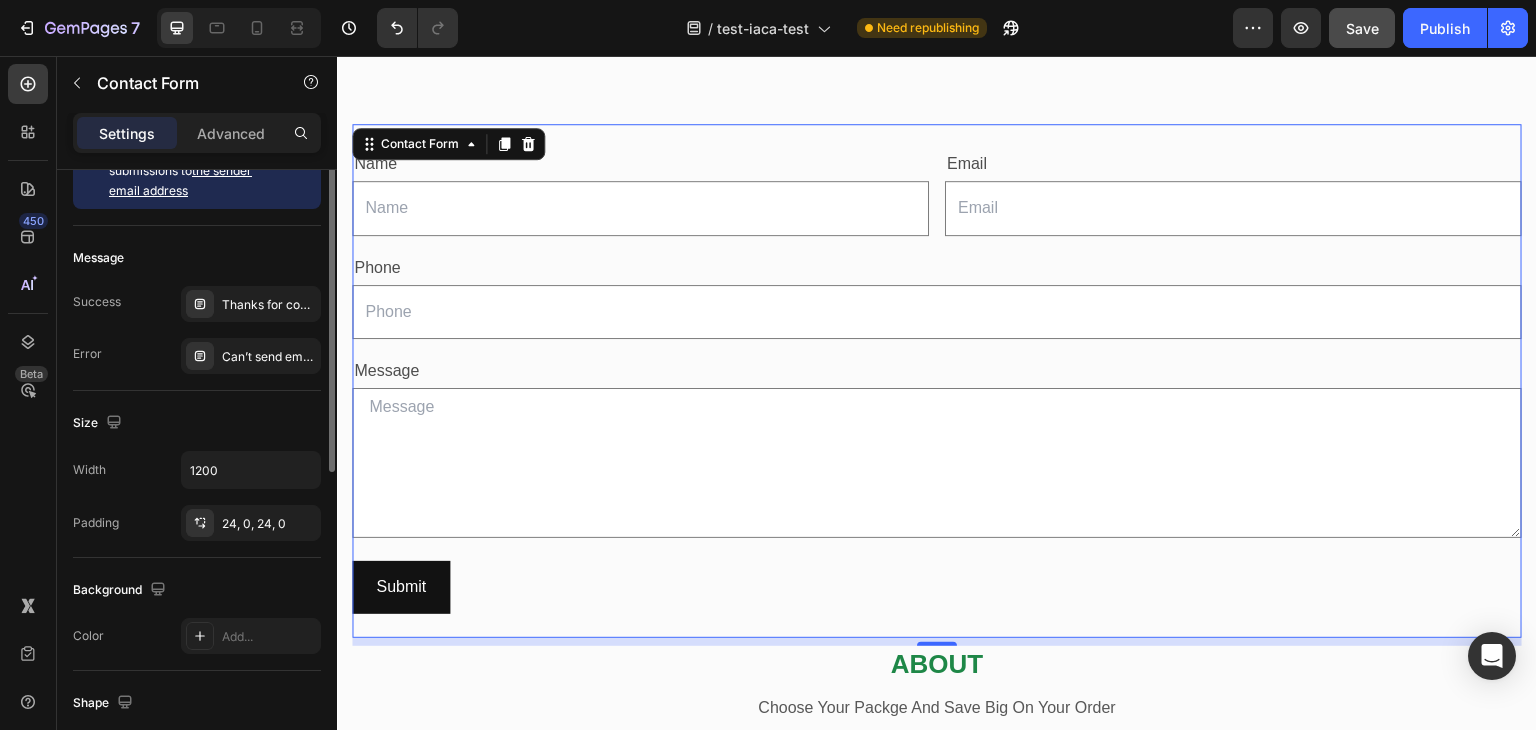scroll, scrollTop: 0, scrollLeft: 0, axis: both 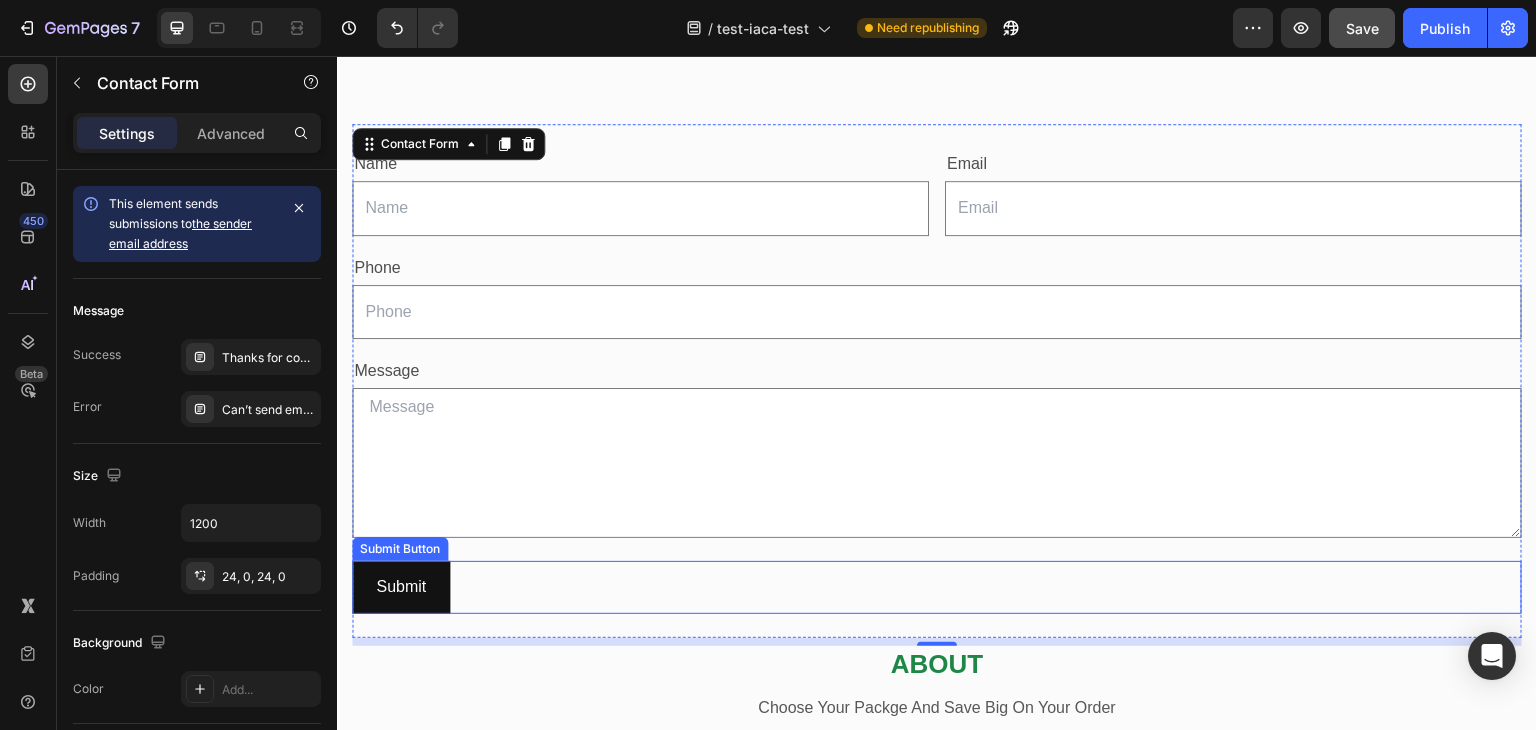 click on "Submit Submit Button" at bounding box center [937, 587] 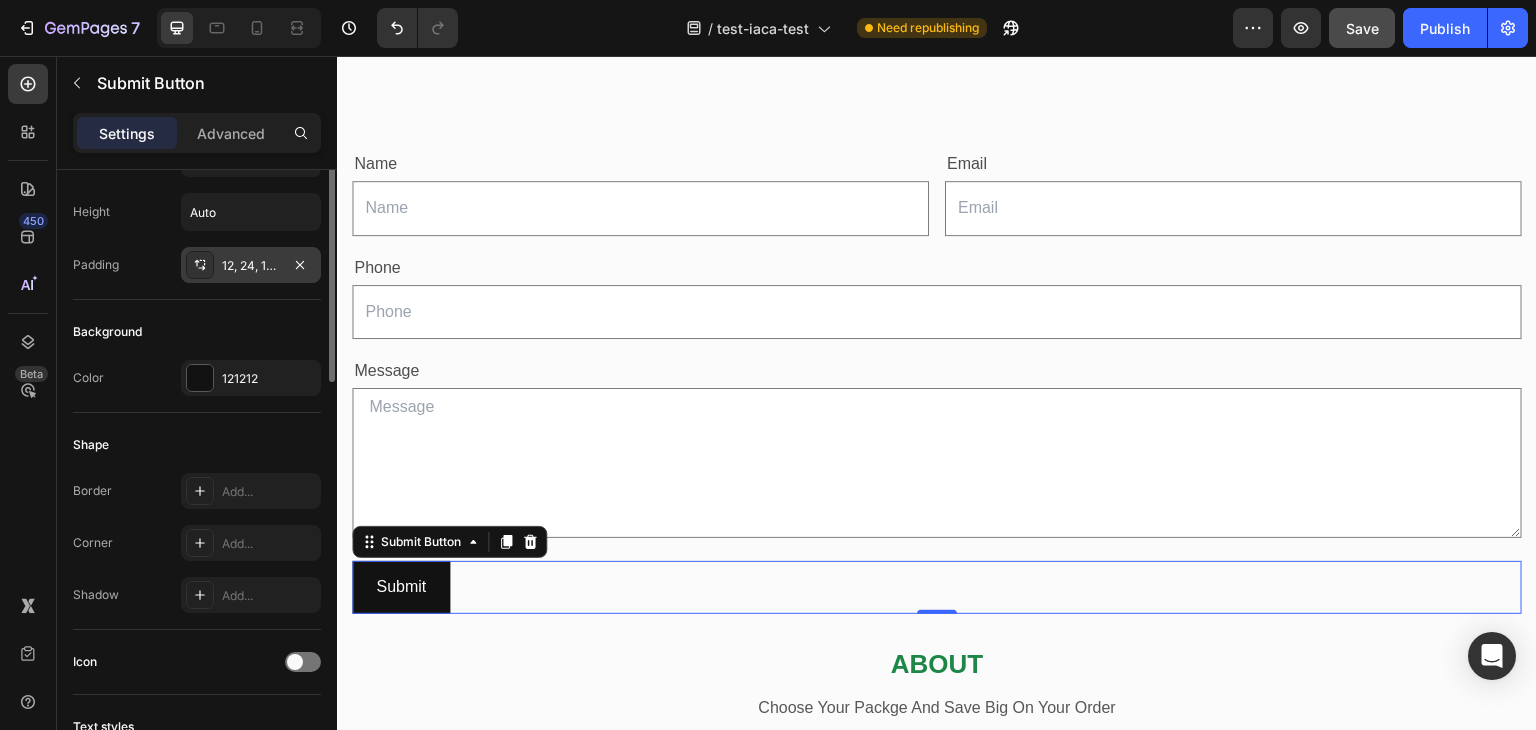 scroll, scrollTop: 0, scrollLeft: 0, axis: both 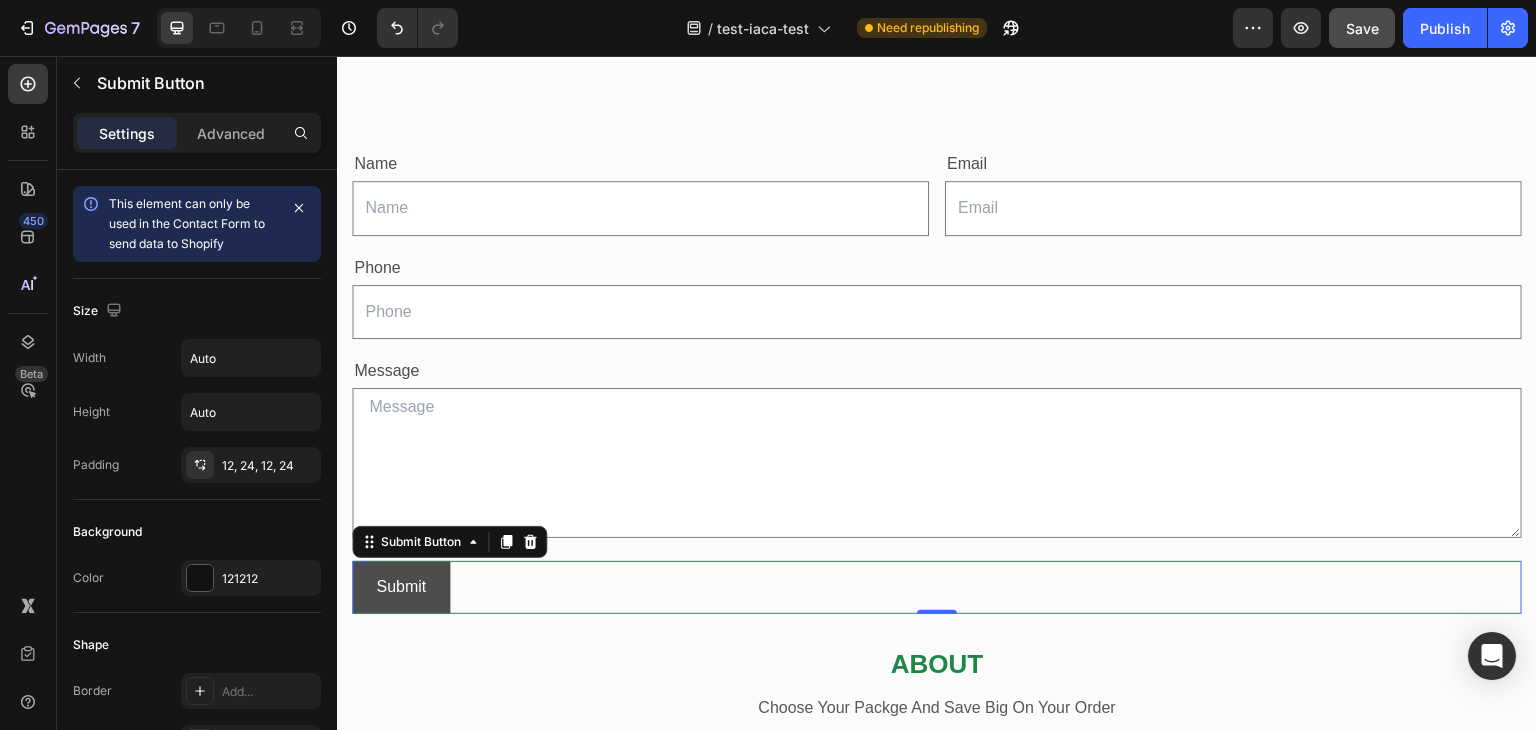 click on "Submit" at bounding box center (401, 587) 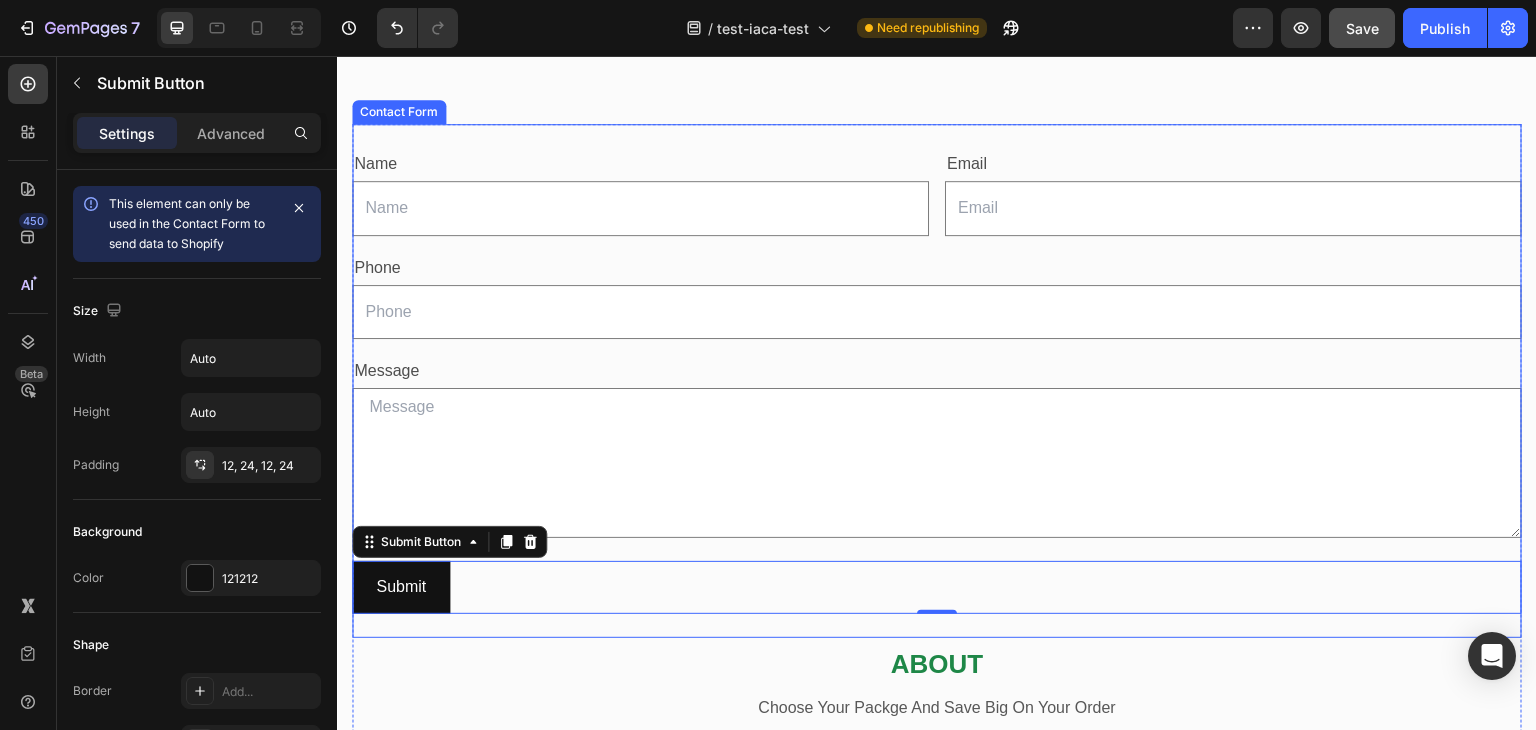 click on "Name Text Block Text Field Email Text Block Email Field Row Phone Text Block Text Field Row Message Text Block Text Area Row Submit Submit Button   0 Contact Form" at bounding box center (937, 381) 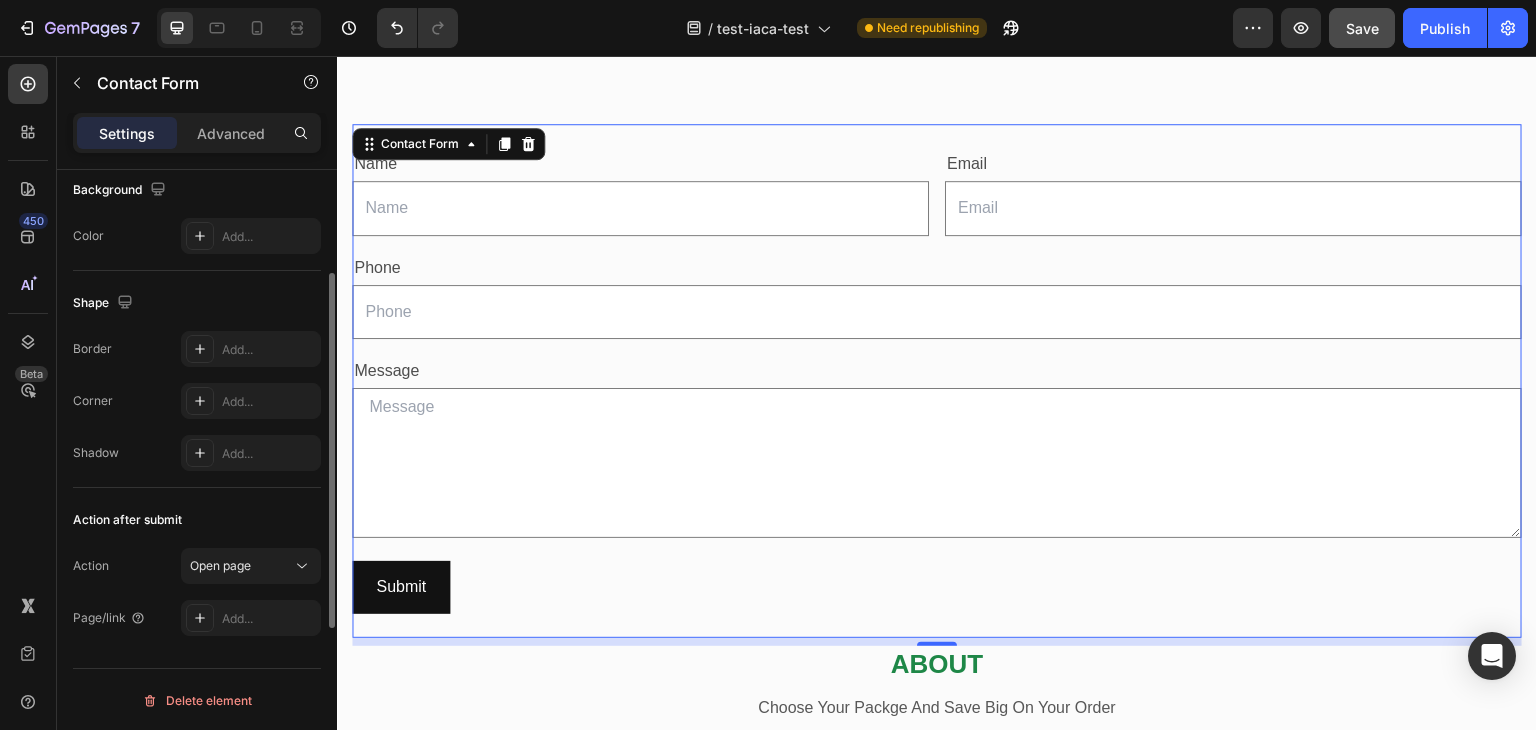 scroll, scrollTop: 0, scrollLeft: 0, axis: both 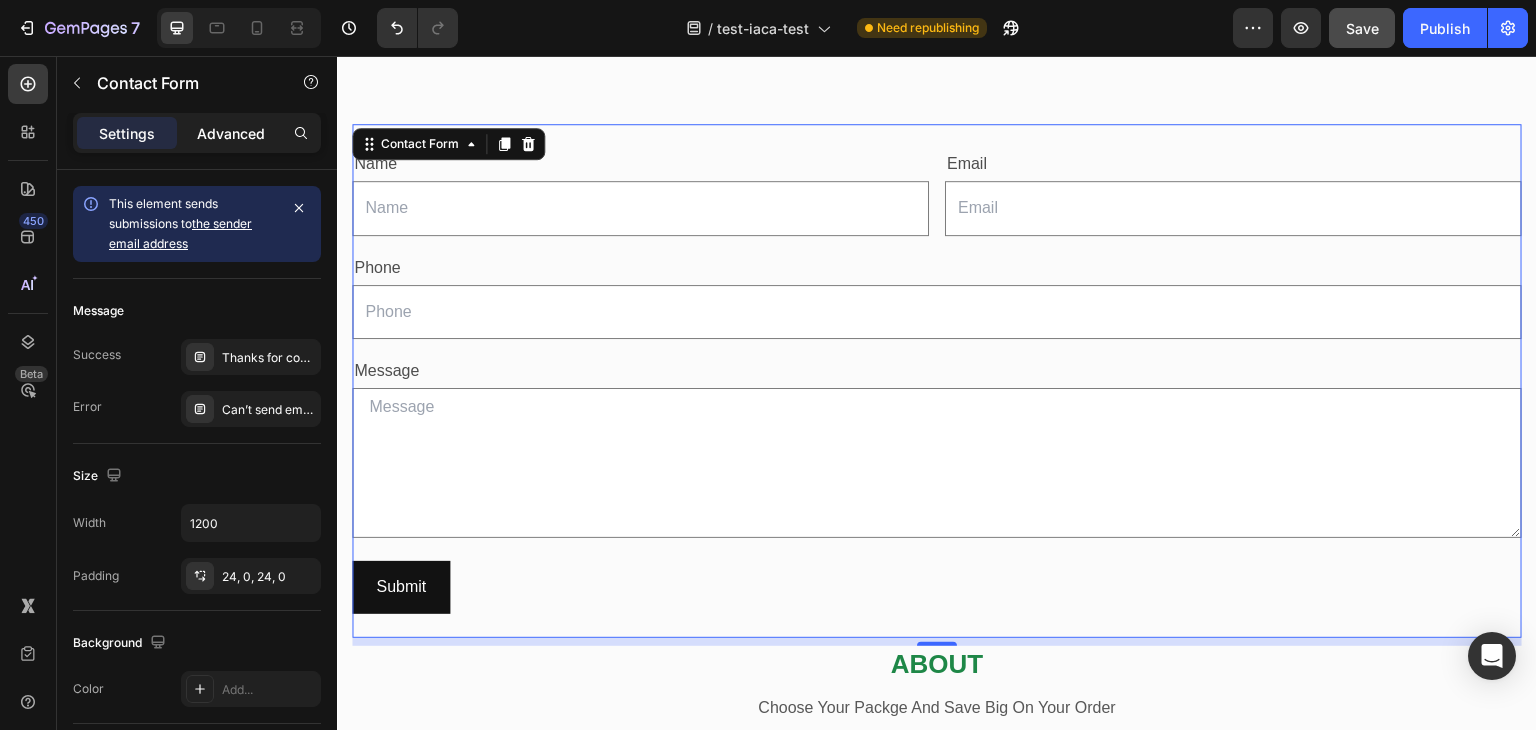 click on "Advanced" at bounding box center [231, 133] 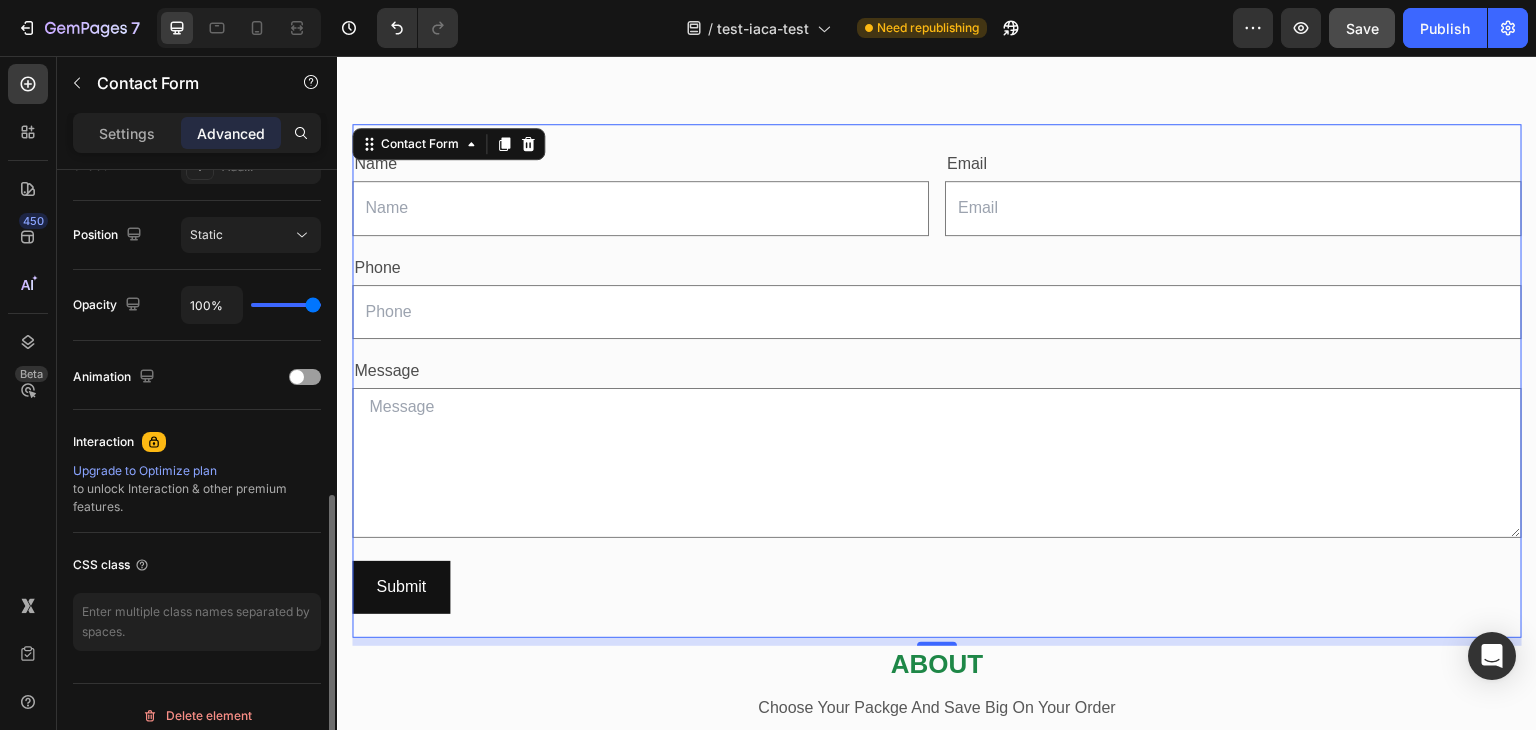 scroll, scrollTop: 715, scrollLeft: 0, axis: vertical 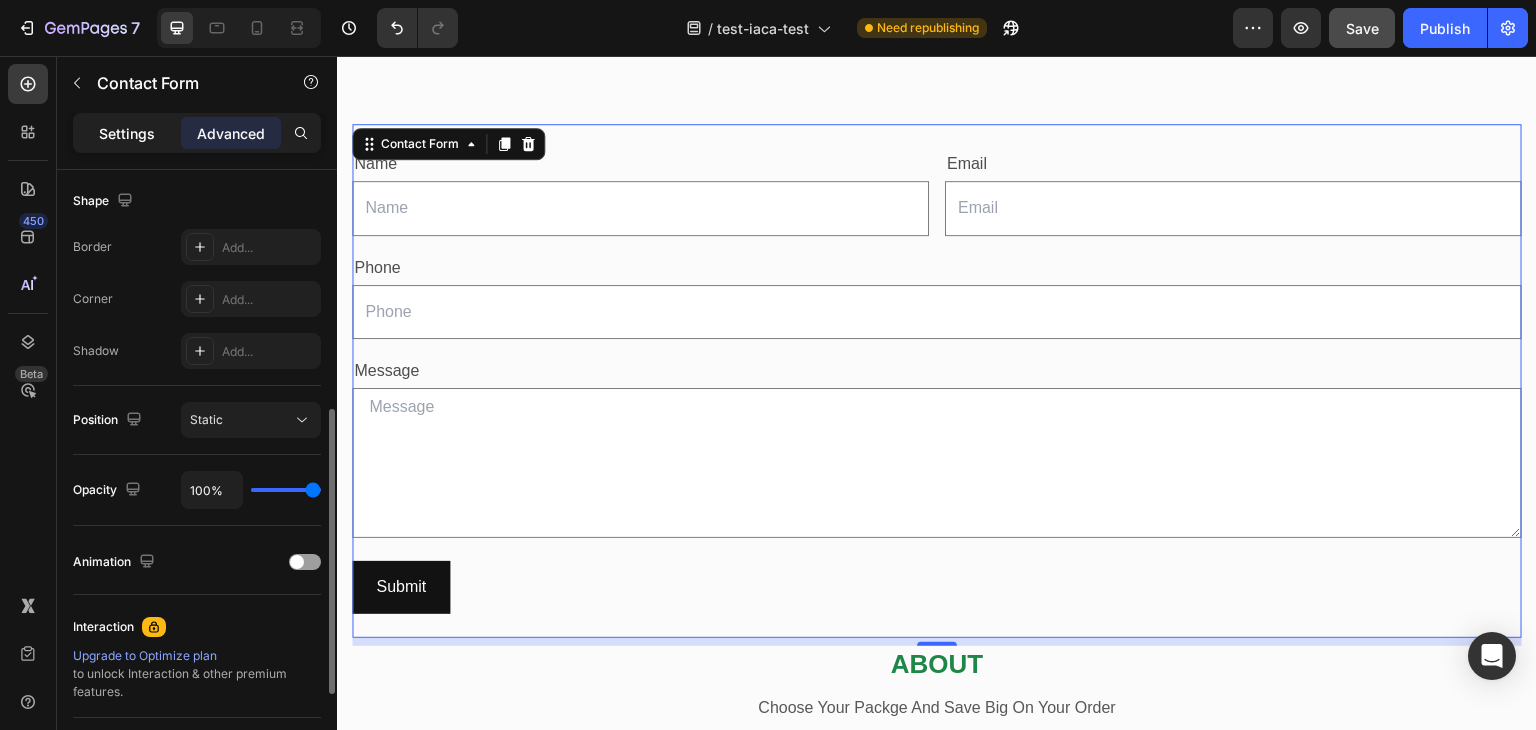 click on "Settings" at bounding box center [127, 133] 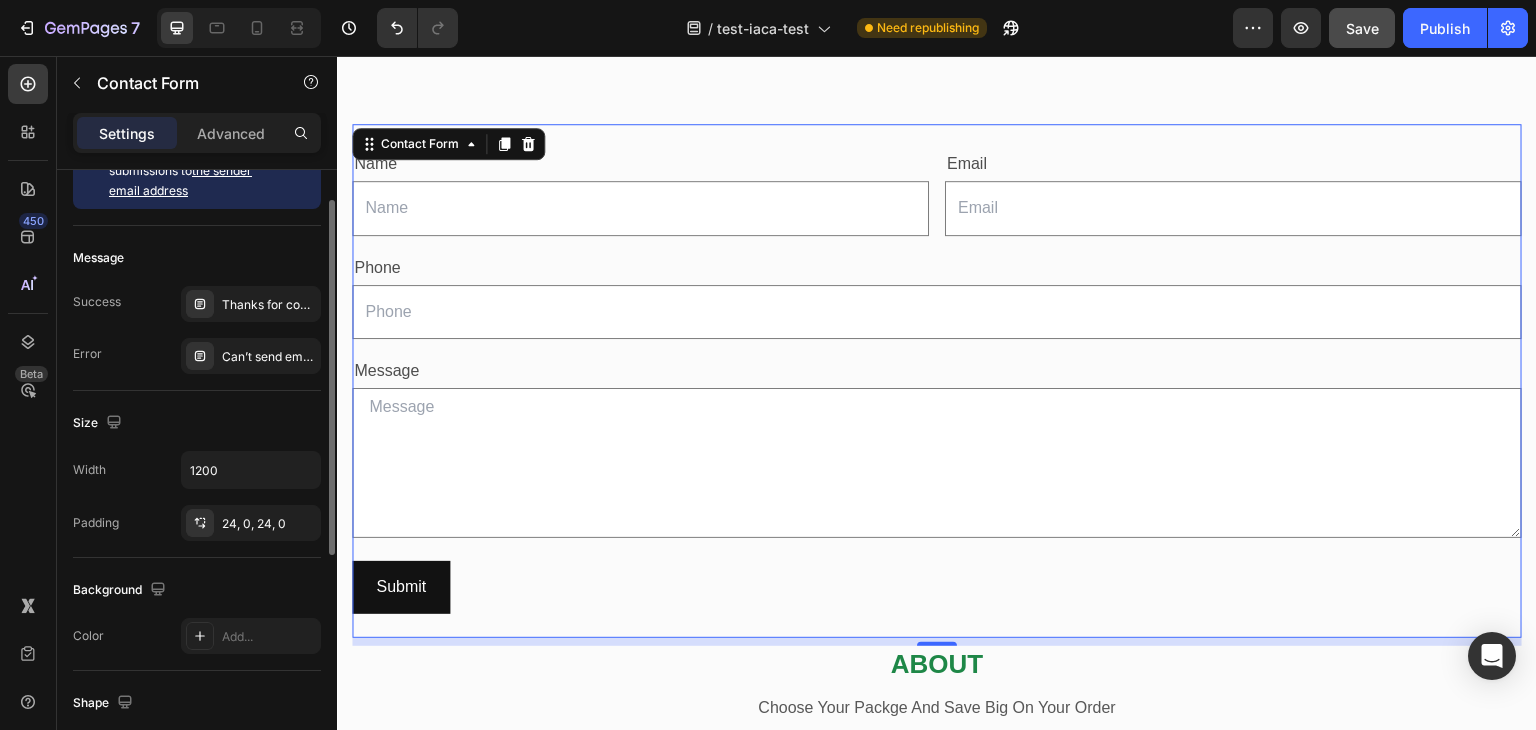 scroll, scrollTop: 0, scrollLeft: 0, axis: both 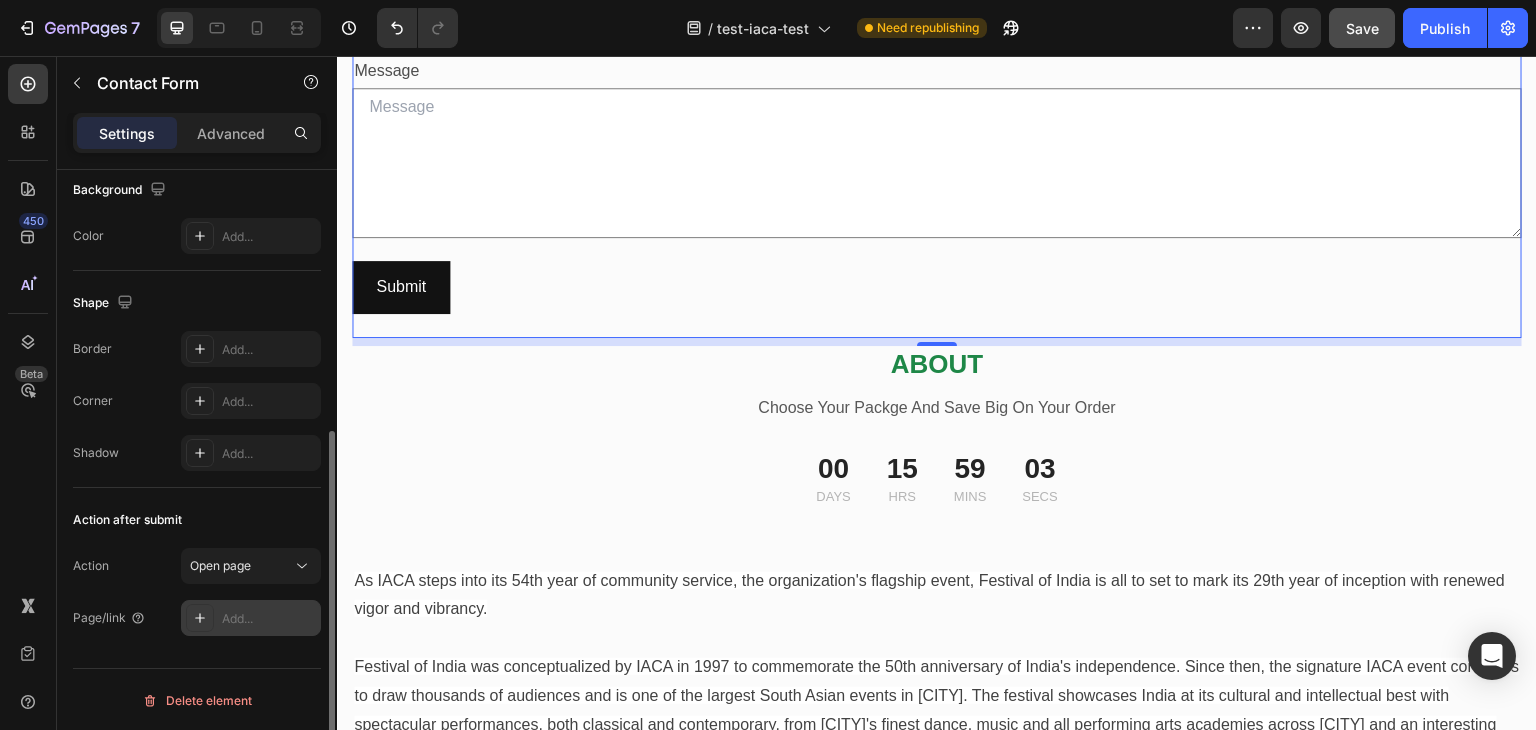 click on "Add..." at bounding box center [269, 619] 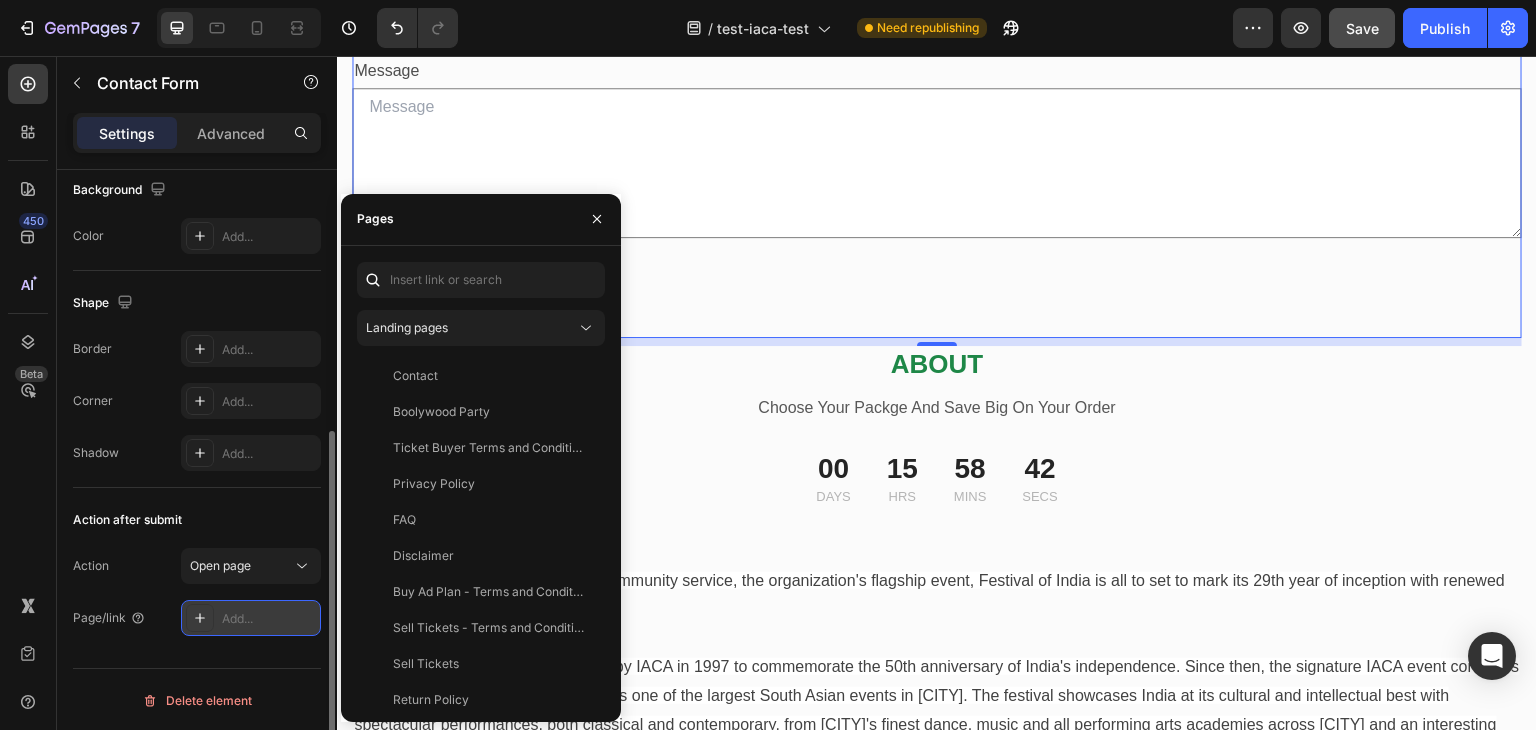 click on "Add..." at bounding box center (269, 619) 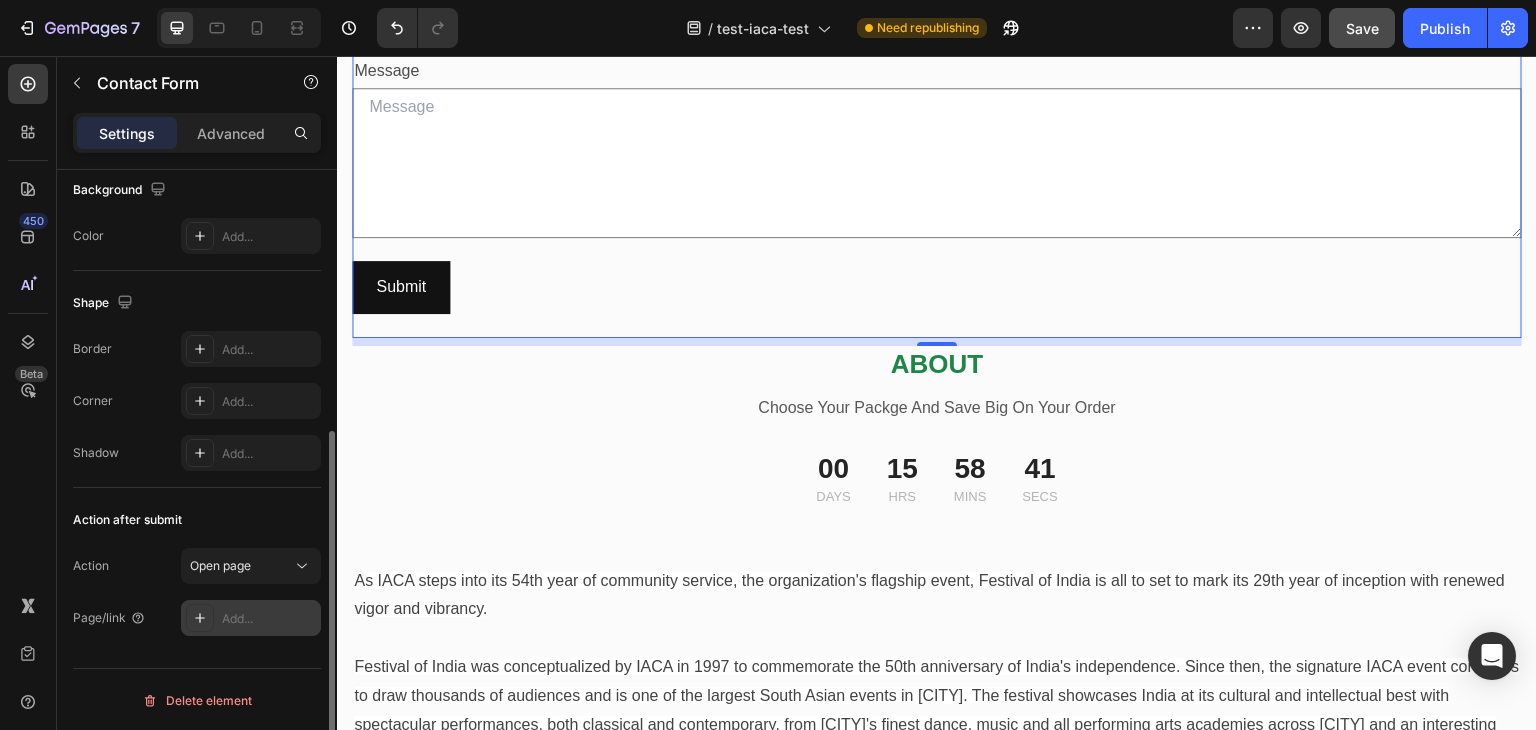 click on "Add..." at bounding box center (269, 619) 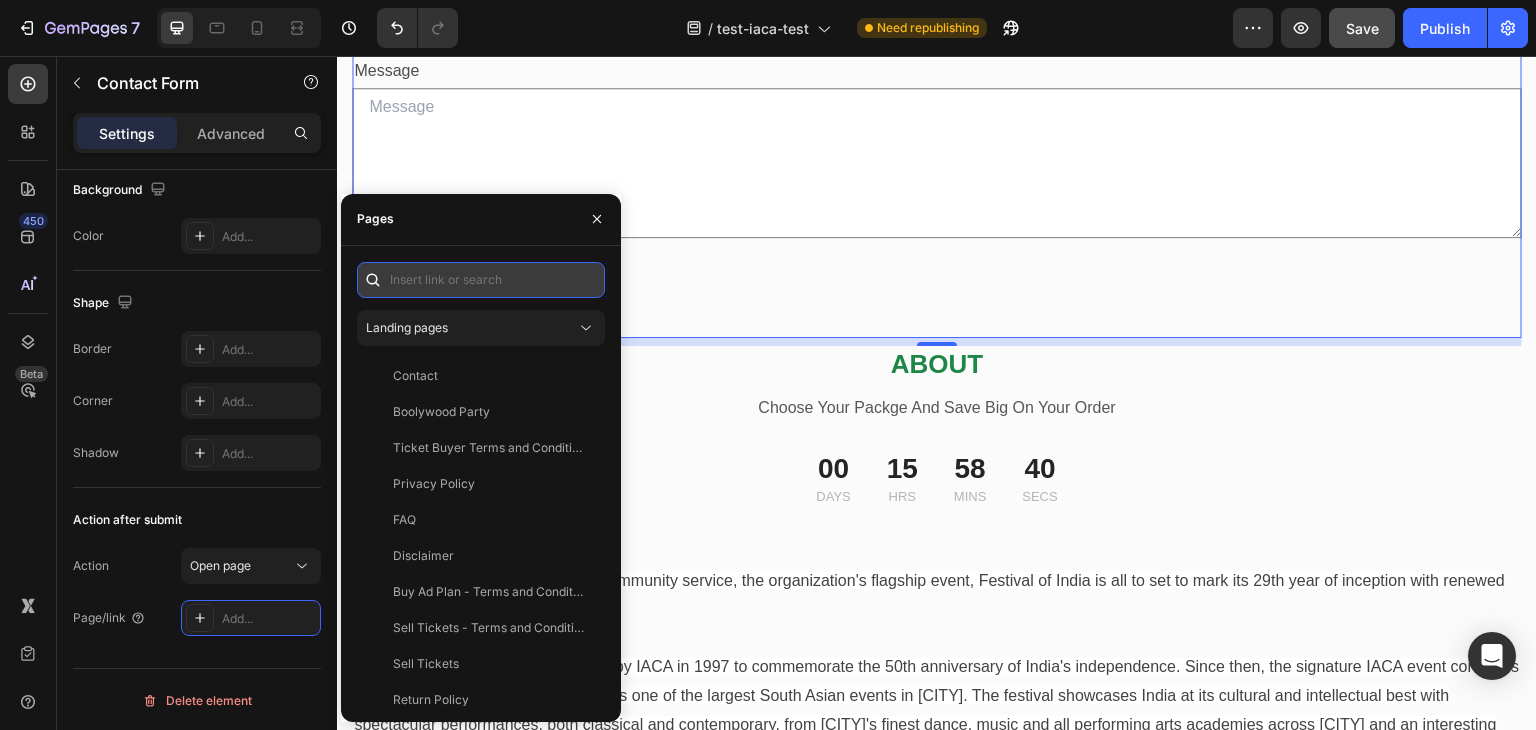 paste on "https://desiconnectevents.com/collections/testing-events/products/admin-test-eventz" 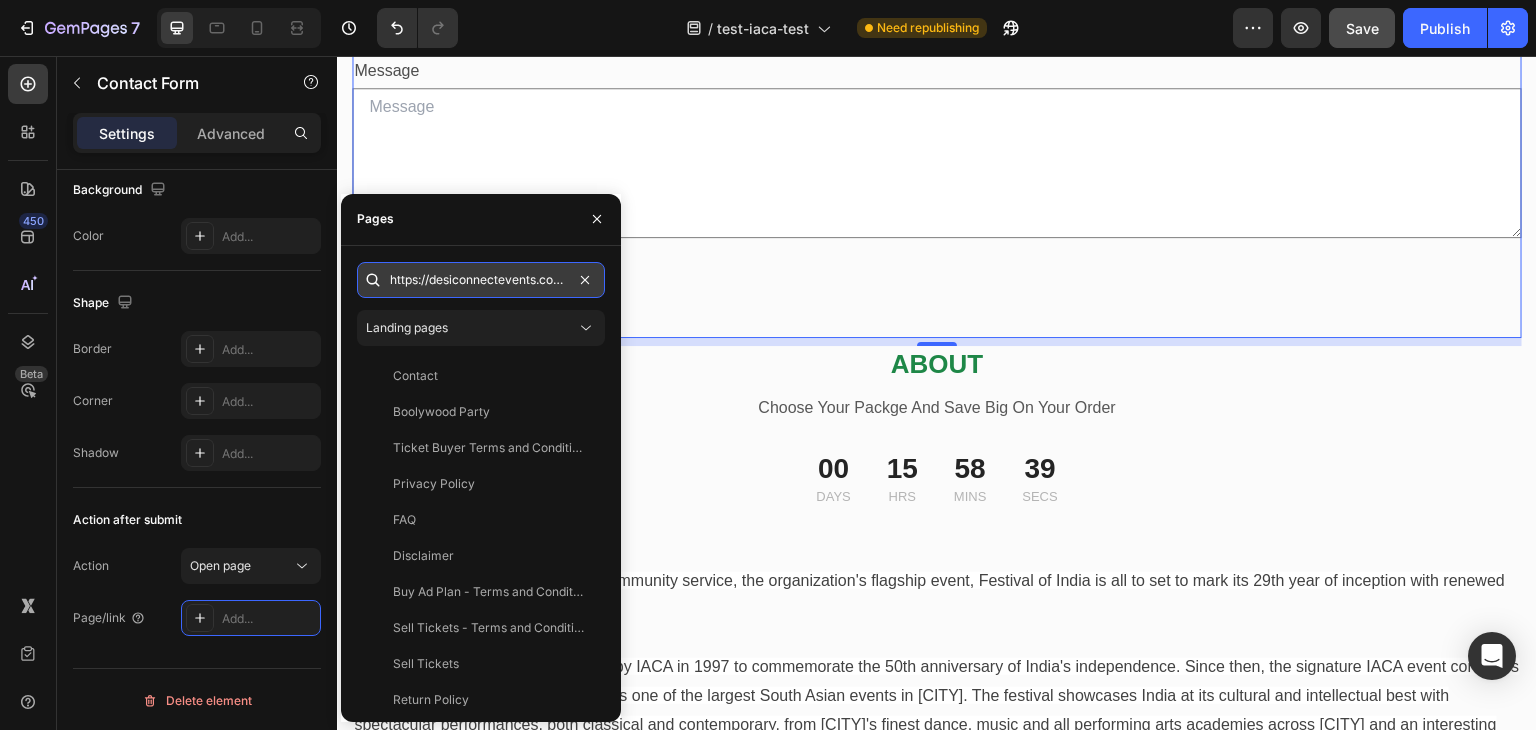 scroll, scrollTop: 0, scrollLeft: 316, axis: horizontal 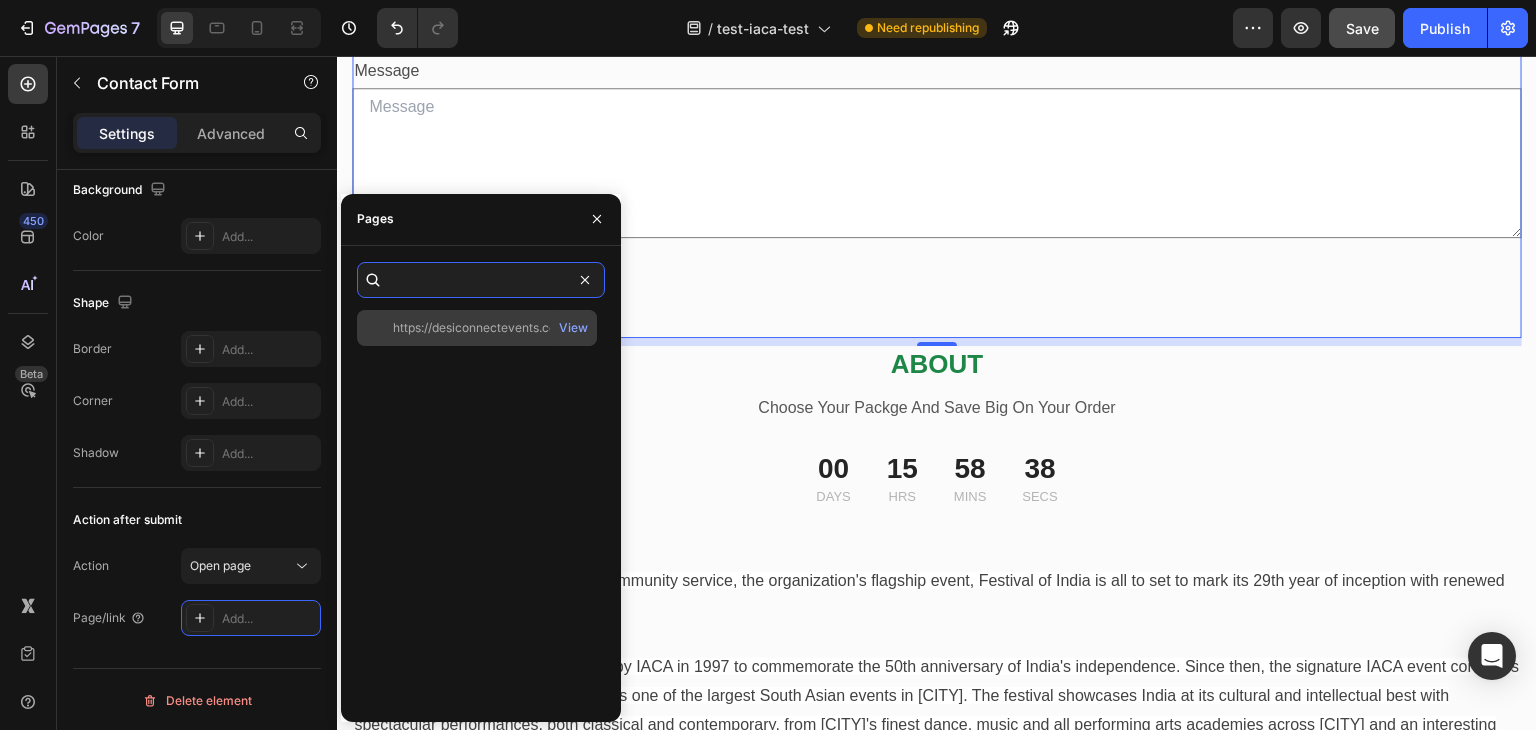 type on "https://desiconnectevents.com/collections/testing-events/products/admin-test-eventz" 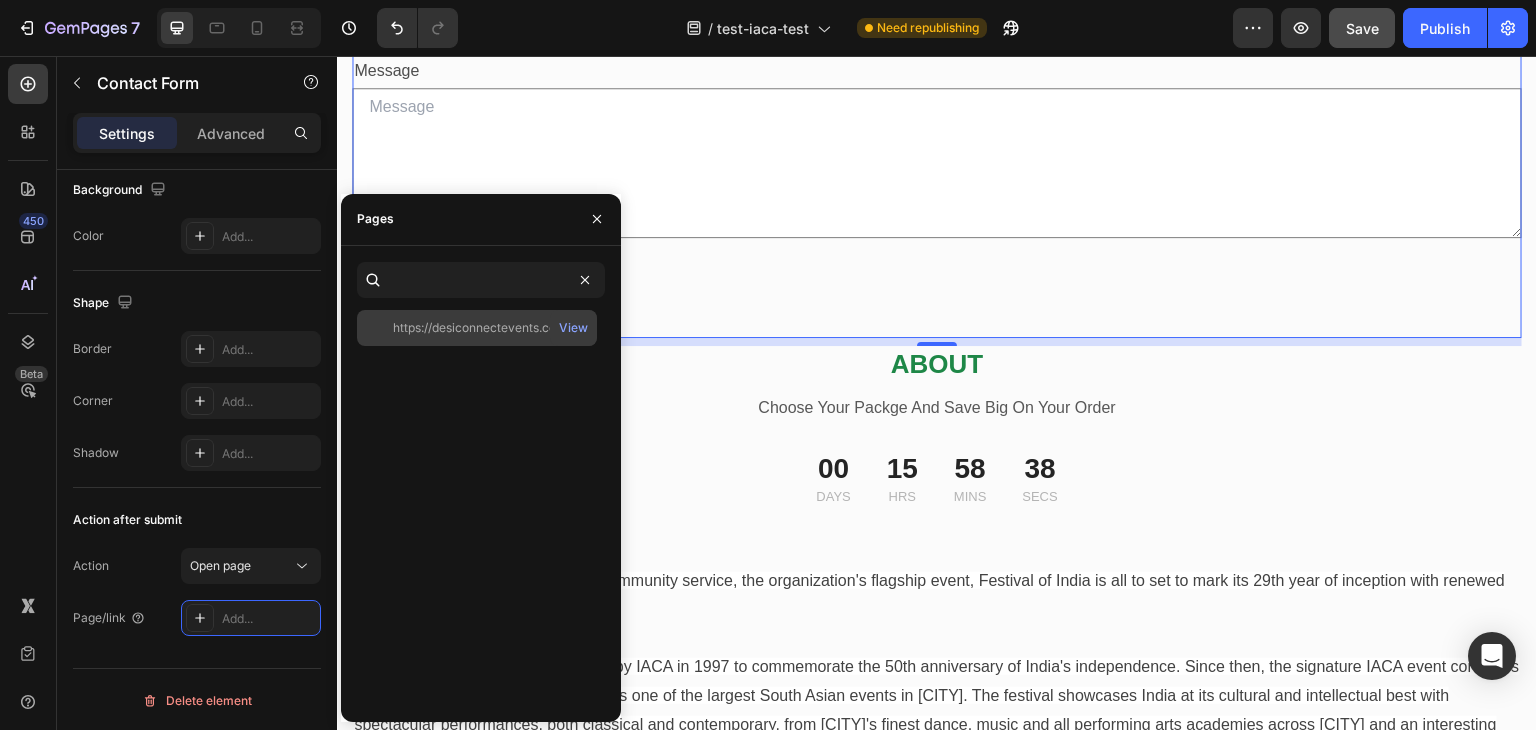 click on "https://desiconnectevents.com/collections/testing-events/products/admin-test-eventz" 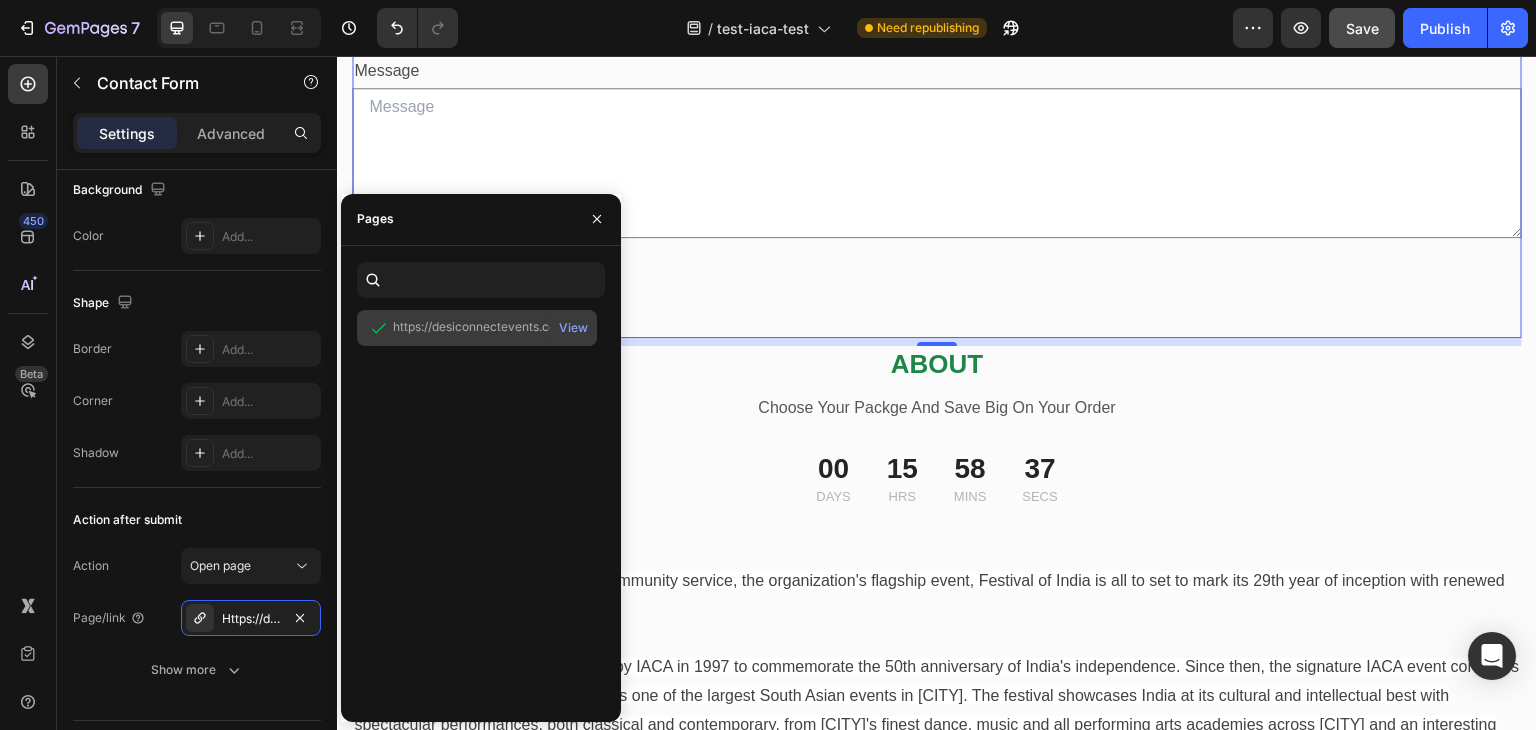 scroll, scrollTop: 0, scrollLeft: 0, axis: both 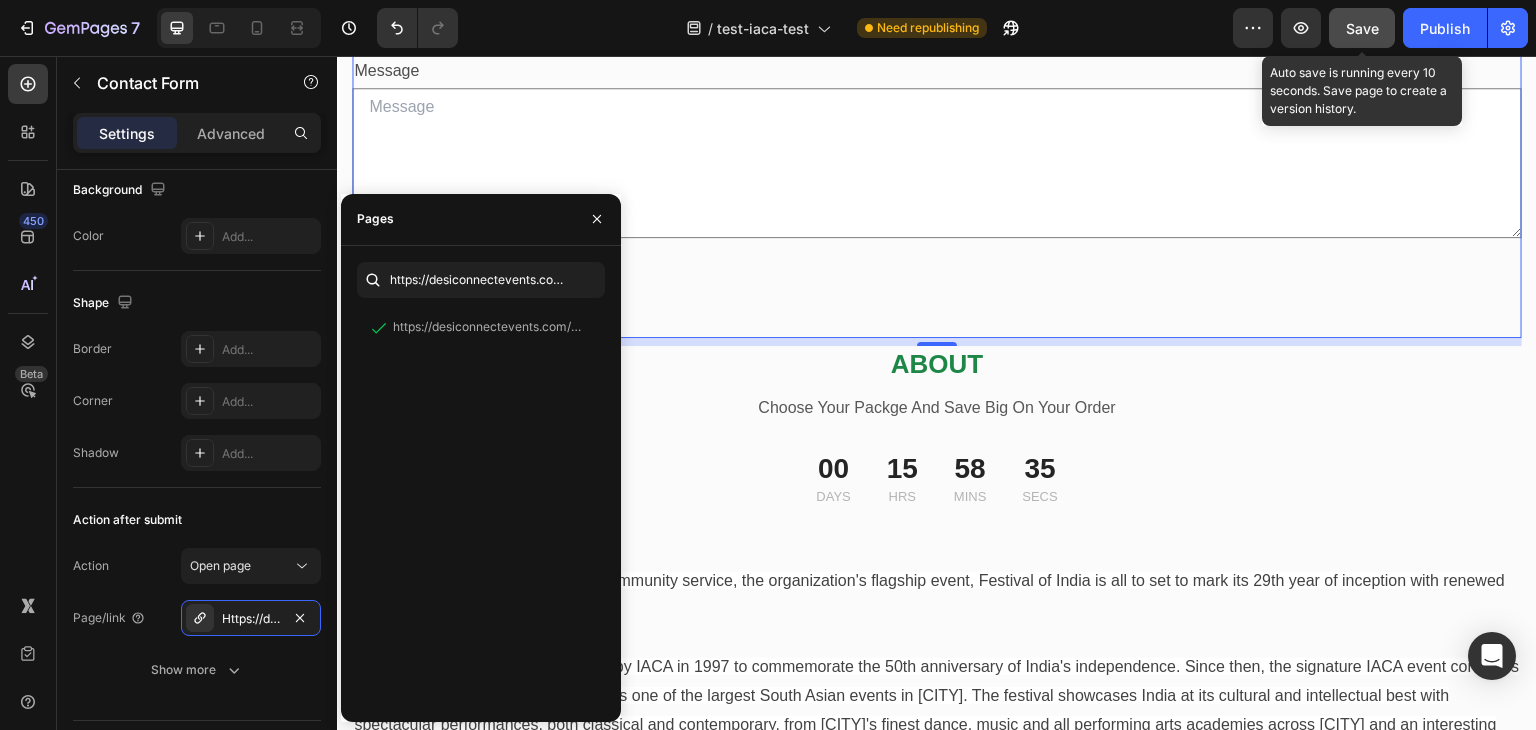 click on "Save" 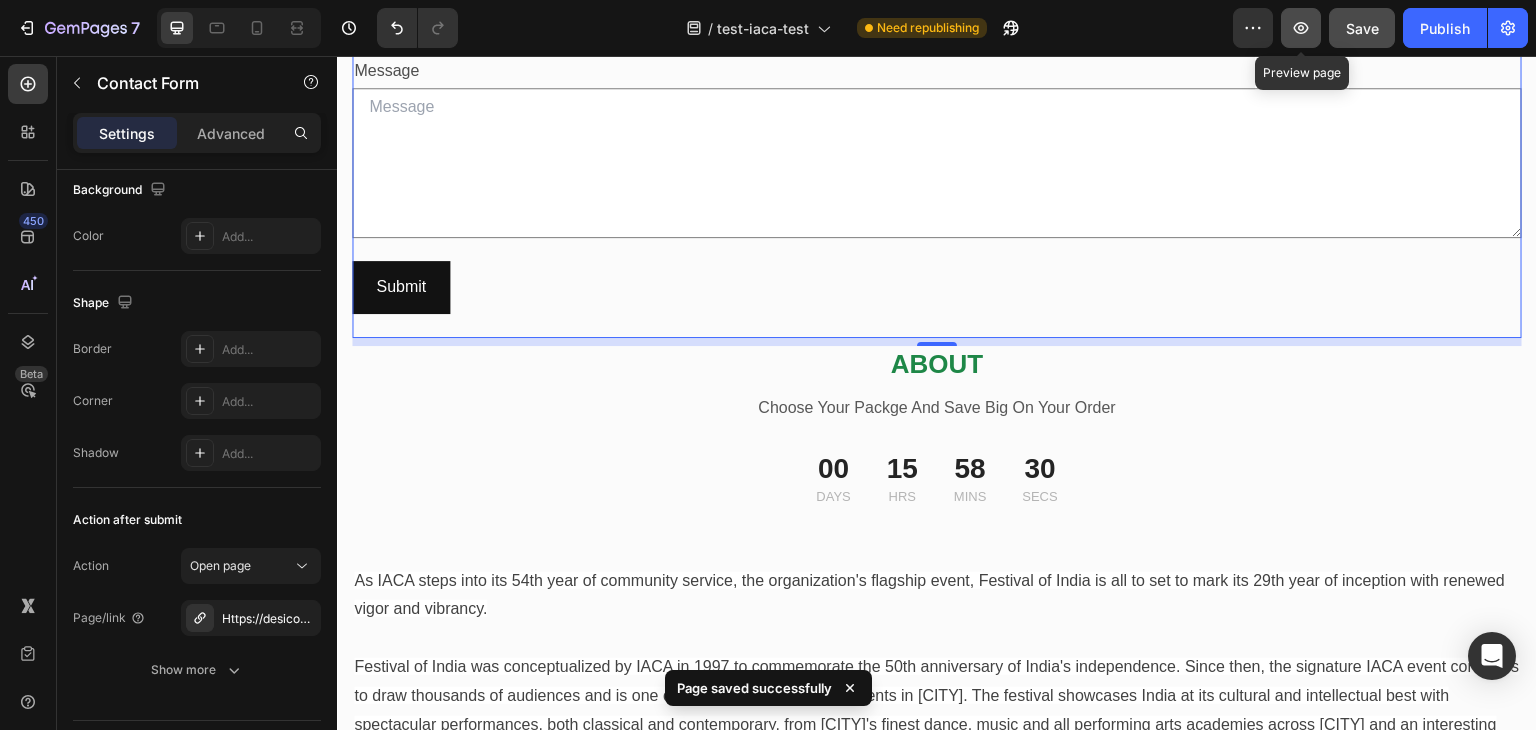 click 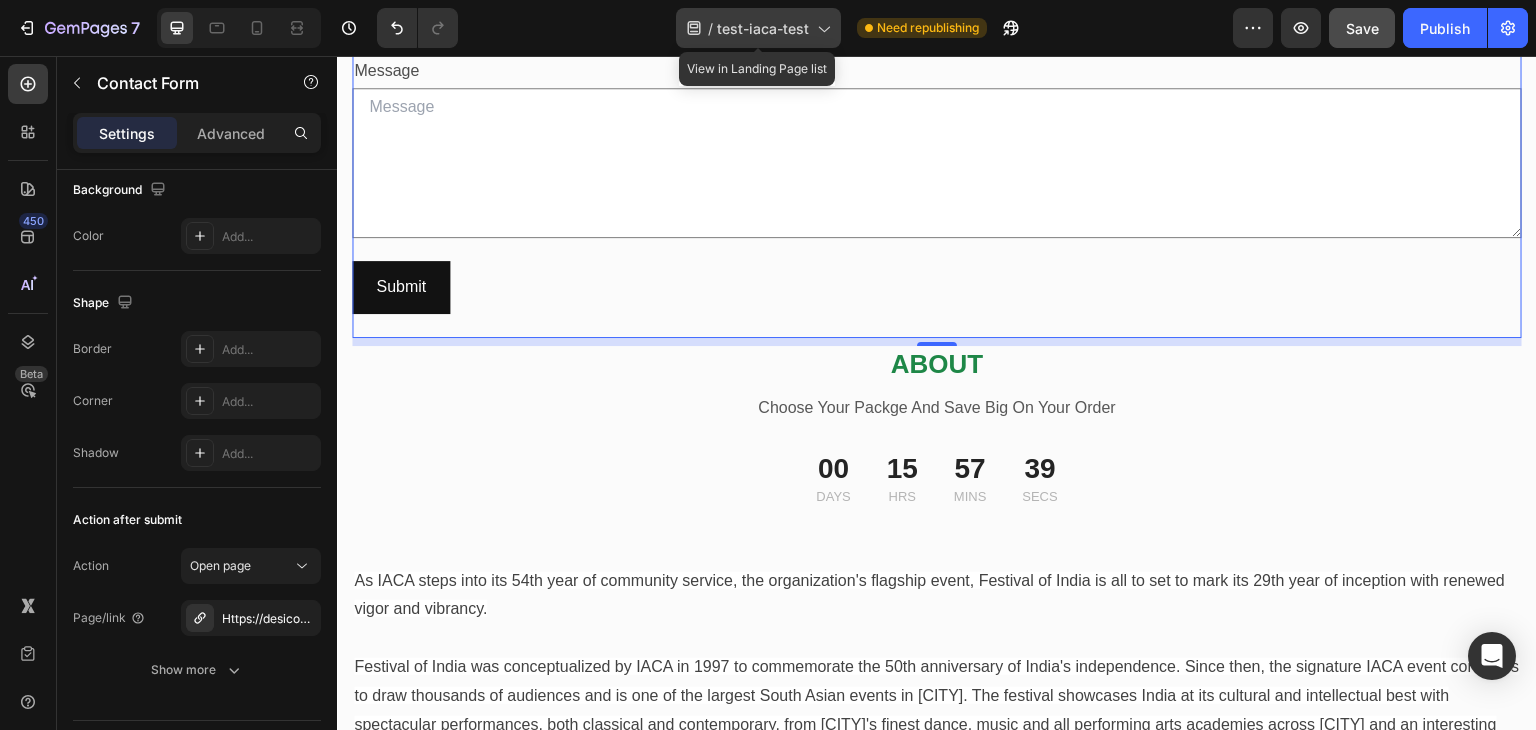 click on "test-iaca-test" at bounding box center (763, 28) 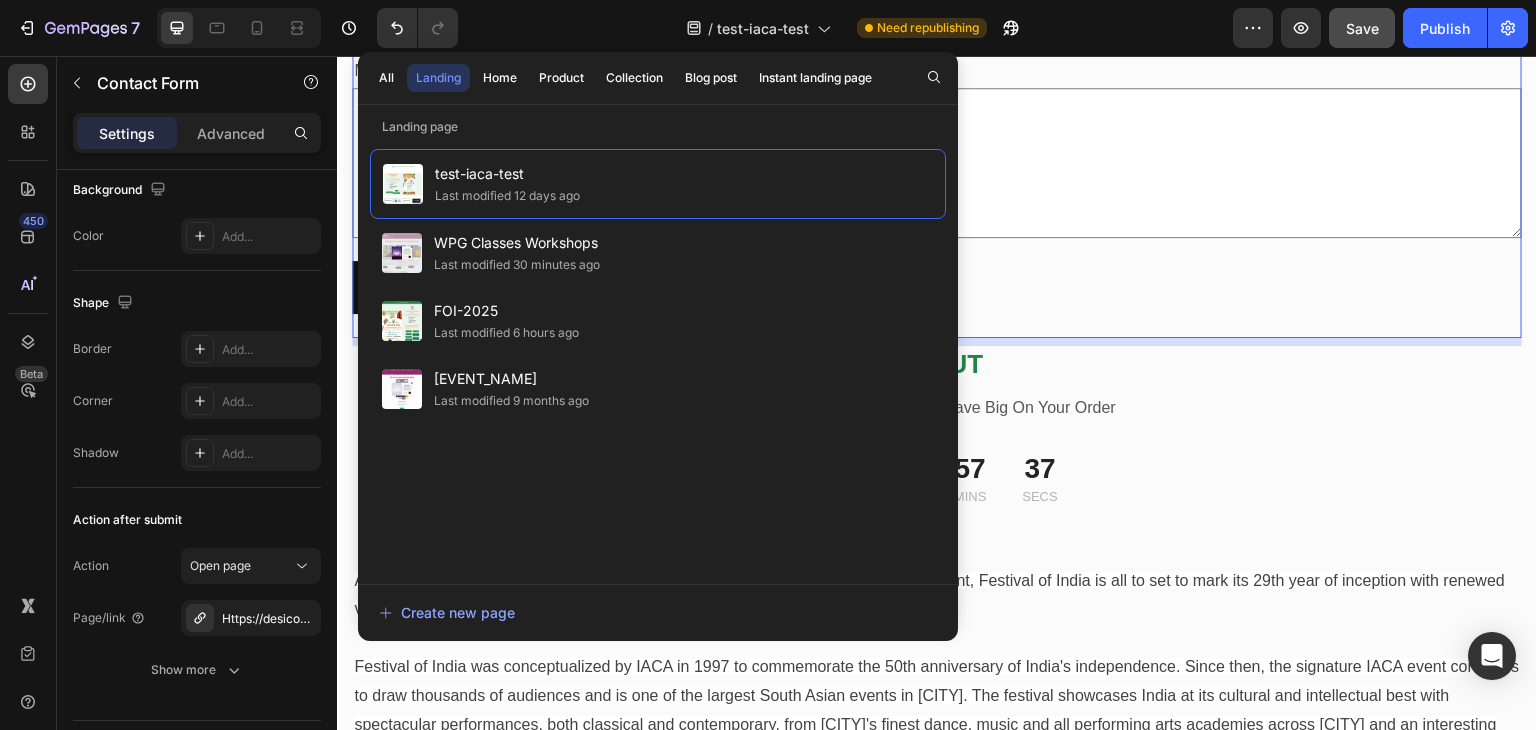 click on "/ test-iaca-test Need republishing" 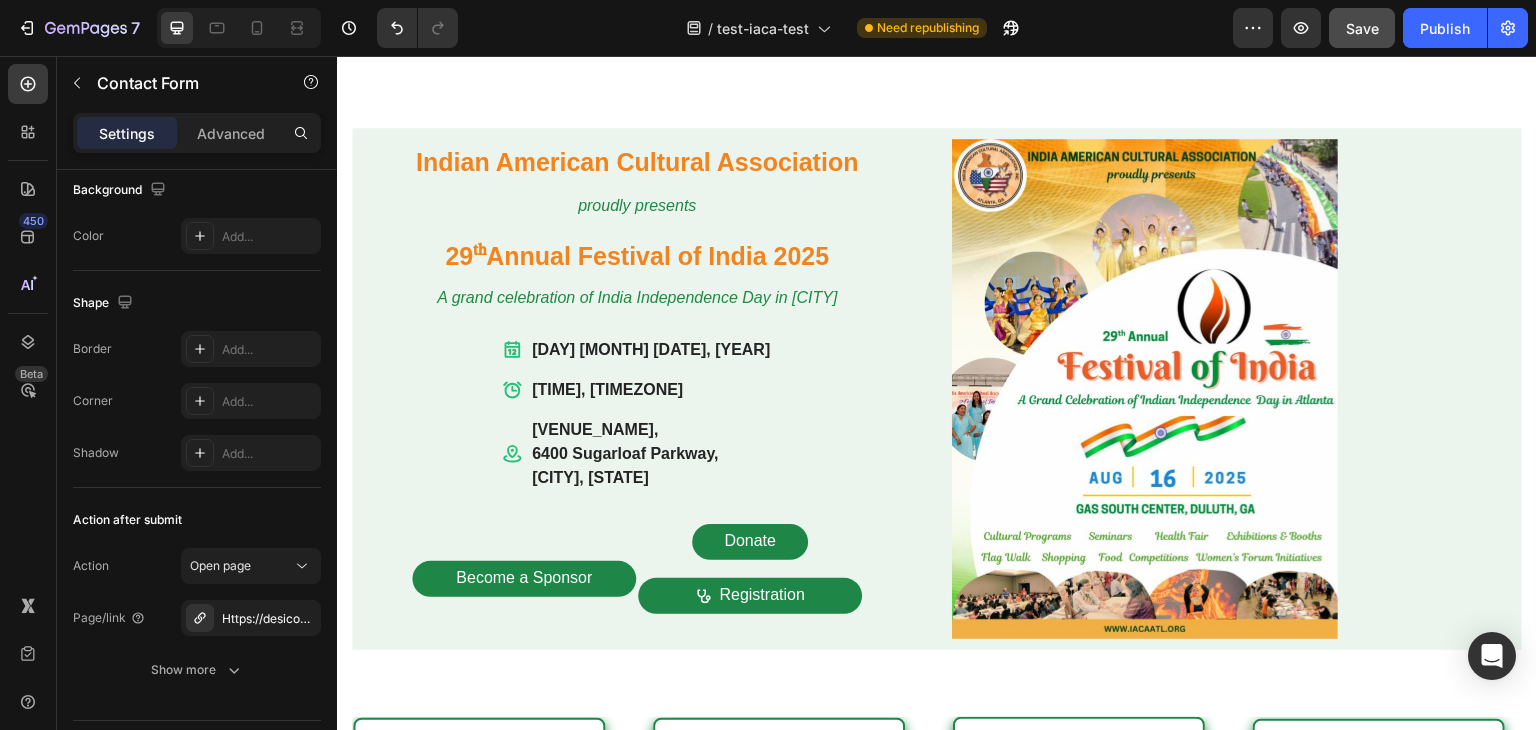 scroll, scrollTop: 23, scrollLeft: 0, axis: vertical 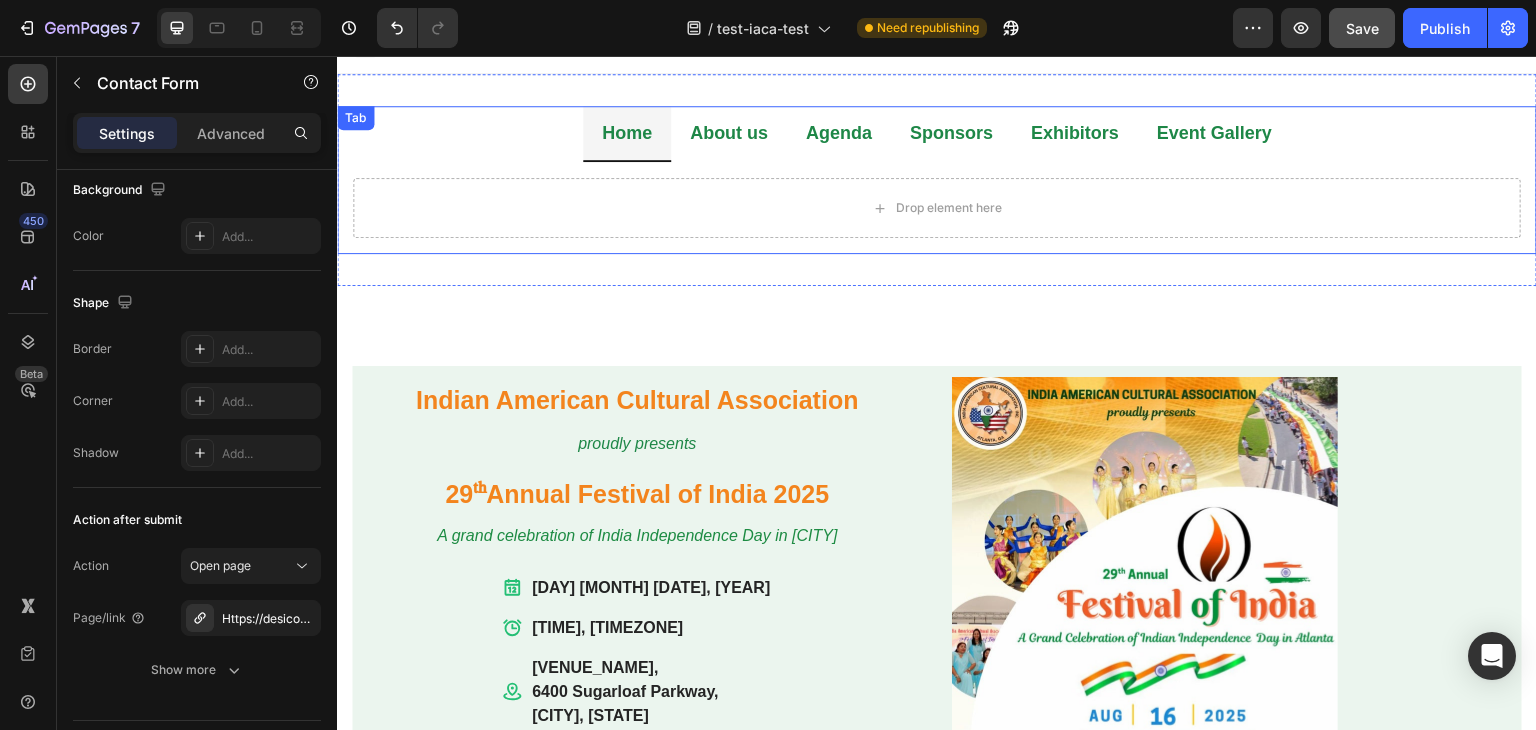 click on "About us" at bounding box center [729, 133] 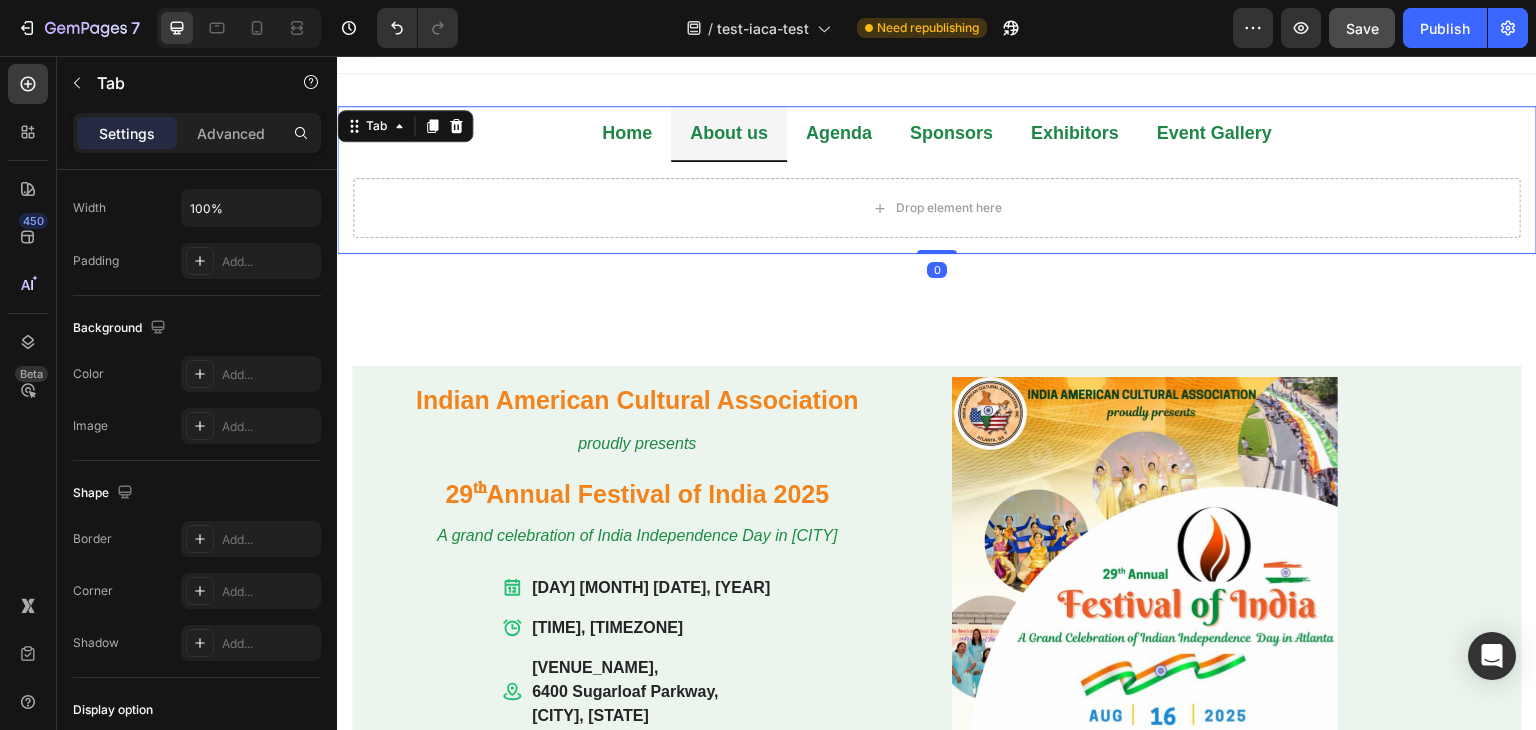 scroll, scrollTop: 0, scrollLeft: 0, axis: both 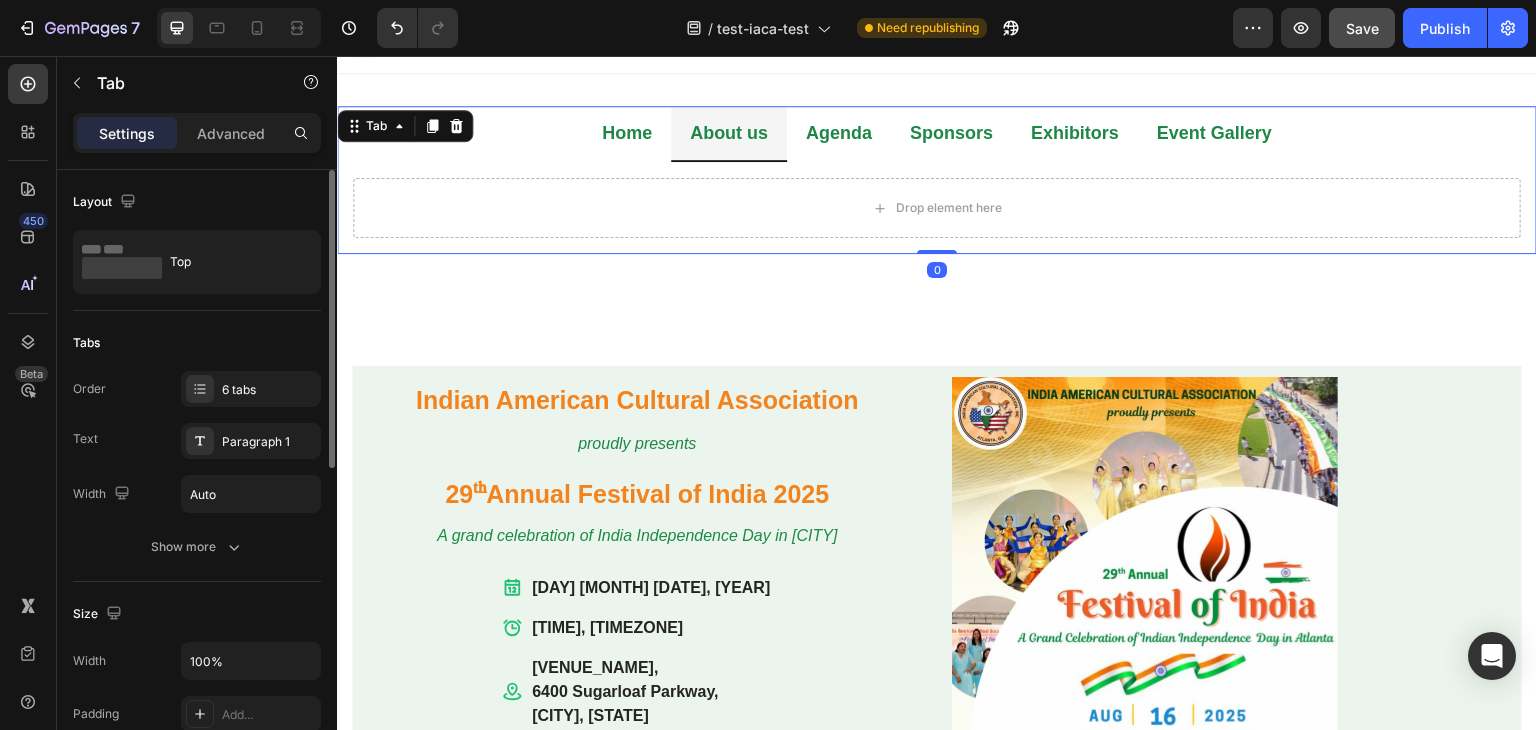 click on "Agenda" at bounding box center [839, 133] 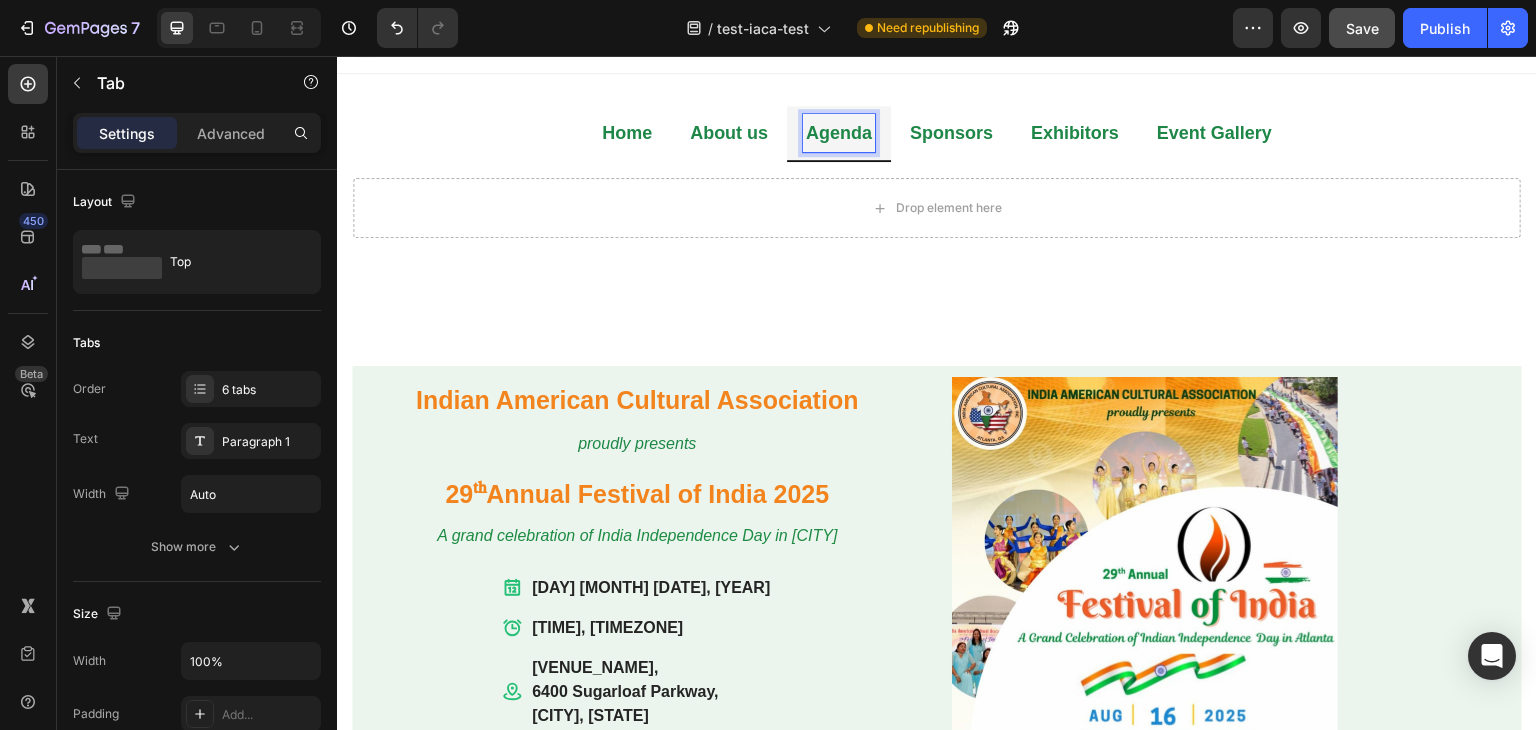 click on "Sponsors" at bounding box center [951, 133] 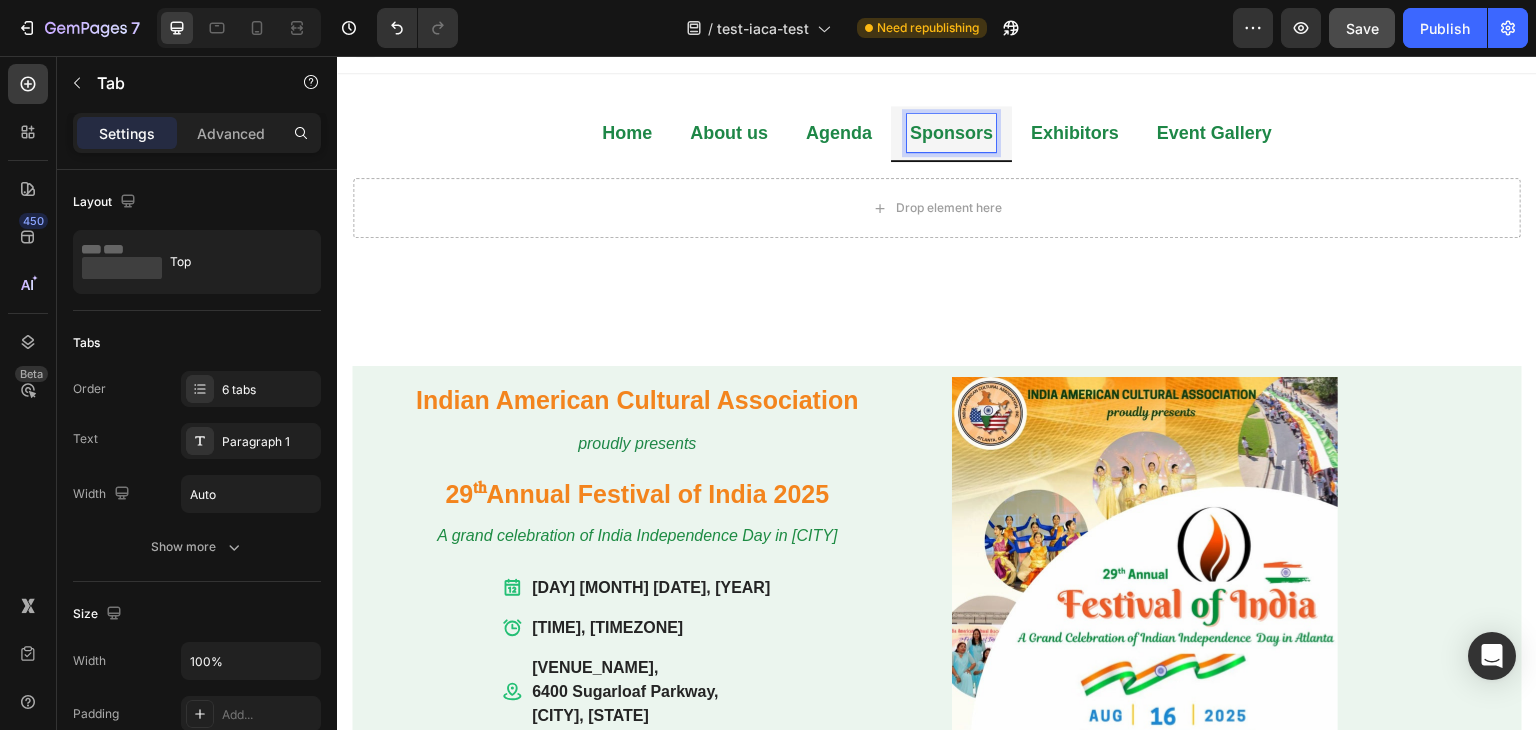 click on "Exhibitors" at bounding box center (1075, 133) 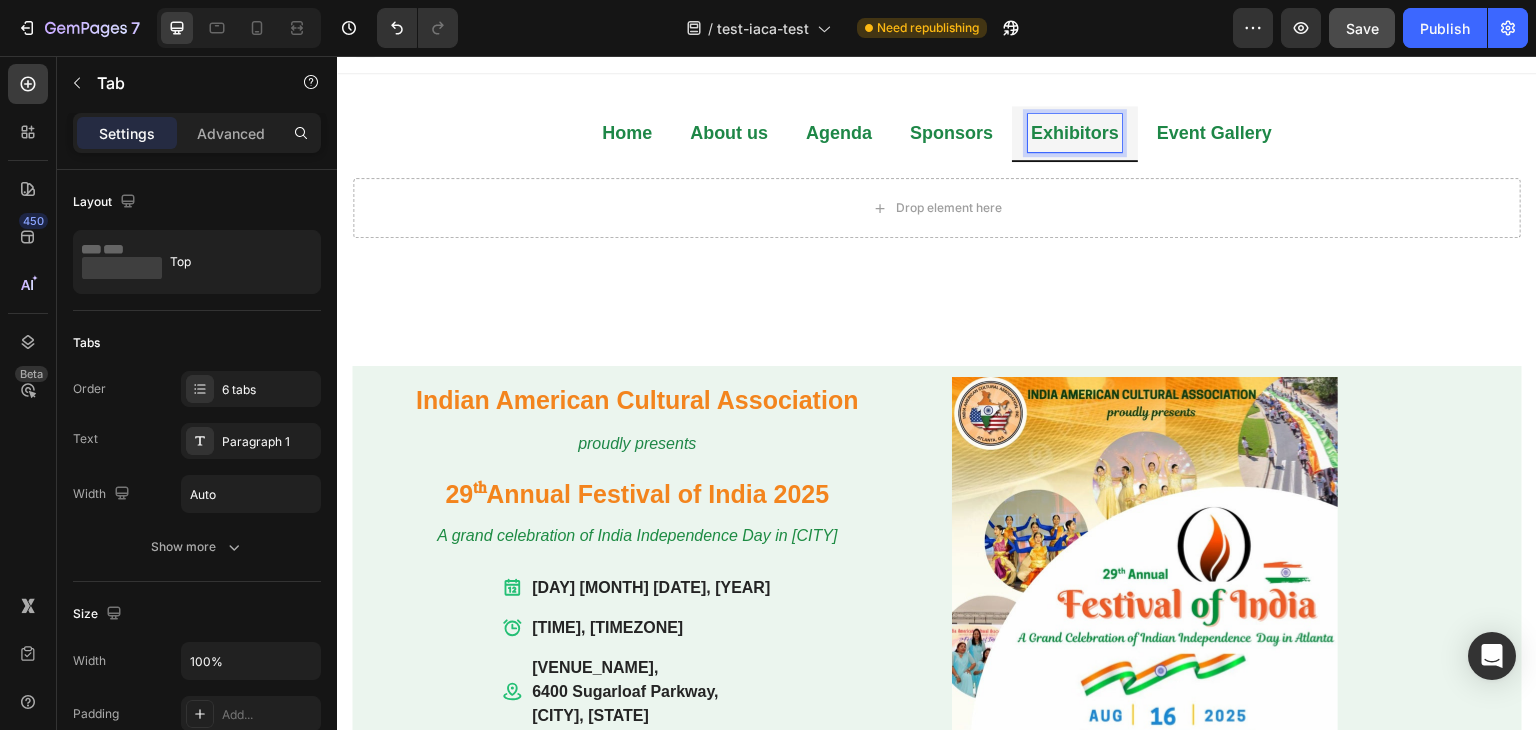 click on "Event Gallery" at bounding box center [1214, 133] 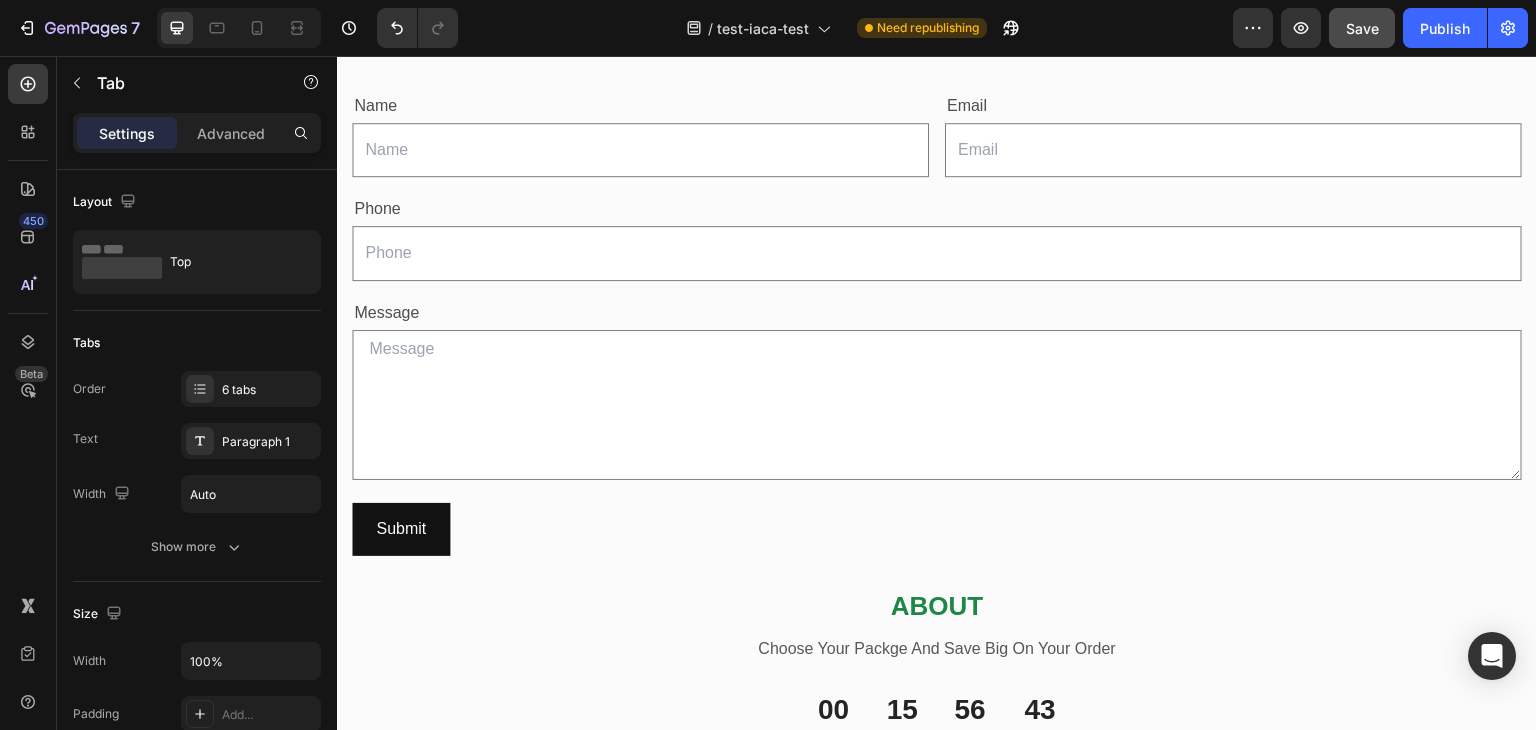 scroll, scrollTop: 3023, scrollLeft: 0, axis: vertical 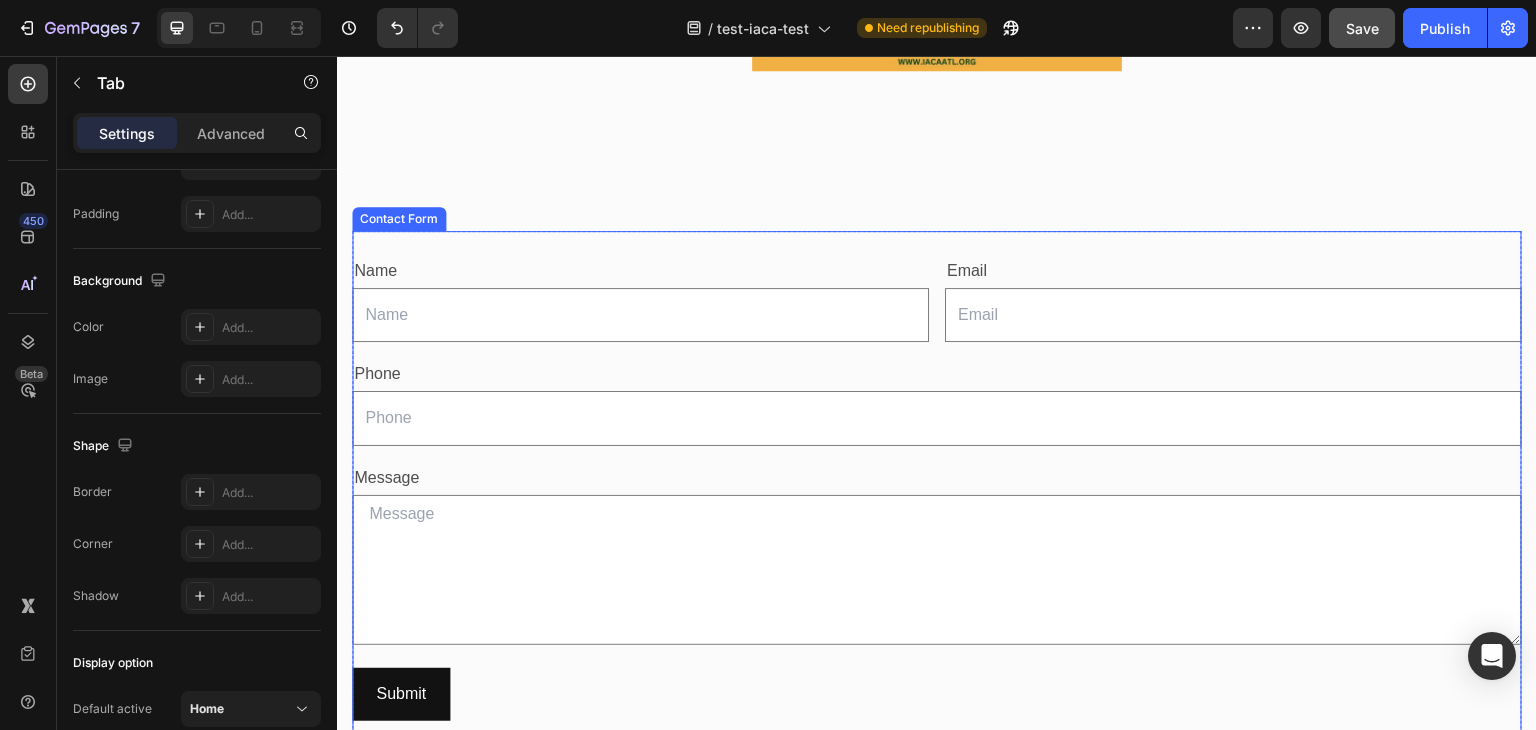 click on "Name Text Block Text Field Email Text Block Email Field Row Phone Text Block Text Field Row Message Text Block Text Area Row Submit Submit Button Contact Form" at bounding box center [937, 488] 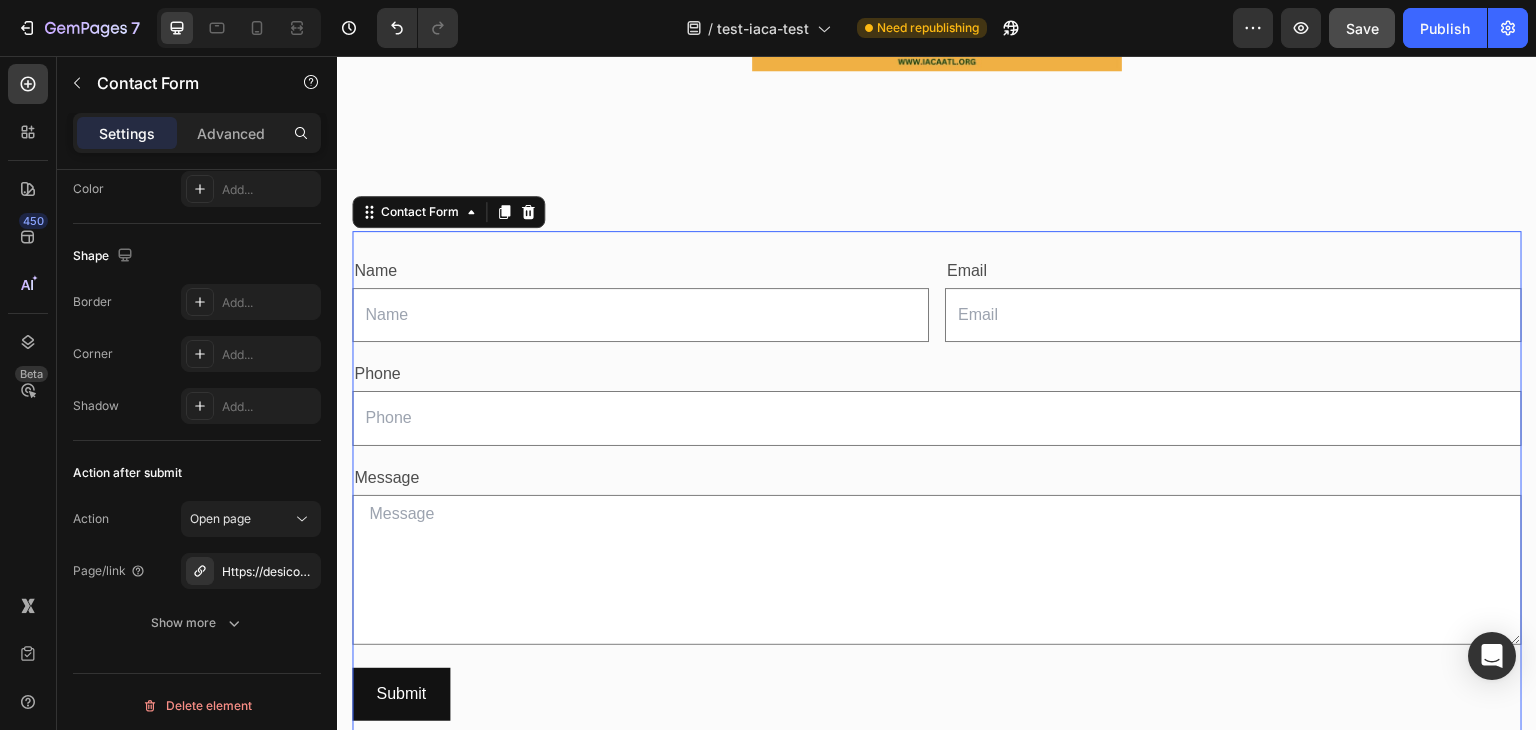 scroll, scrollTop: 0, scrollLeft: 0, axis: both 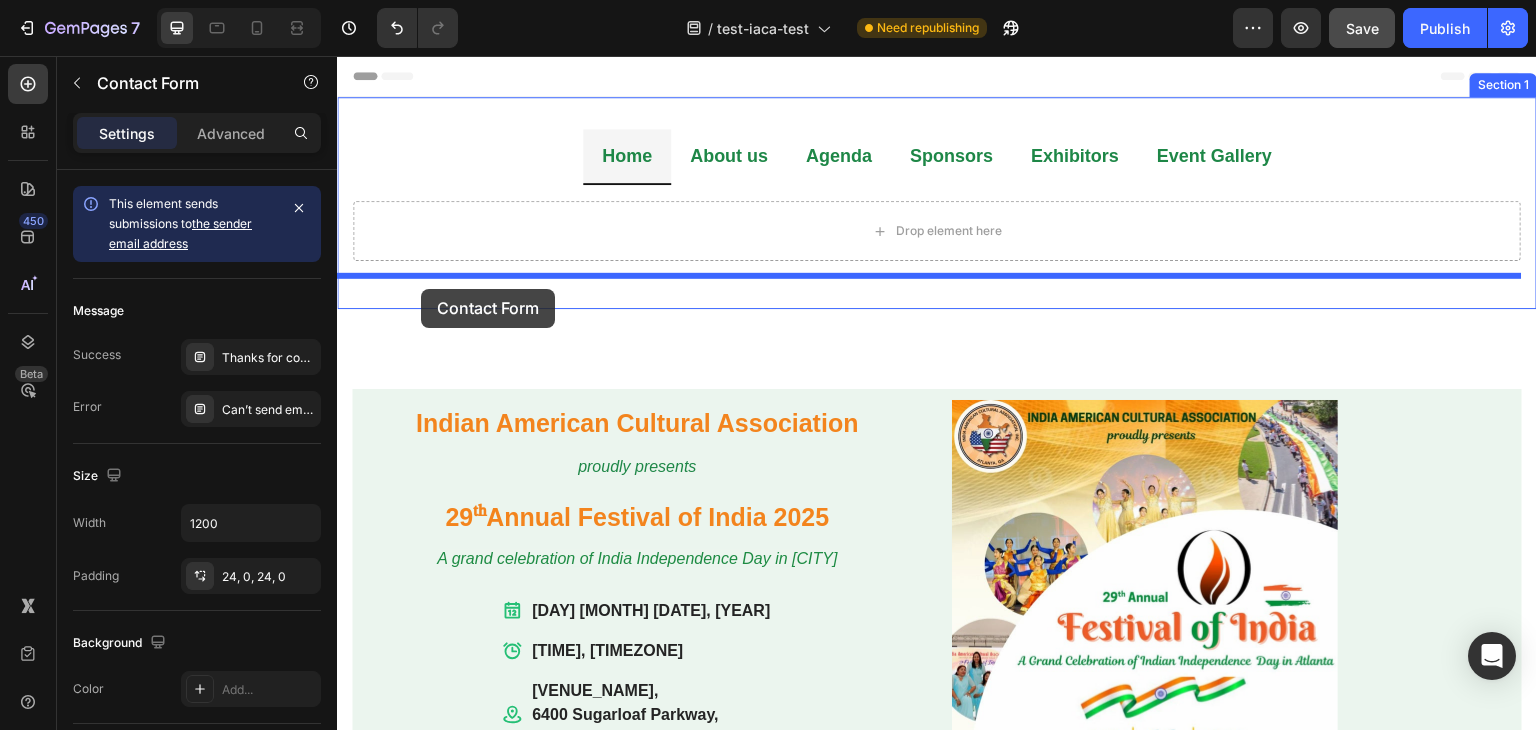 drag, startPoint x: 373, startPoint y: 211, endPoint x: 421, endPoint y: 289, distance: 91.58602 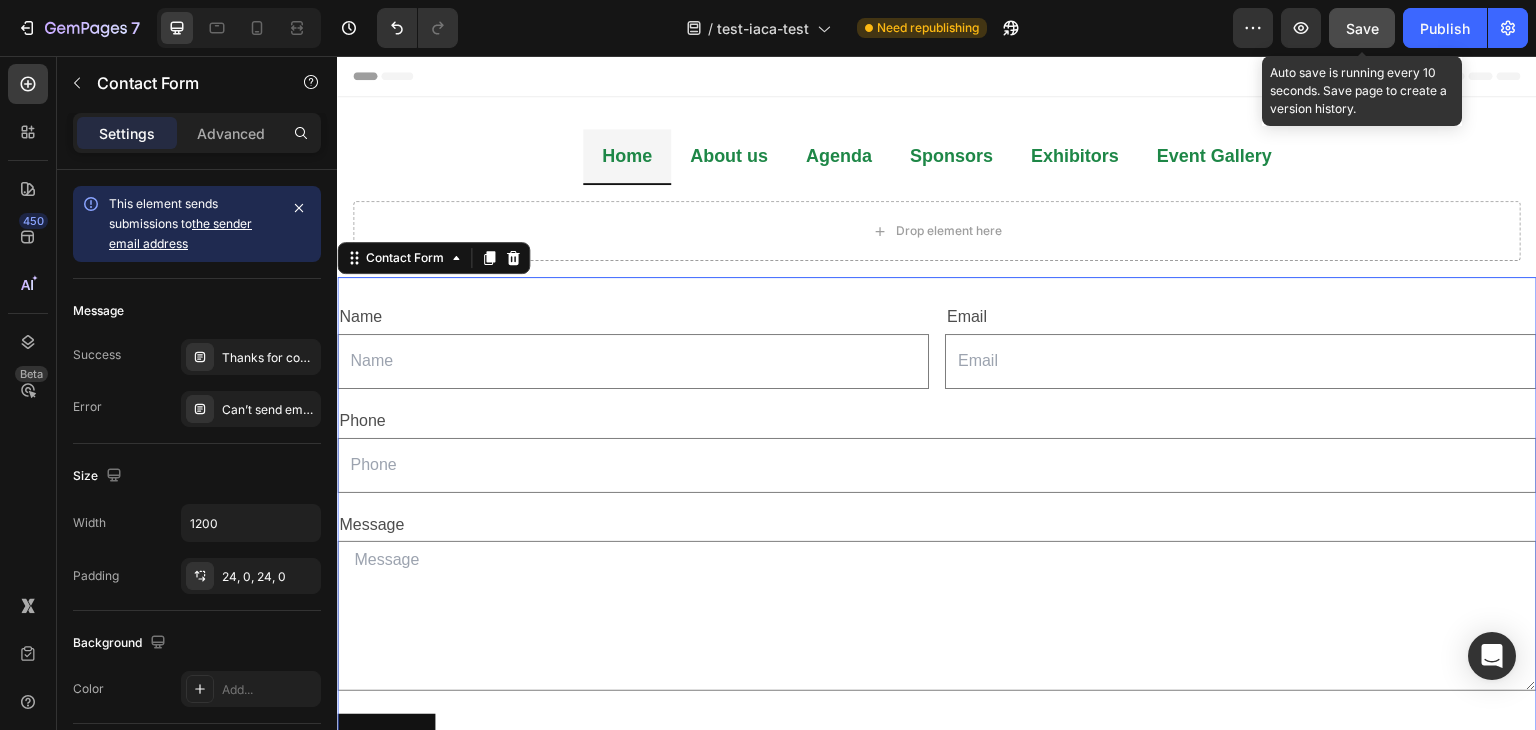 click on "Save" at bounding box center (1362, 28) 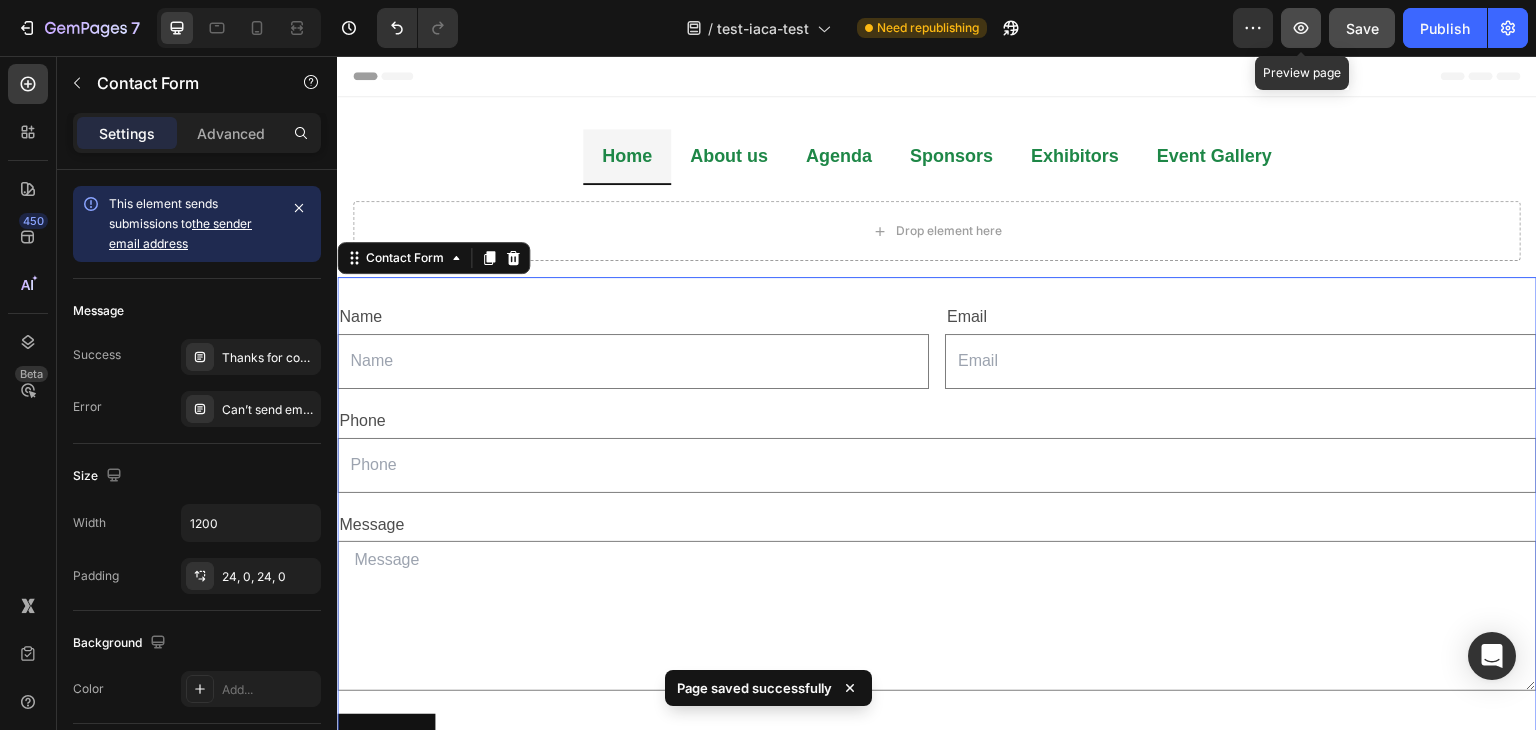 click 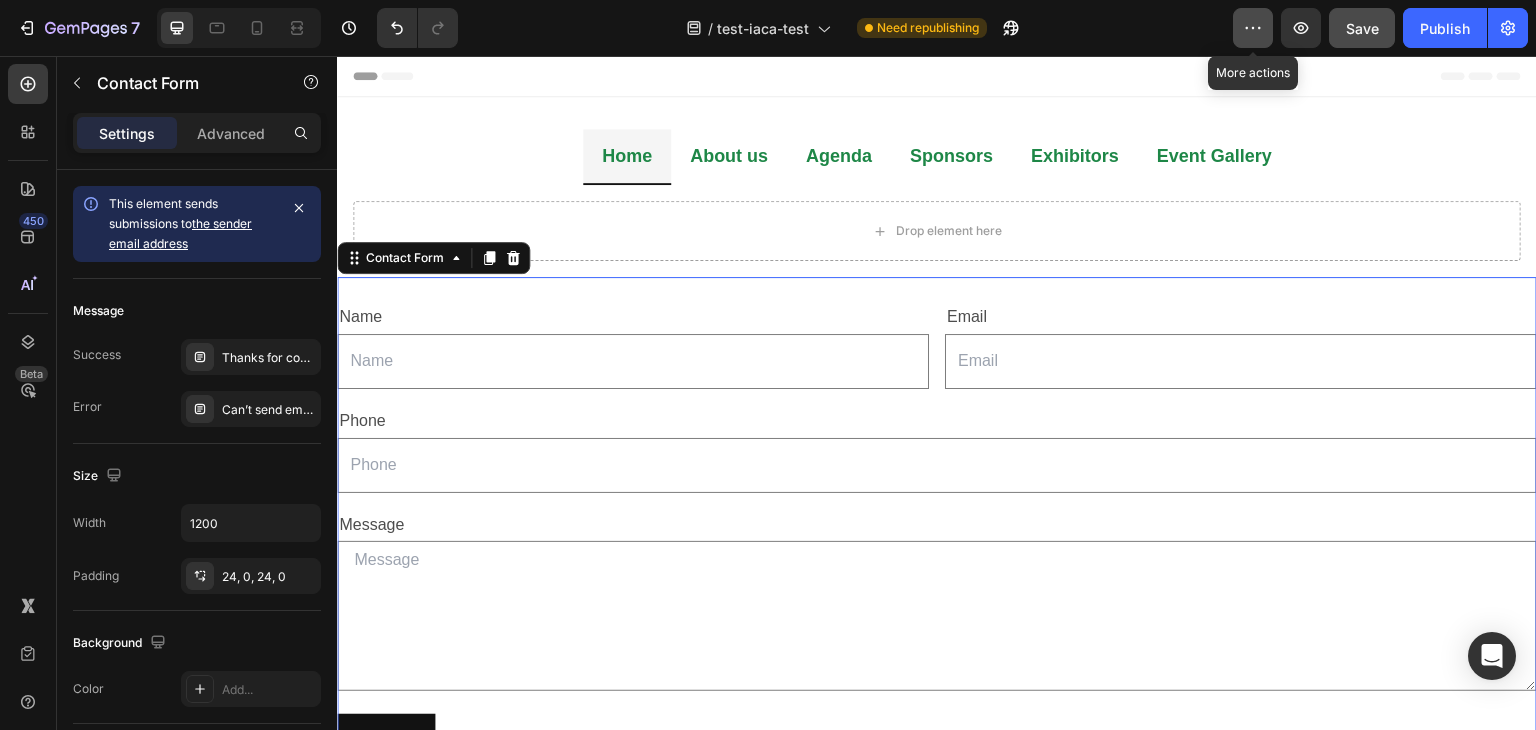 click 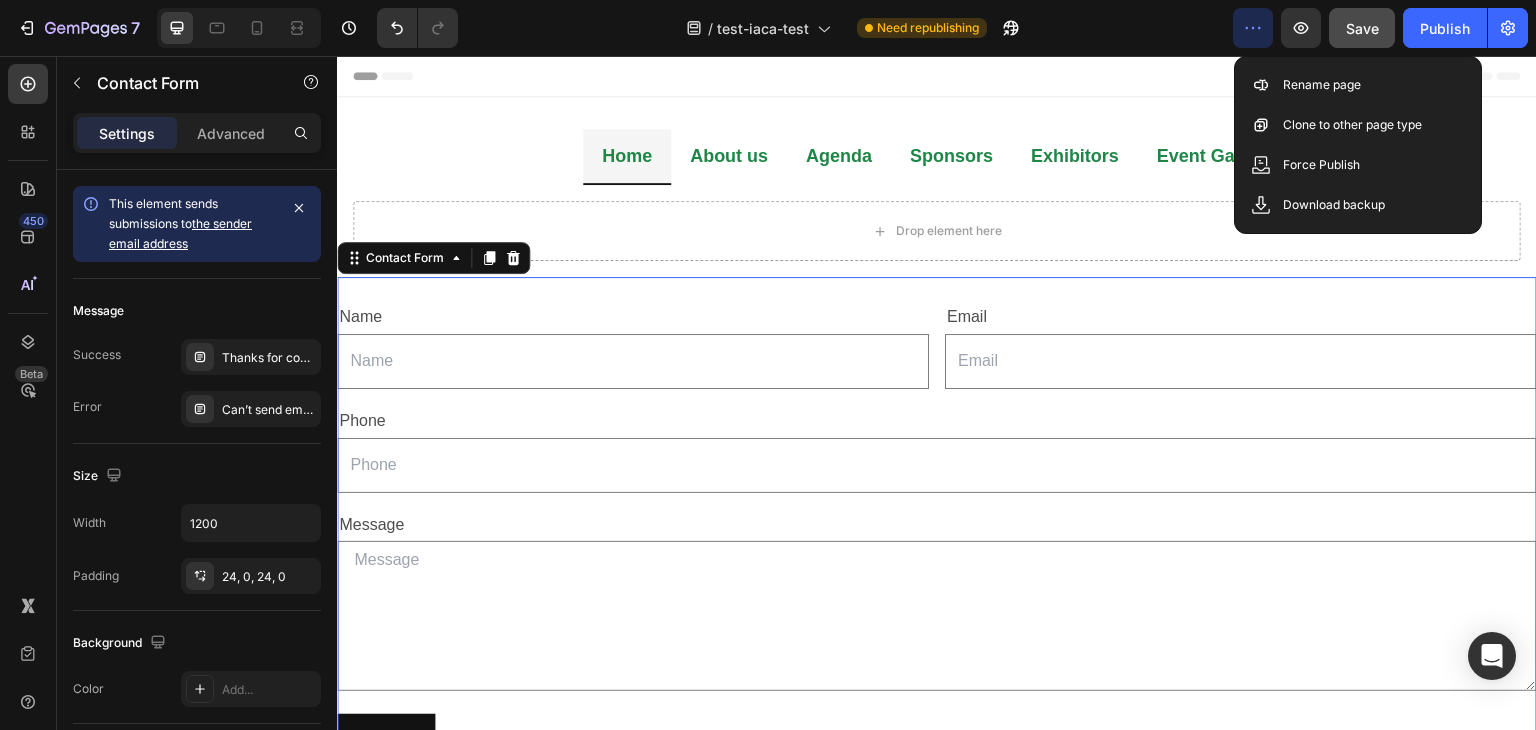 click on "/ test-iaca-test Need republishing" 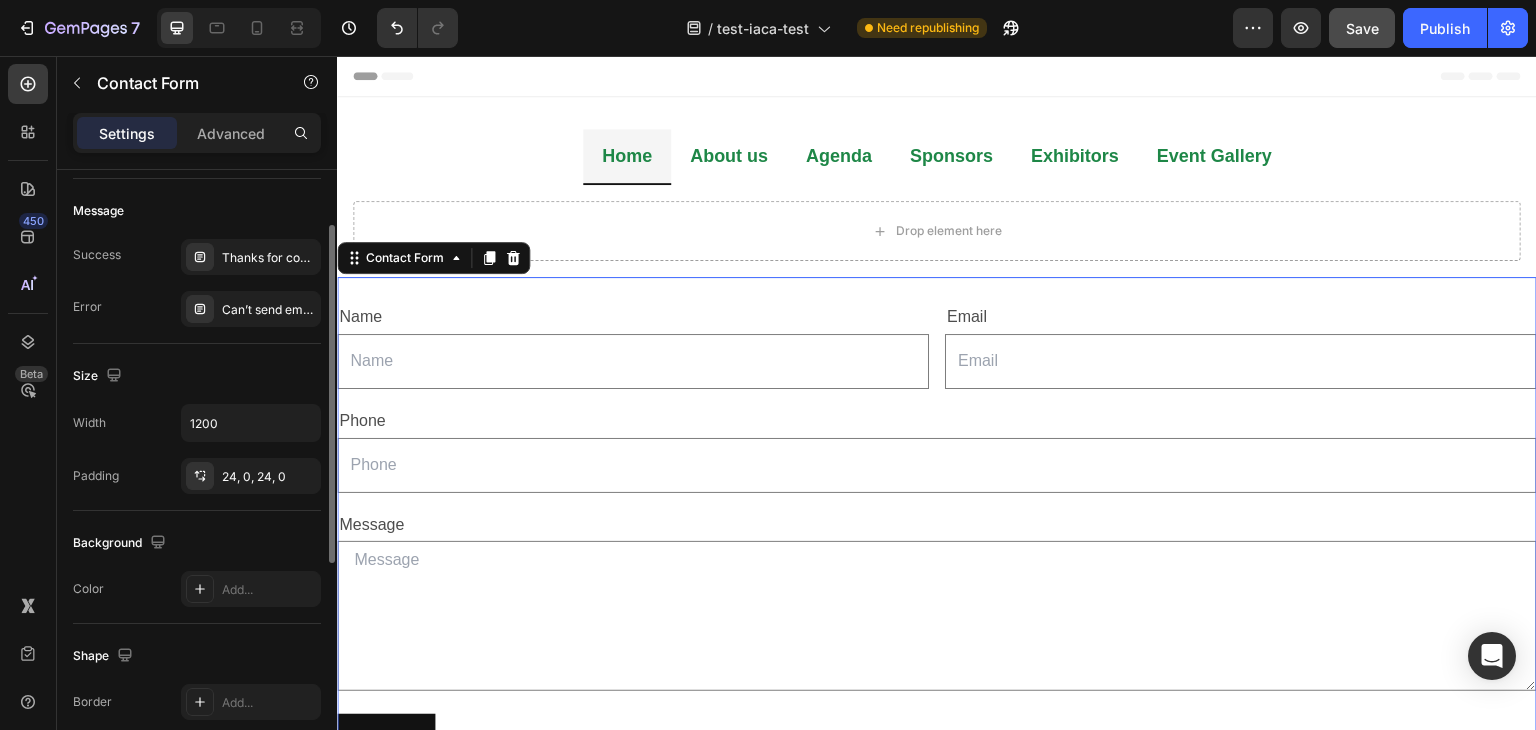 scroll, scrollTop: 200, scrollLeft: 0, axis: vertical 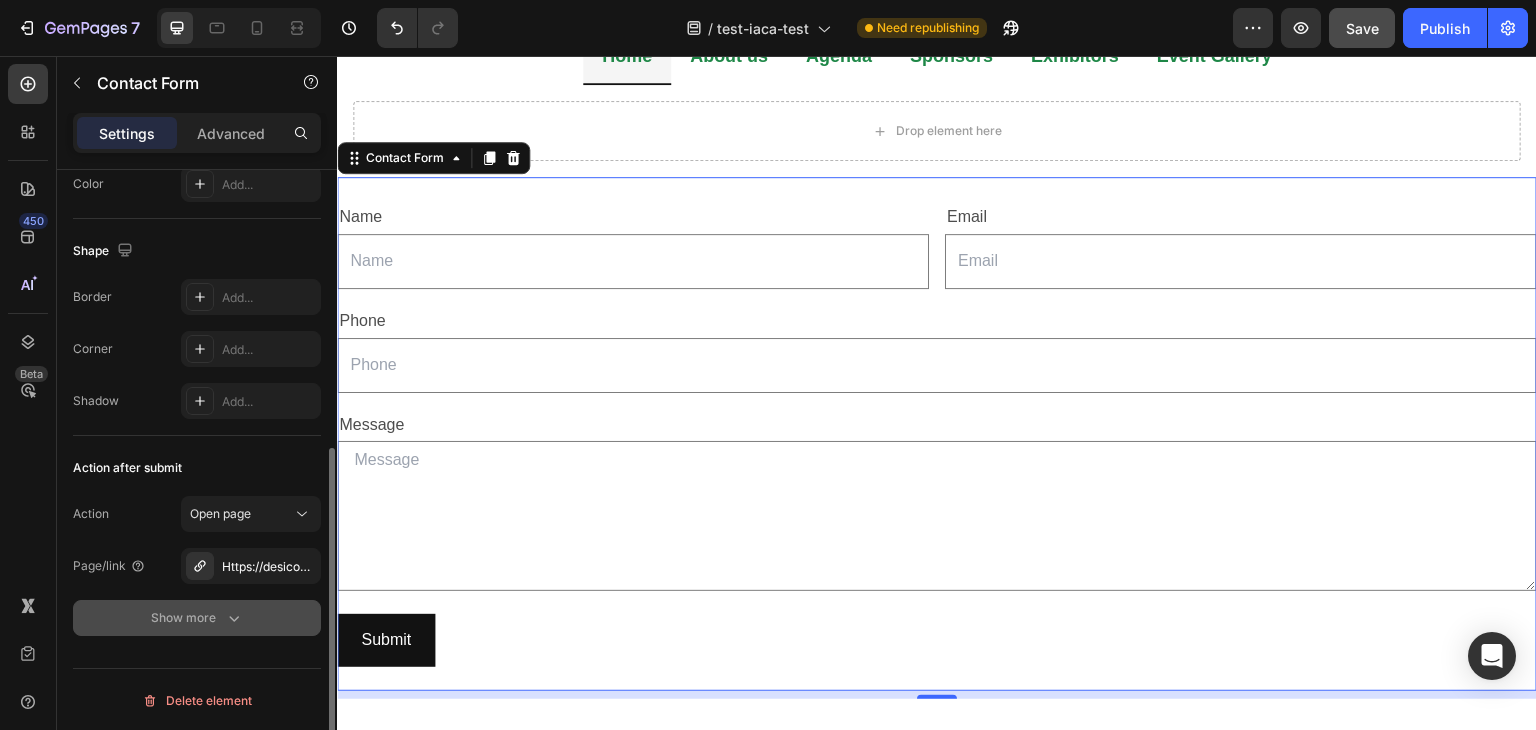 click on "Show more" at bounding box center (197, 618) 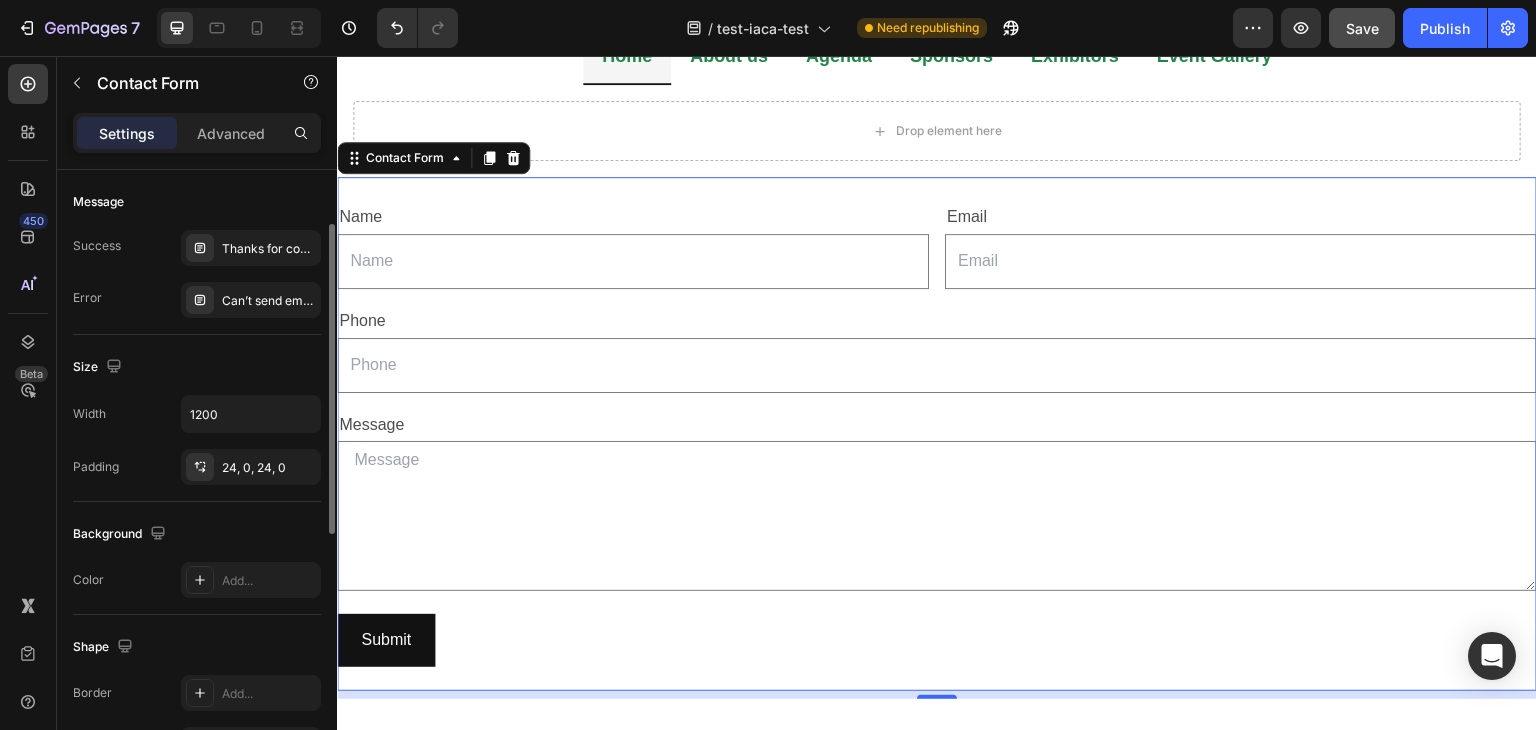 scroll, scrollTop: 0, scrollLeft: 0, axis: both 